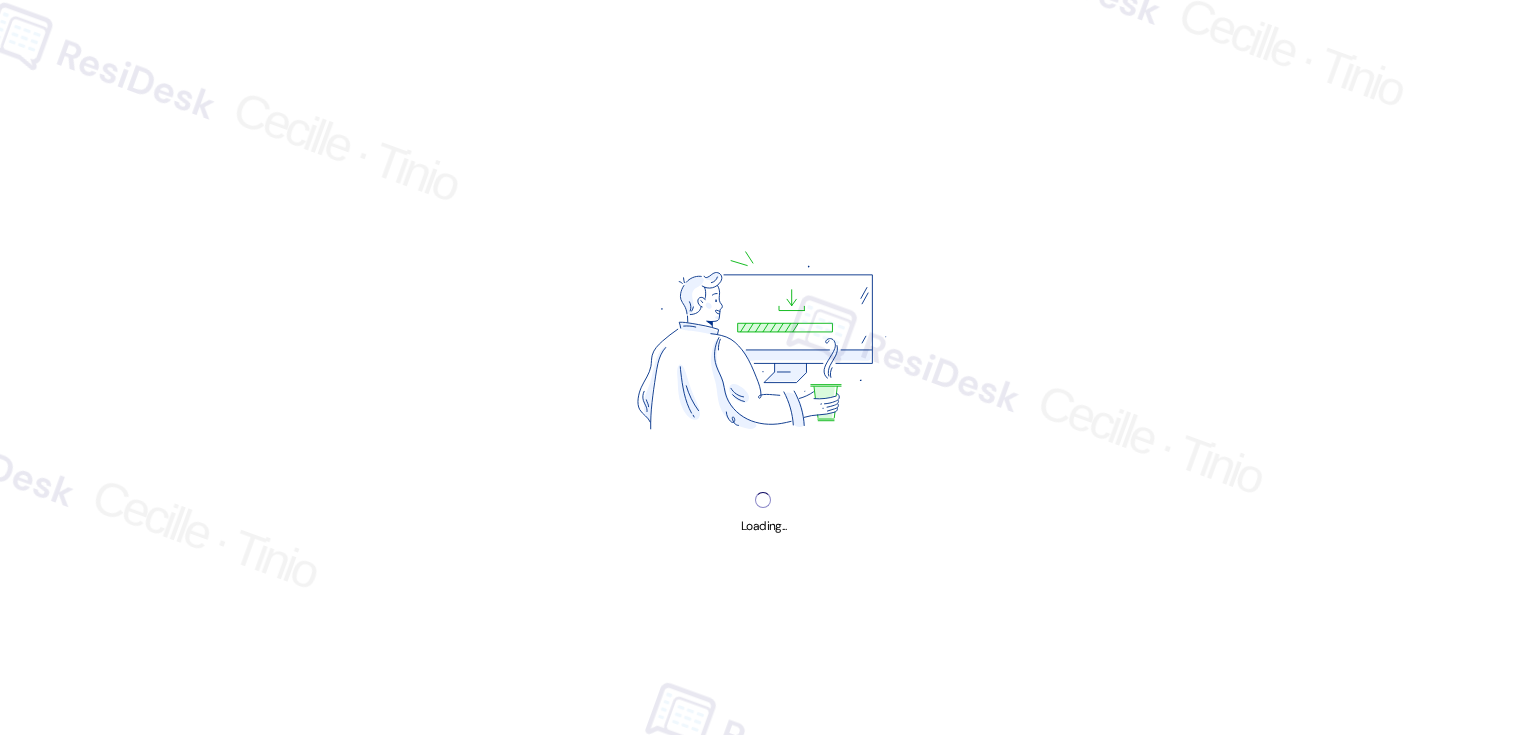 scroll, scrollTop: 0, scrollLeft: 0, axis: both 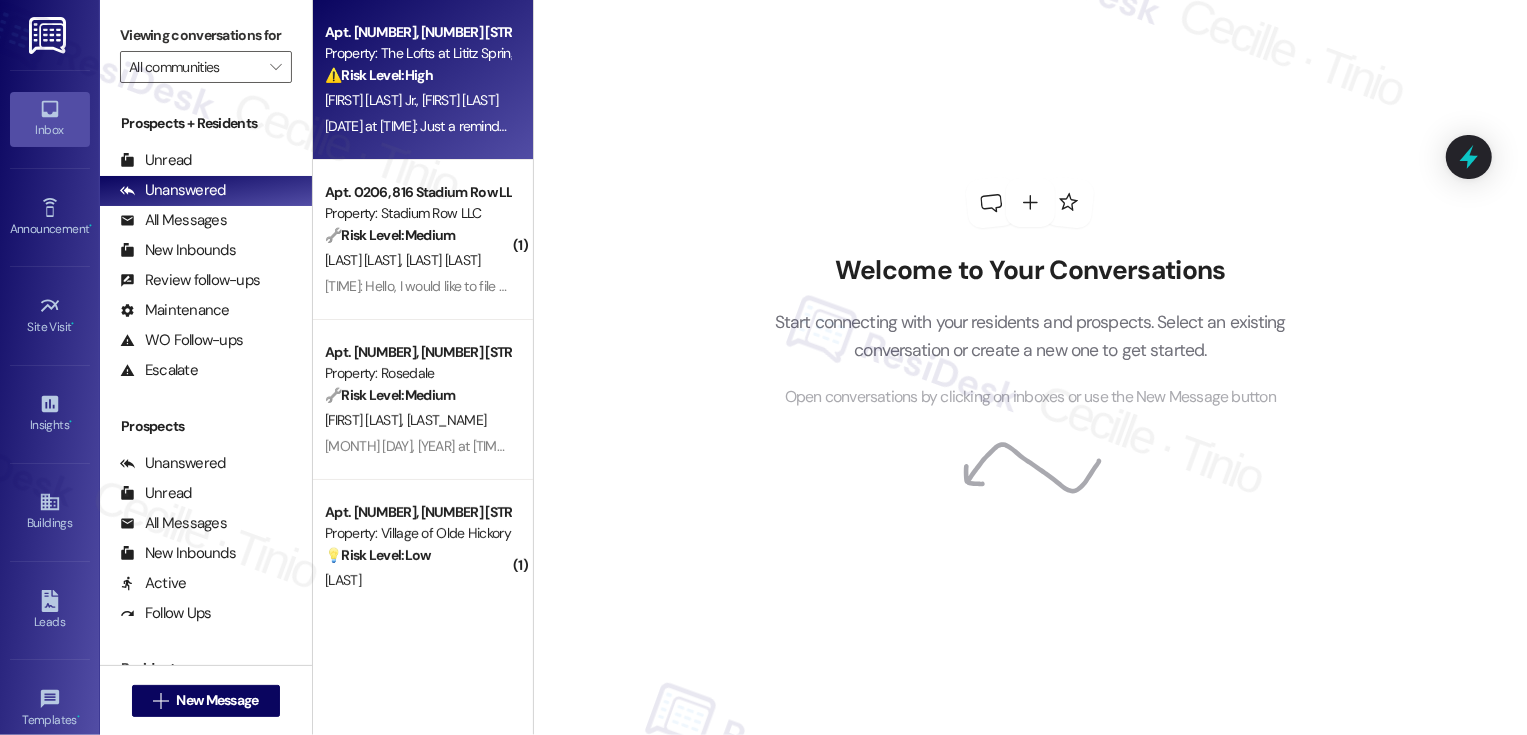 click on "Just a reminder that Xfinity is coming on Monday Between [TIME] and [TIME] and will need to be able to install [DATE] at [TIME]: Just a reminder that Xfinity is coming on Monday Between [TIME] and [TIME] and will need to be able to install" at bounding box center (689, 126) 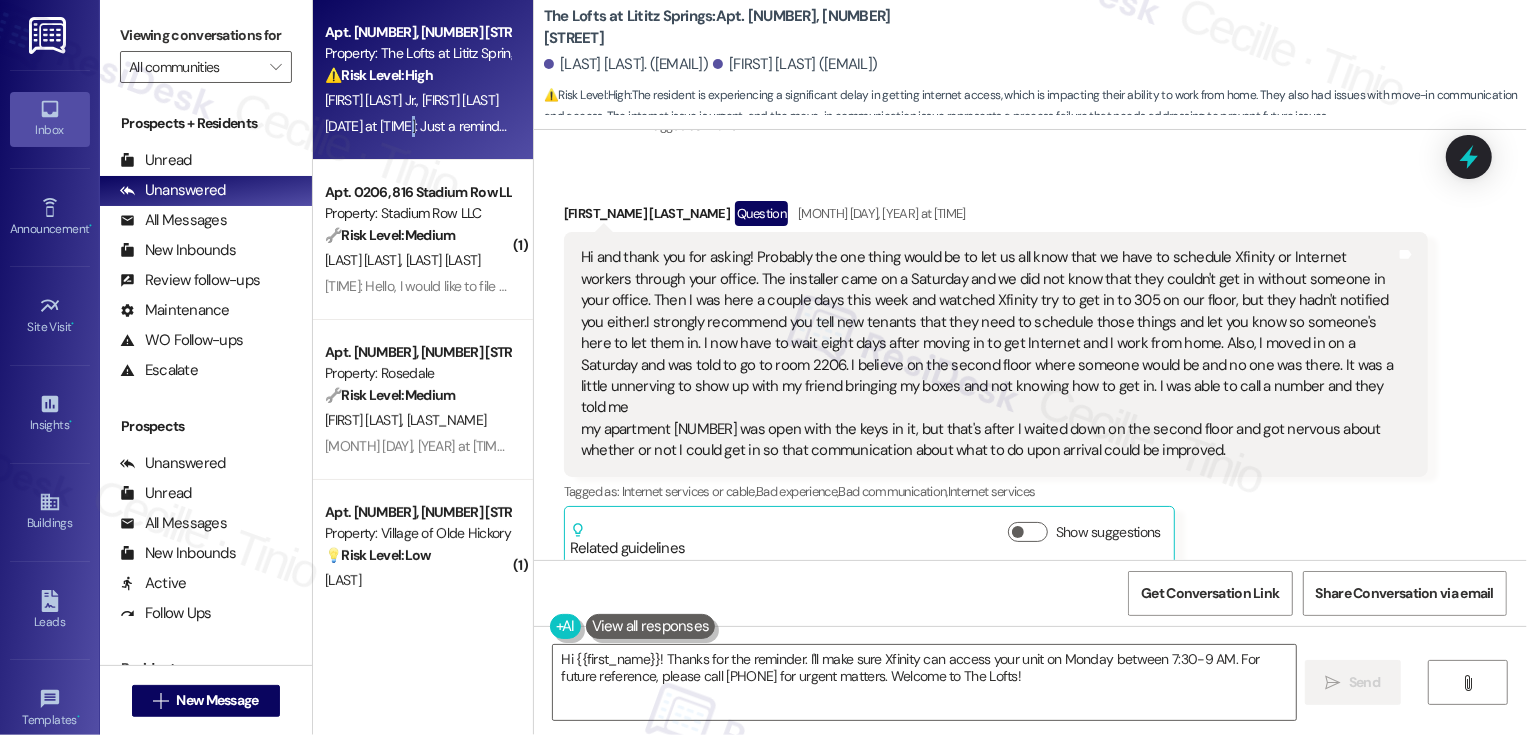 scroll, scrollTop: 27, scrollLeft: 0, axis: vertical 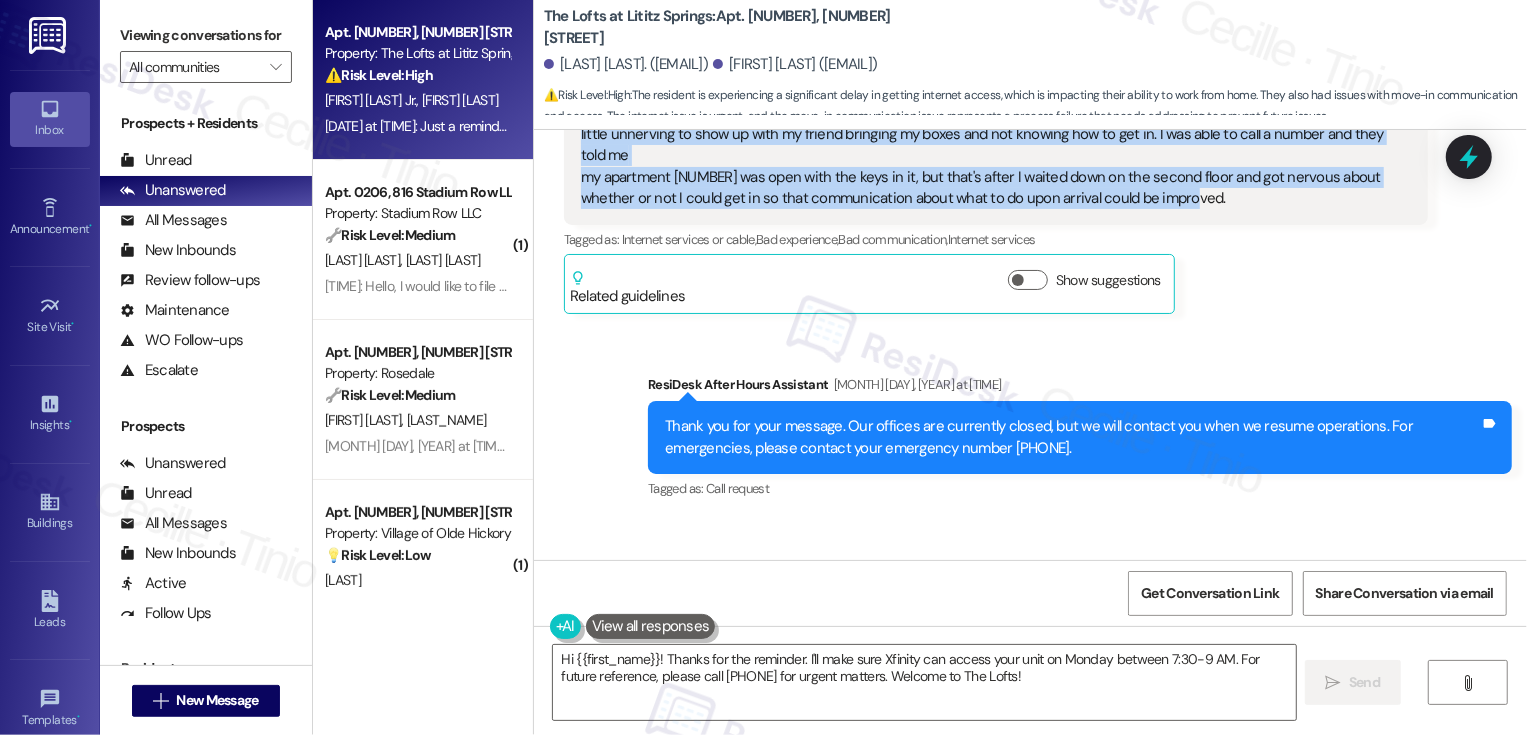 drag, startPoint x: 640, startPoint y: 292, endPoint x: 1129, endPoint y: 185, distance: 500.56967 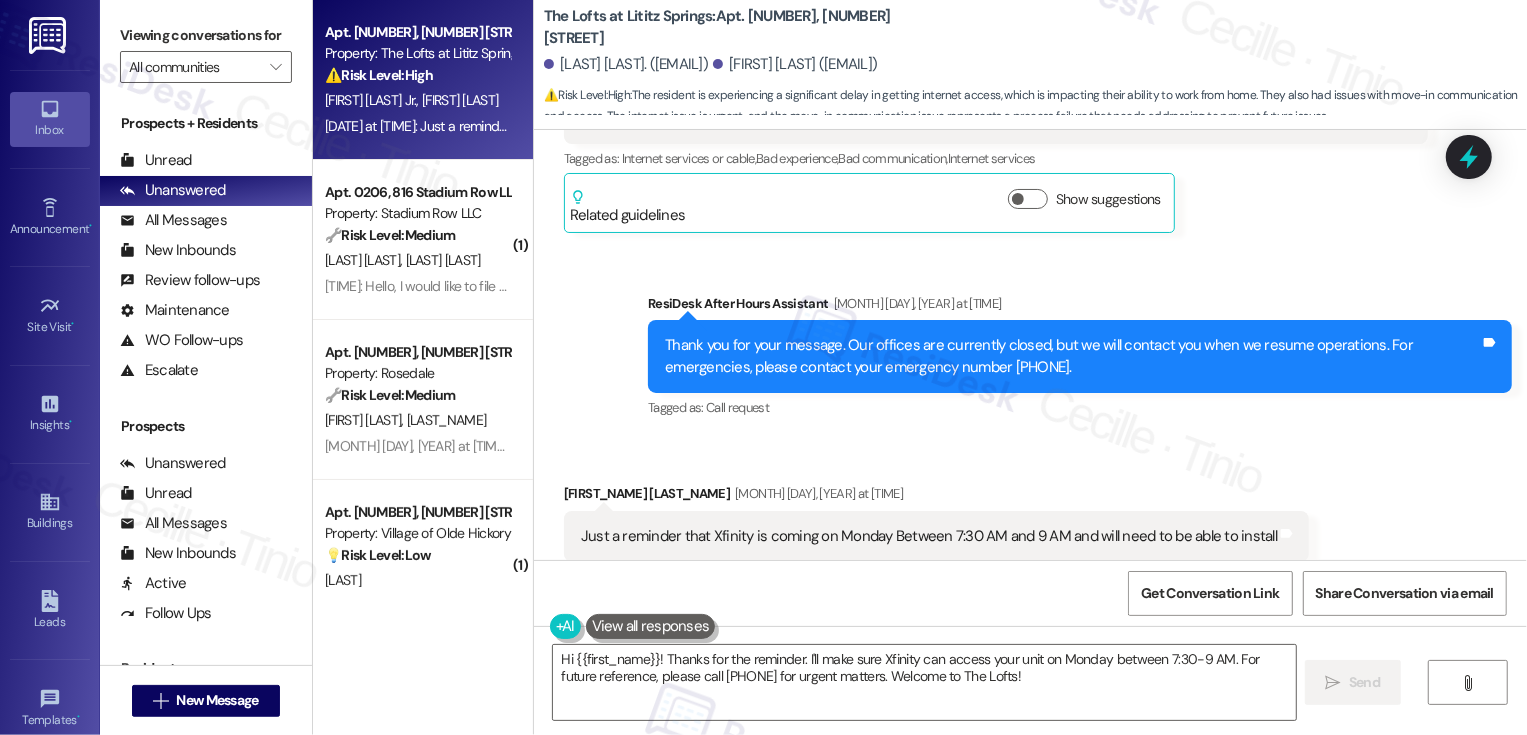 scroll, scrollTop: 627, scrollLeft: 0, axis: vertical 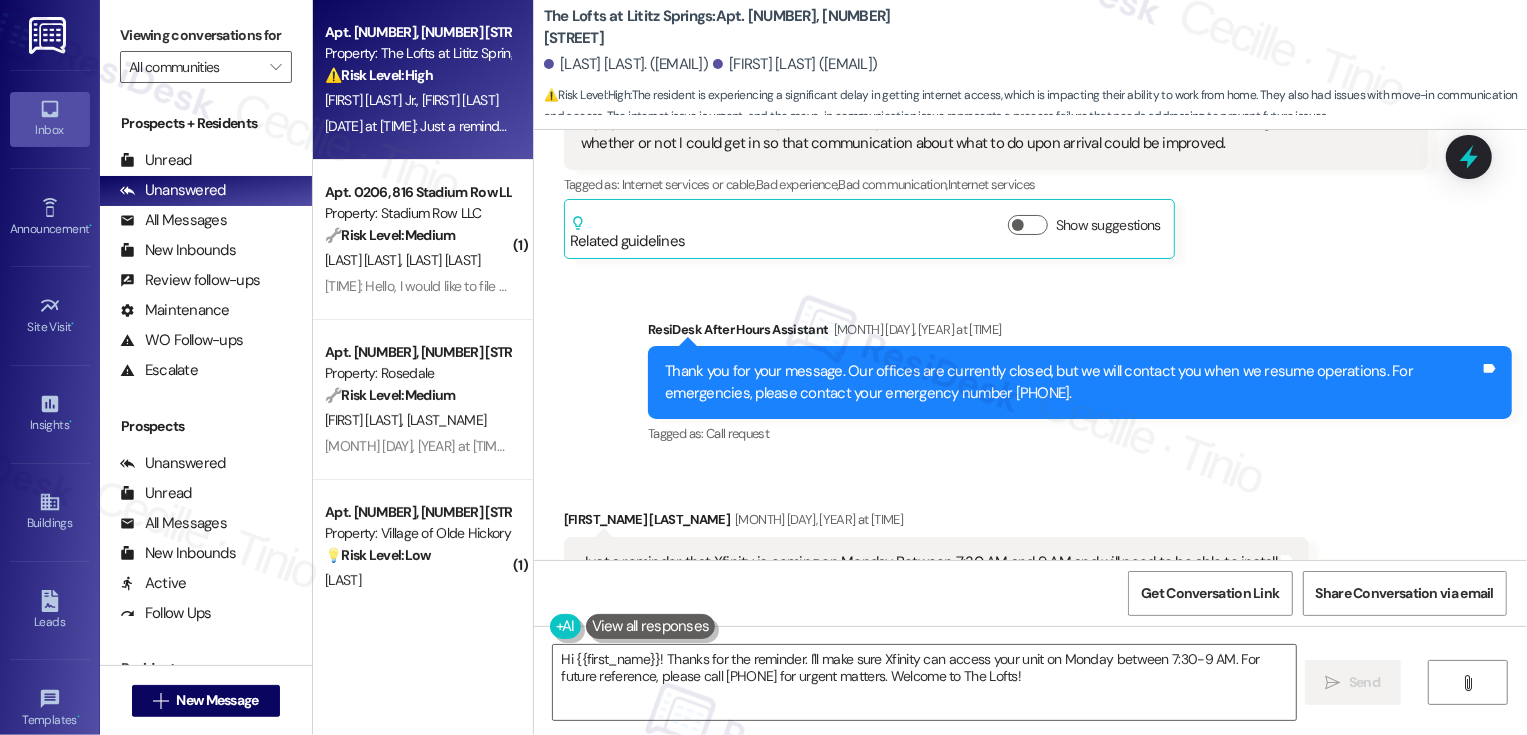 drag, startPoint x: 535, startPoint y: 10, endPoint x: 693, endPoint y: 23, distance: 158.5339 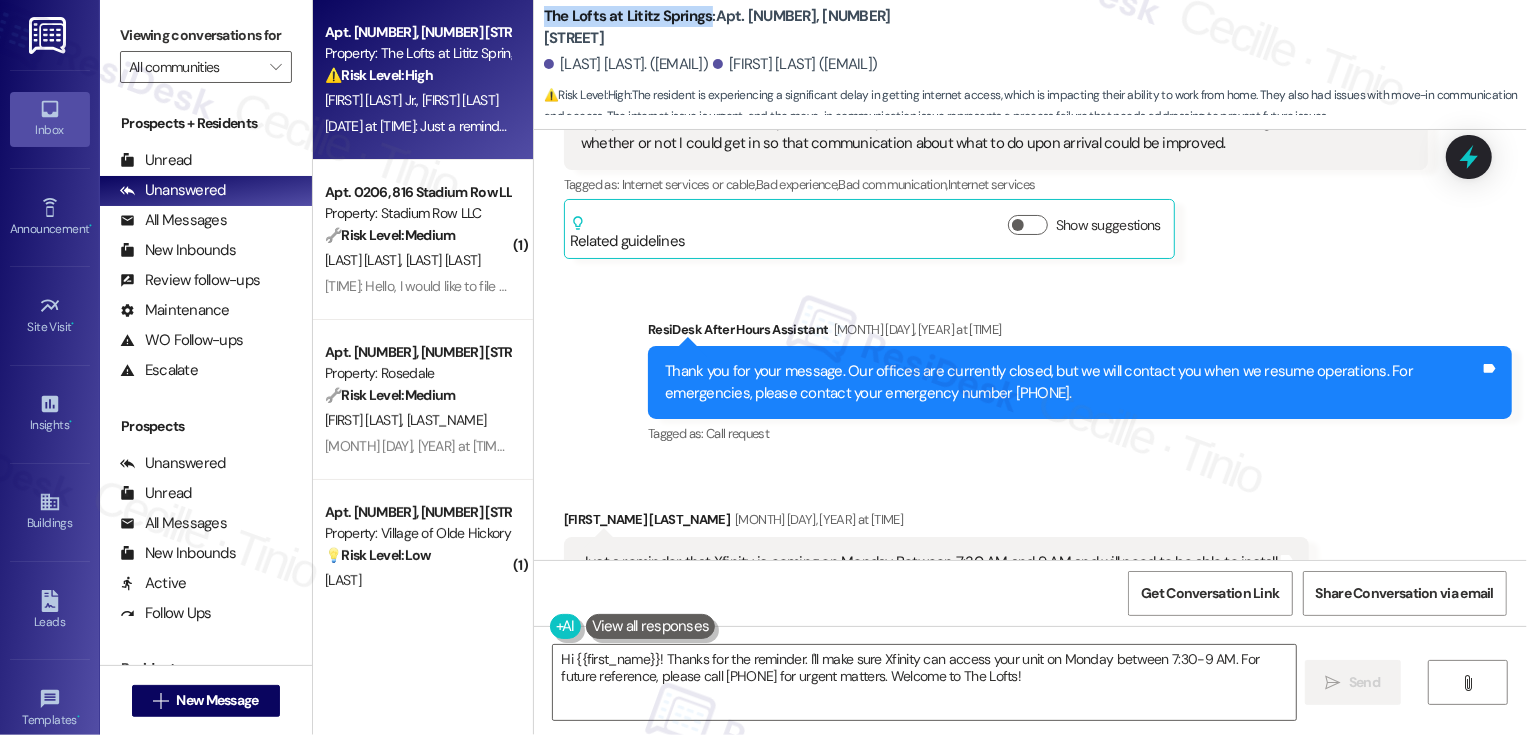 drag, startPoint x: 533, startPoint y: 15, endPoint x: 693, endPoint y: 23, distance: 160.19987 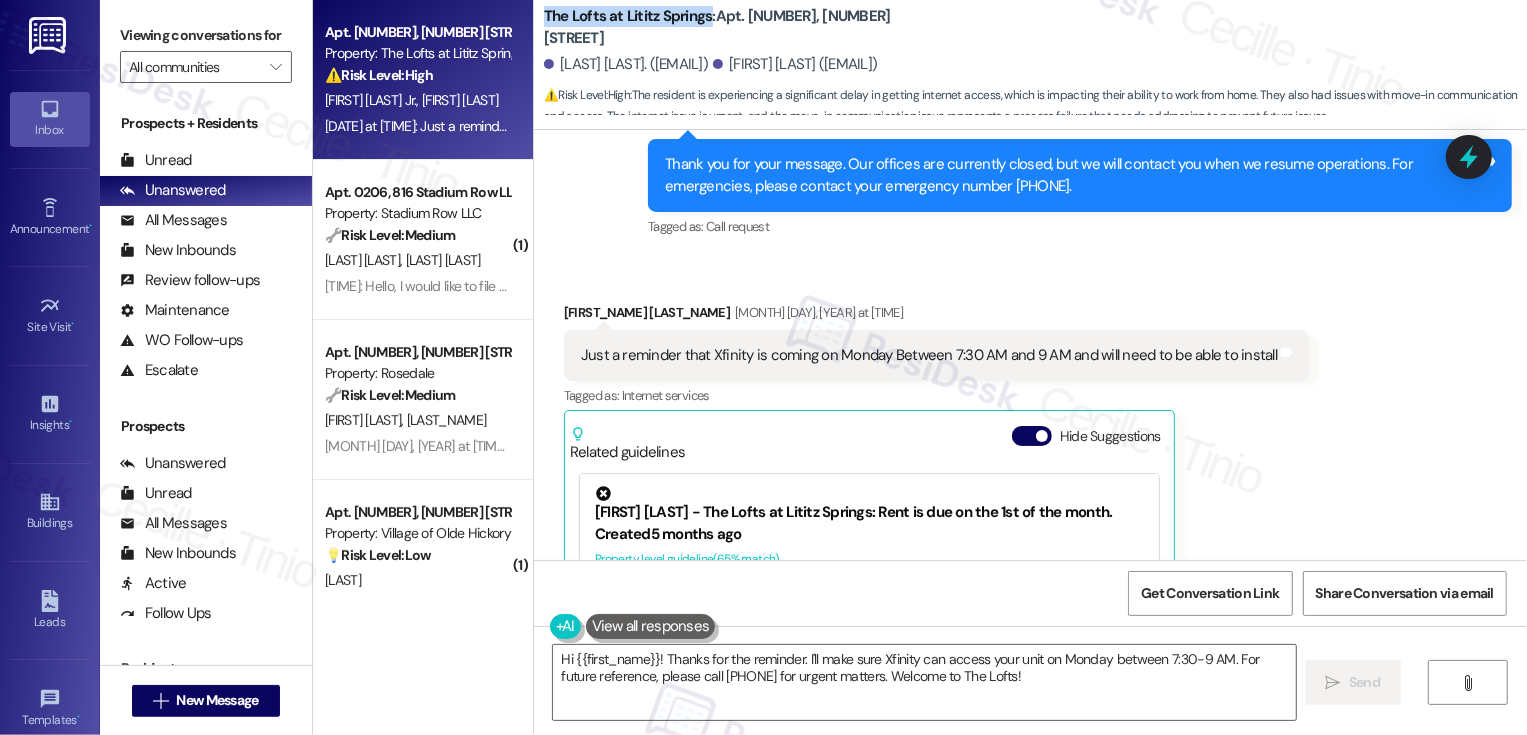 scroll, scrollTop: 895, scrollLeft: 0, axis: vertical 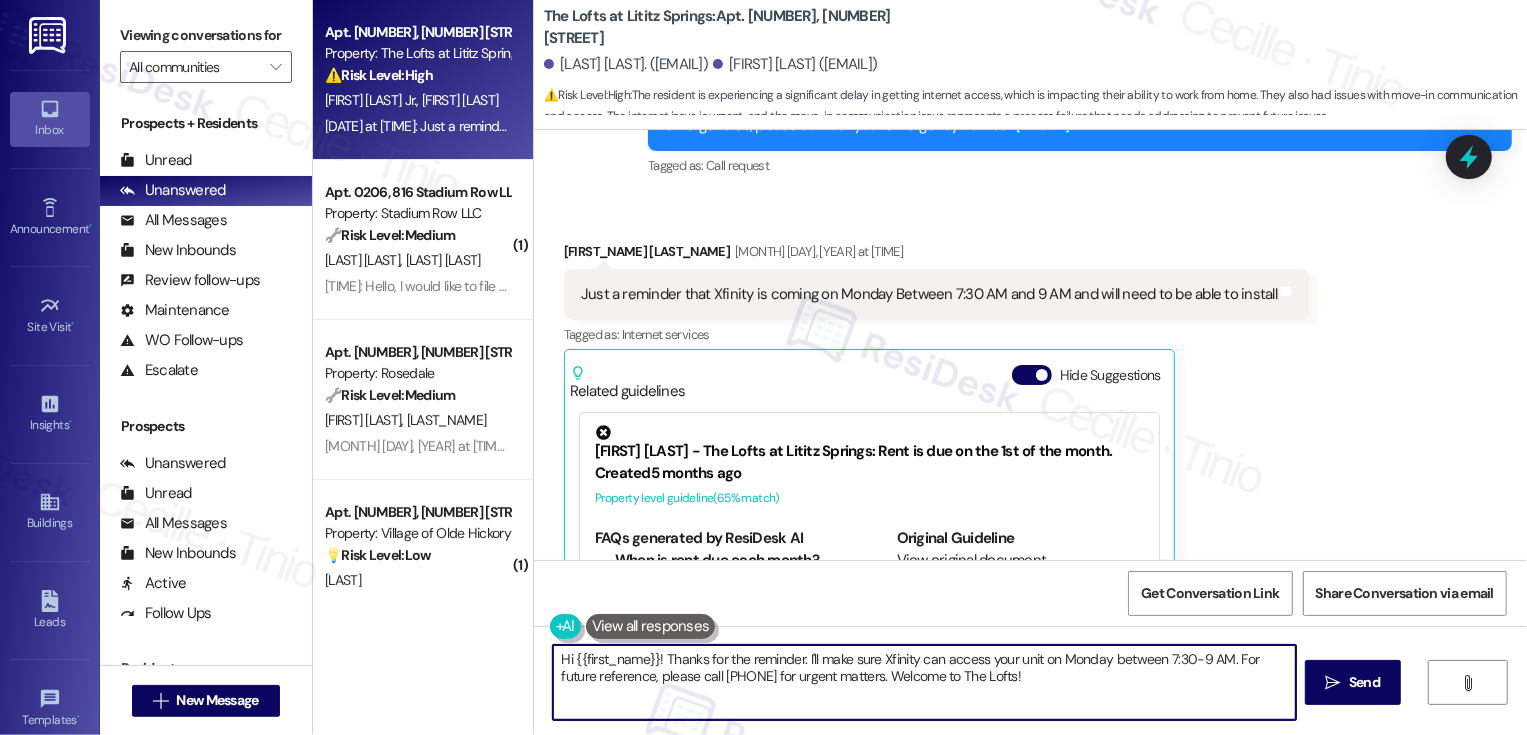 drag, startPoint x: 662, startPoint y: 659, endPoint x: 1009, endPoint y: 706, distance: 350.16852 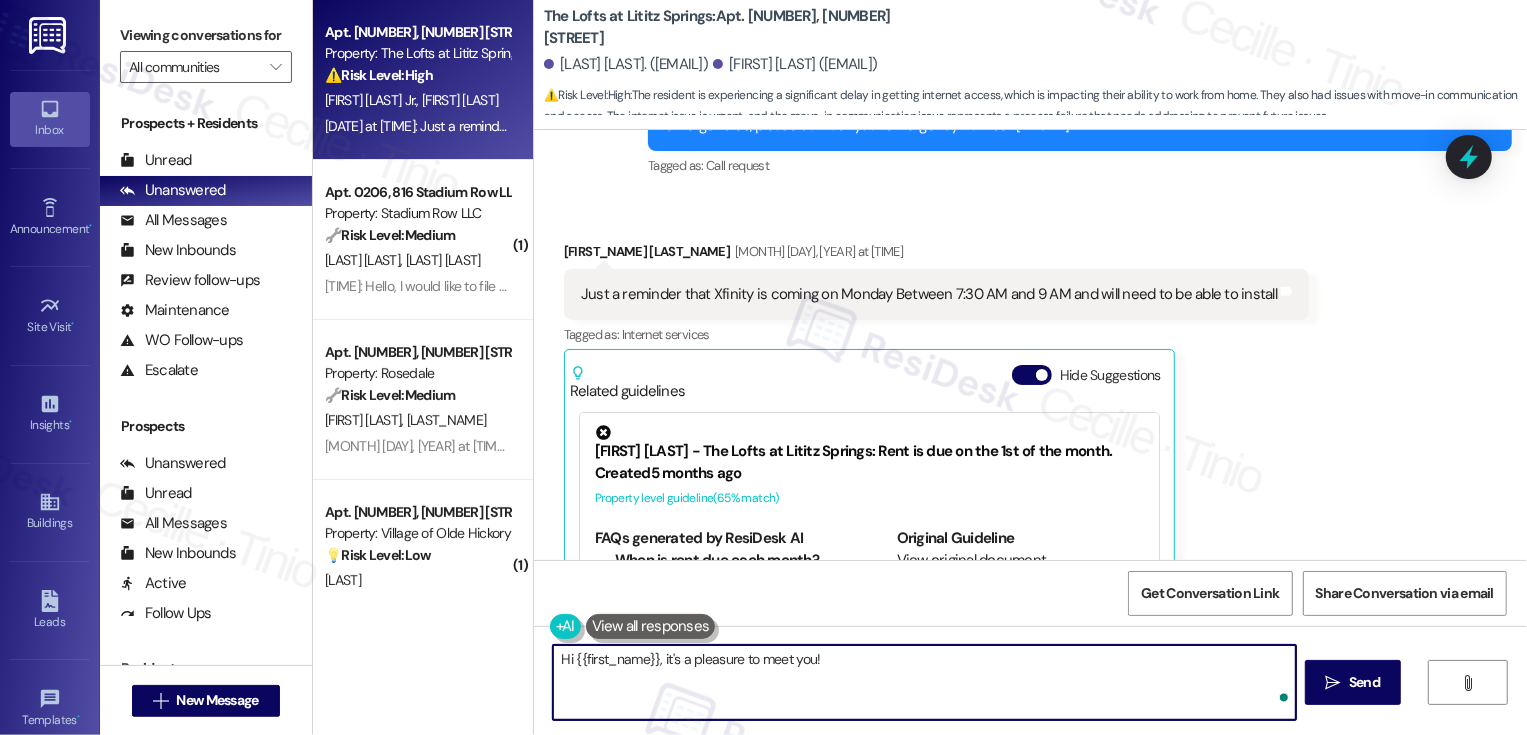 paste on "Thanks so much for sharing your experience! Your suggestion about letting new residents know to schedule Xfinity or other internet installations through the office is really helpful — I’ll pass it along to the team.
I also appreciate you sharing your move-in experience on Saturday. It’s great insight that clearer arrival instructions could make things smoother, and your feedback will help us improve that communication for future residents.
I’m so glad you’re here at The Lofts at Lititz Springs, and I appreciate you taking the time to share your thoughts!" 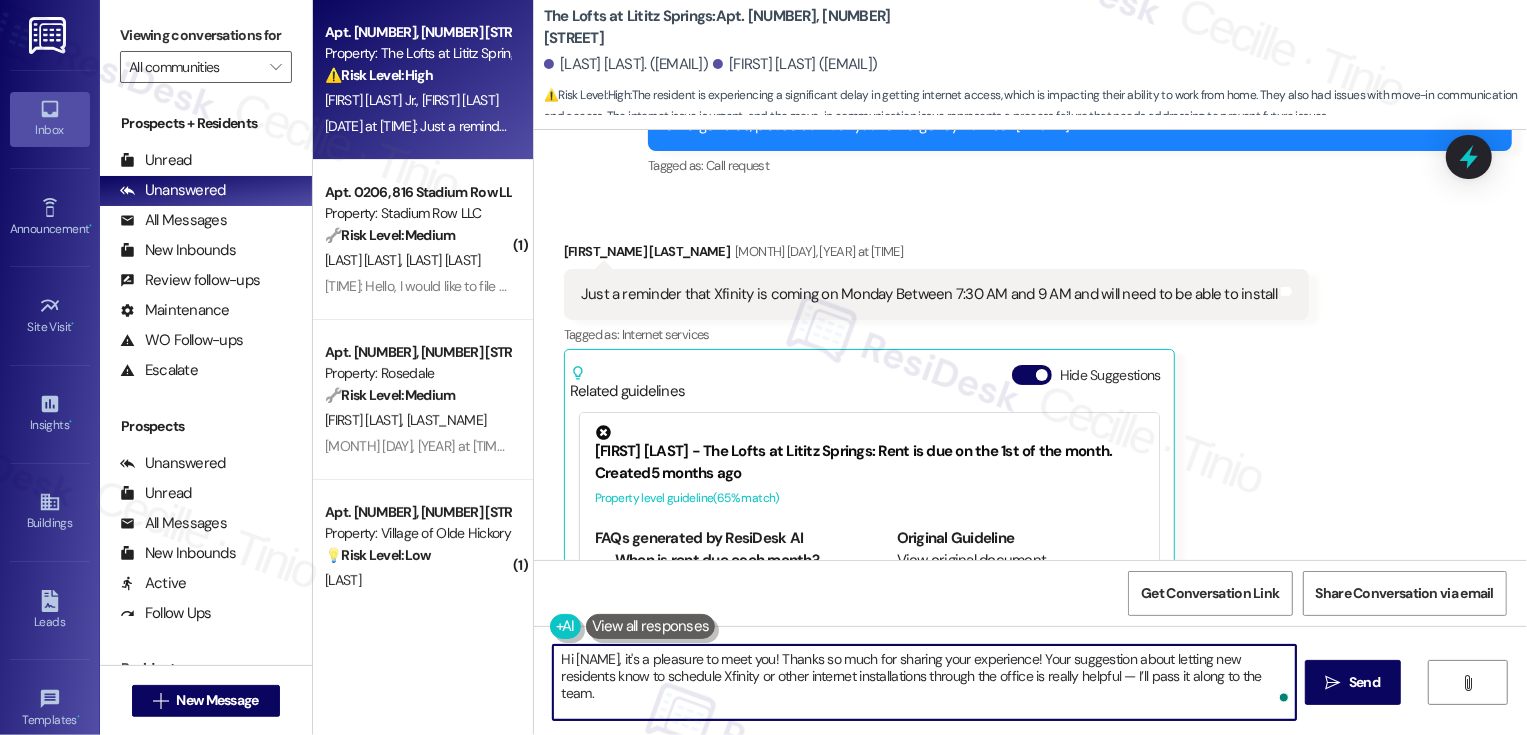 scroll, scrollTop: 102, scrollLeft: 0, axis: vertical 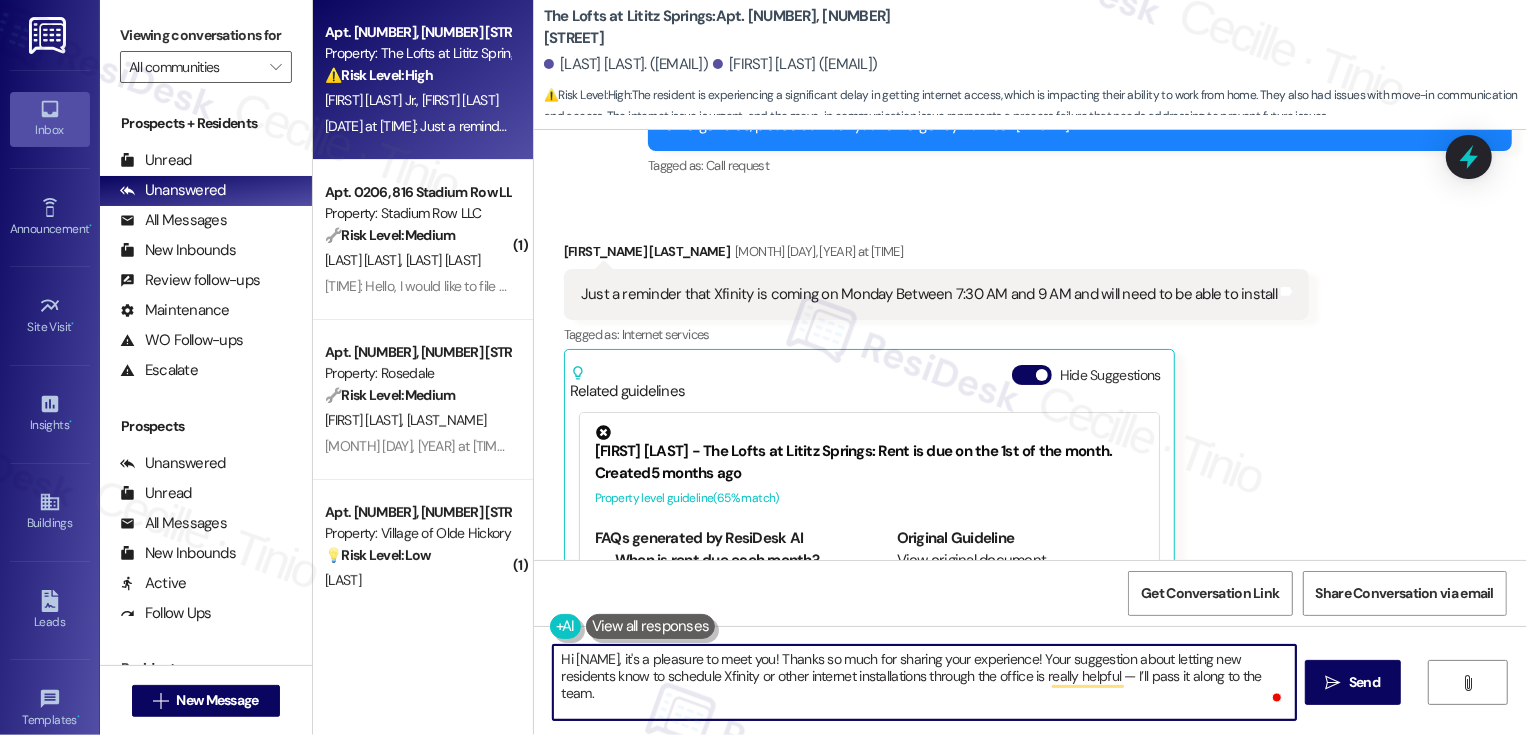 click on "Hi [NAME], it's a pleasure to meet you! Thanks so much for sharing your experience! Your suggestion about letting new residents know to schedule Xfinity or other internet installations through the office is really helpful — I’ll pass it along to the team.
I also appreciate you sharing your move-in experience on Saturday. It’s great insight that clearer arrival instructions could make things smoother, and your feedback will help us improve that communication for future residents.
I’m so glad you’re here at The Lofts at Lititz Springs, and I appreciate you taking the time to share your thoughts!" at bounding box center [924, 682] 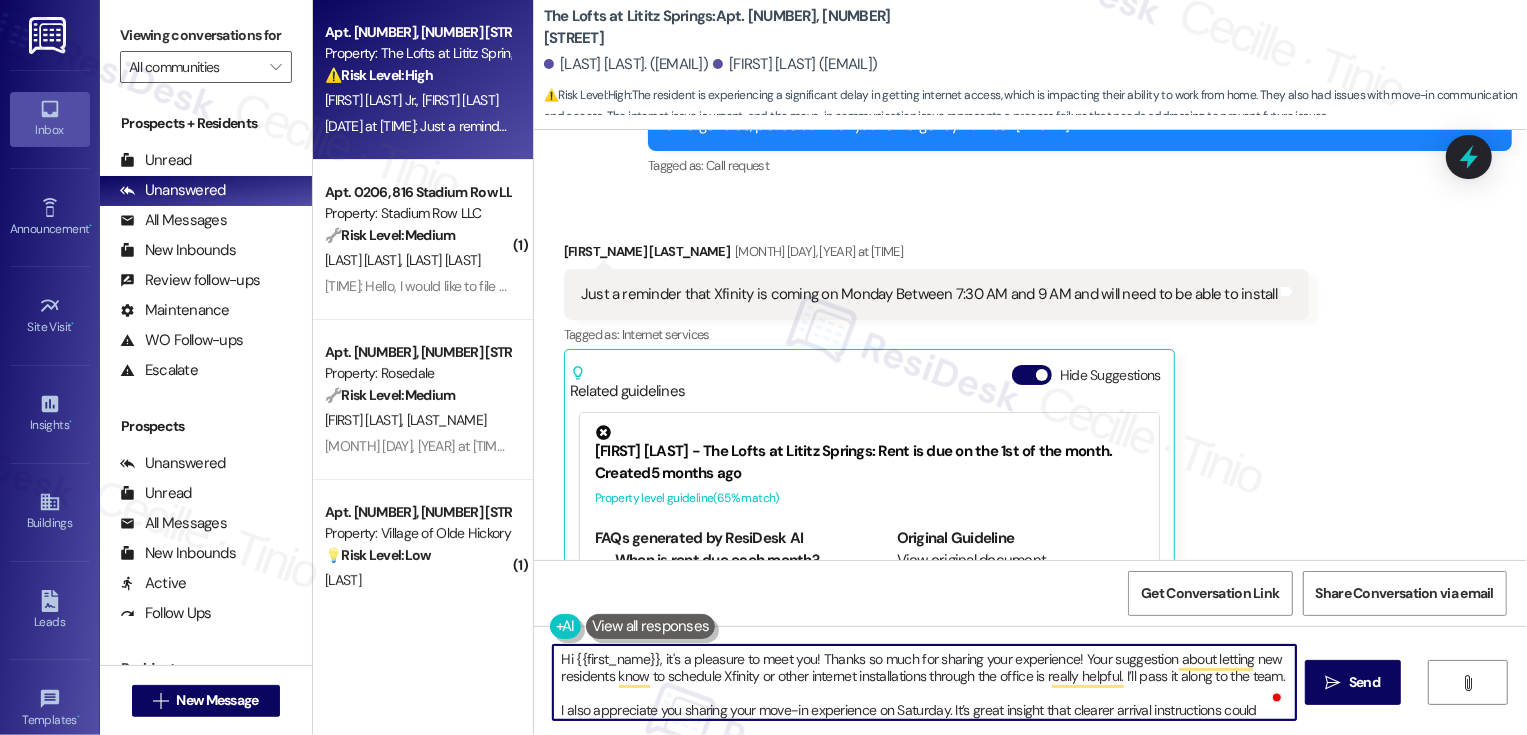 scroll, scrollTop: 16, scrollLeft: 0, axis: vertical 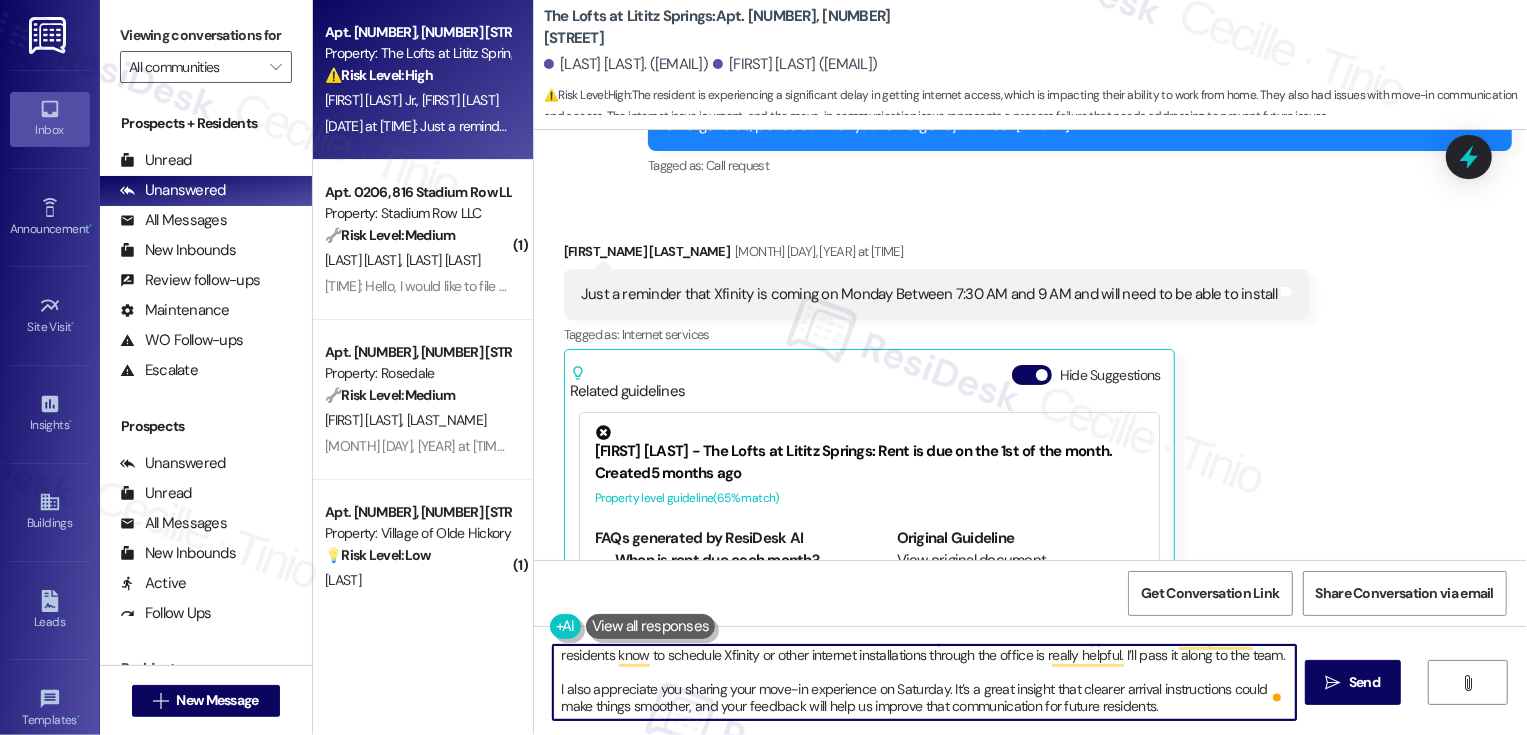 drag, startPoint x: 939, startPoint y: 689, endPoint x: 718, endPoint y: 698, distance: 221.18318 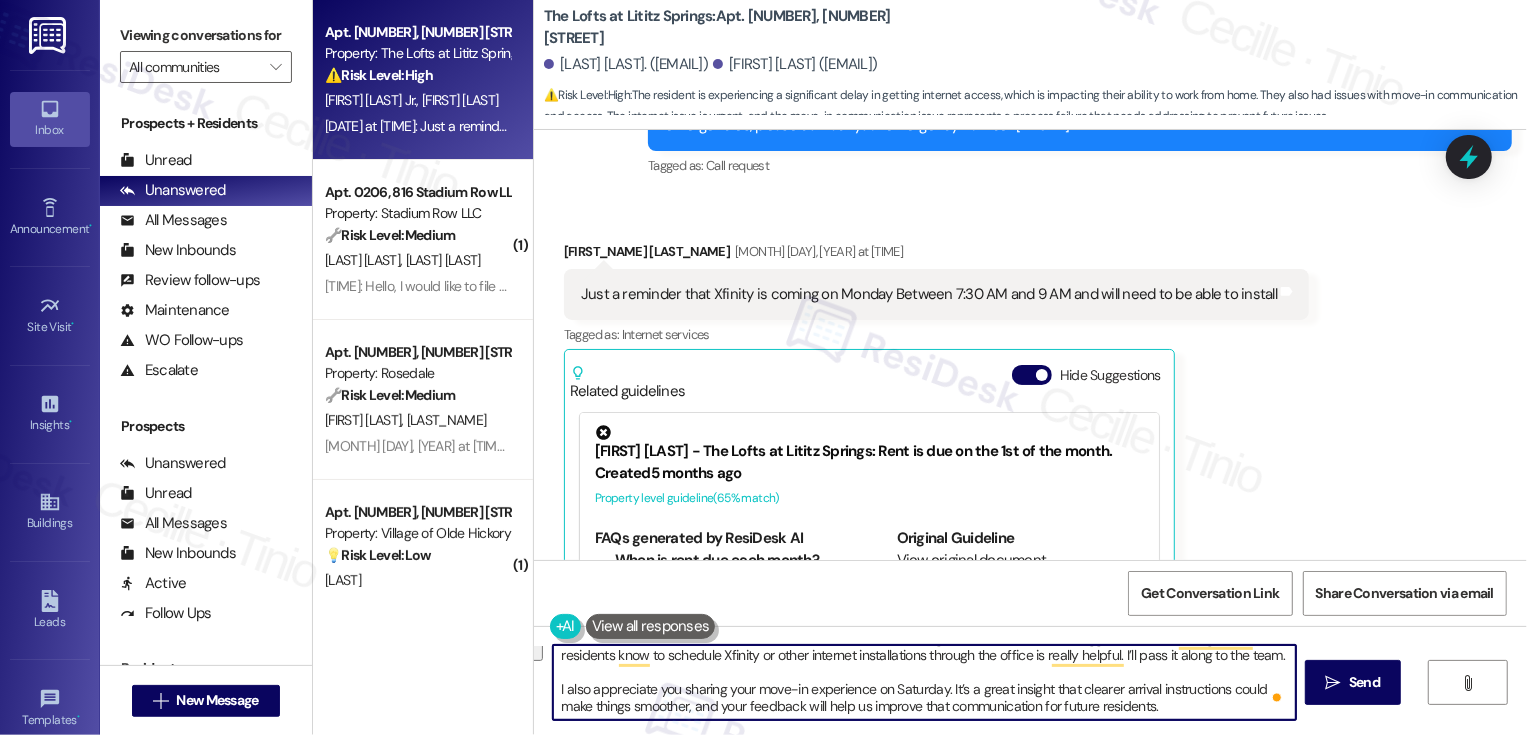 drag, startPoint x: 939, startPoint y: 689, endPoint x: 743, endPoint y: 708, distance: 196.91876 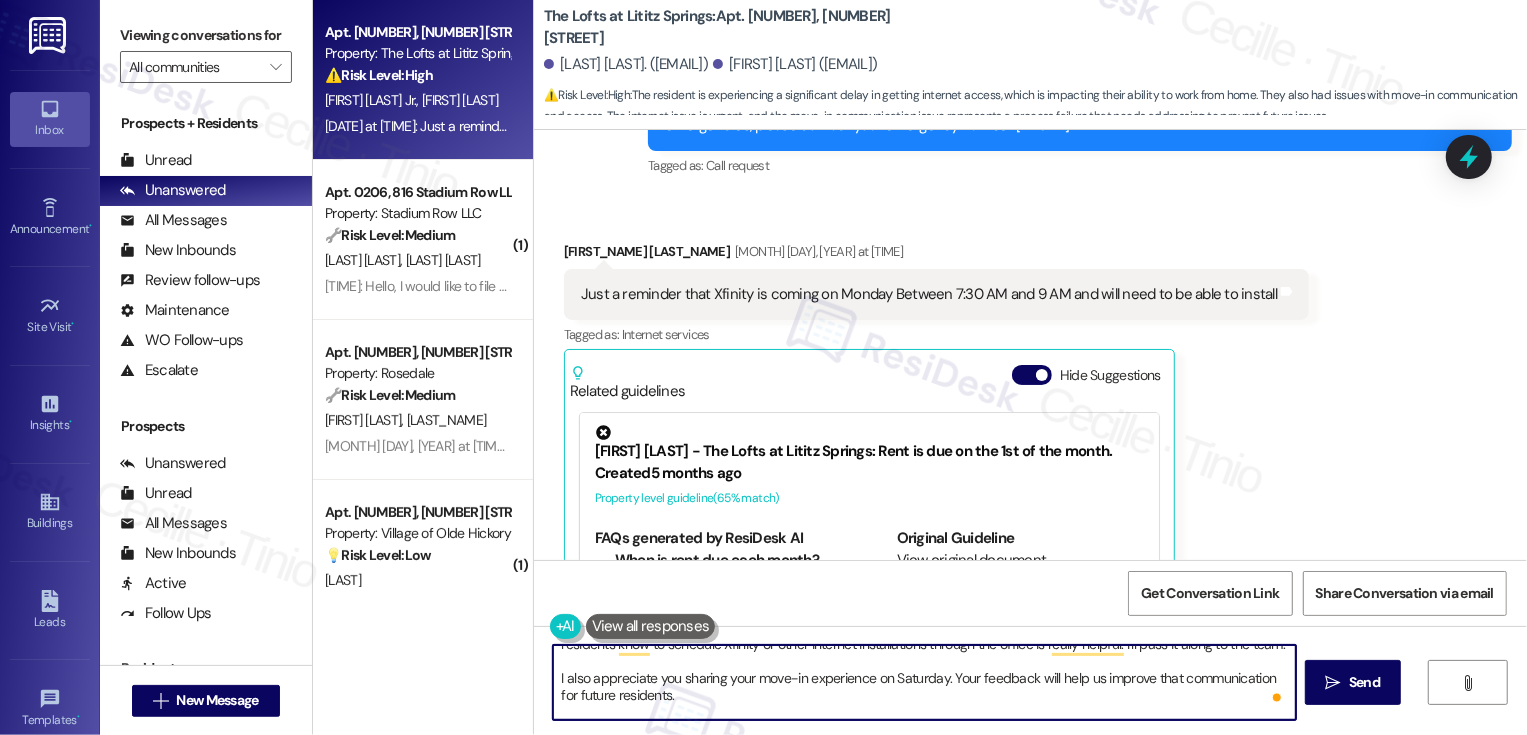 drag, startPoint x: 1145, startPoint y: 678, endPoint x: 1268, endPoint y: 684, distance: 123.146255 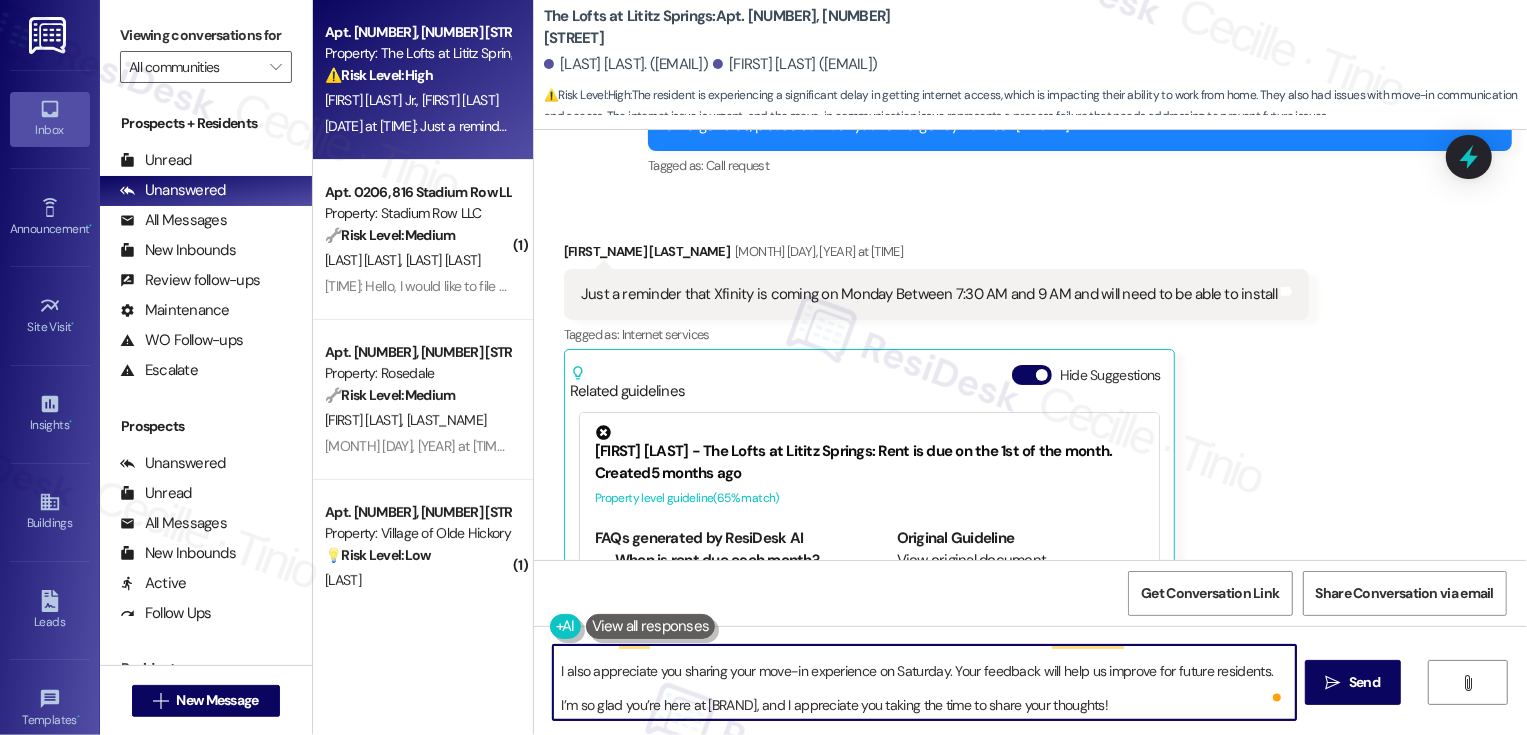 click on "Hi [FIRST_NAME], it's a pleasure to meet you! Thanks so much for sharing your experience! Your suggestion about letting new residents know to schedule Xfinity or other internet installations through the office is really helpful. I’ll pass it along to the team.
I also appreciate you sharing your move-in experience on Saturday. Your feedback will help us improve for future residents.
I’m so glad you’re here at [BRAND], and I appreciate you taking the time to share your thoughts!" at bounding box center [924, 682] 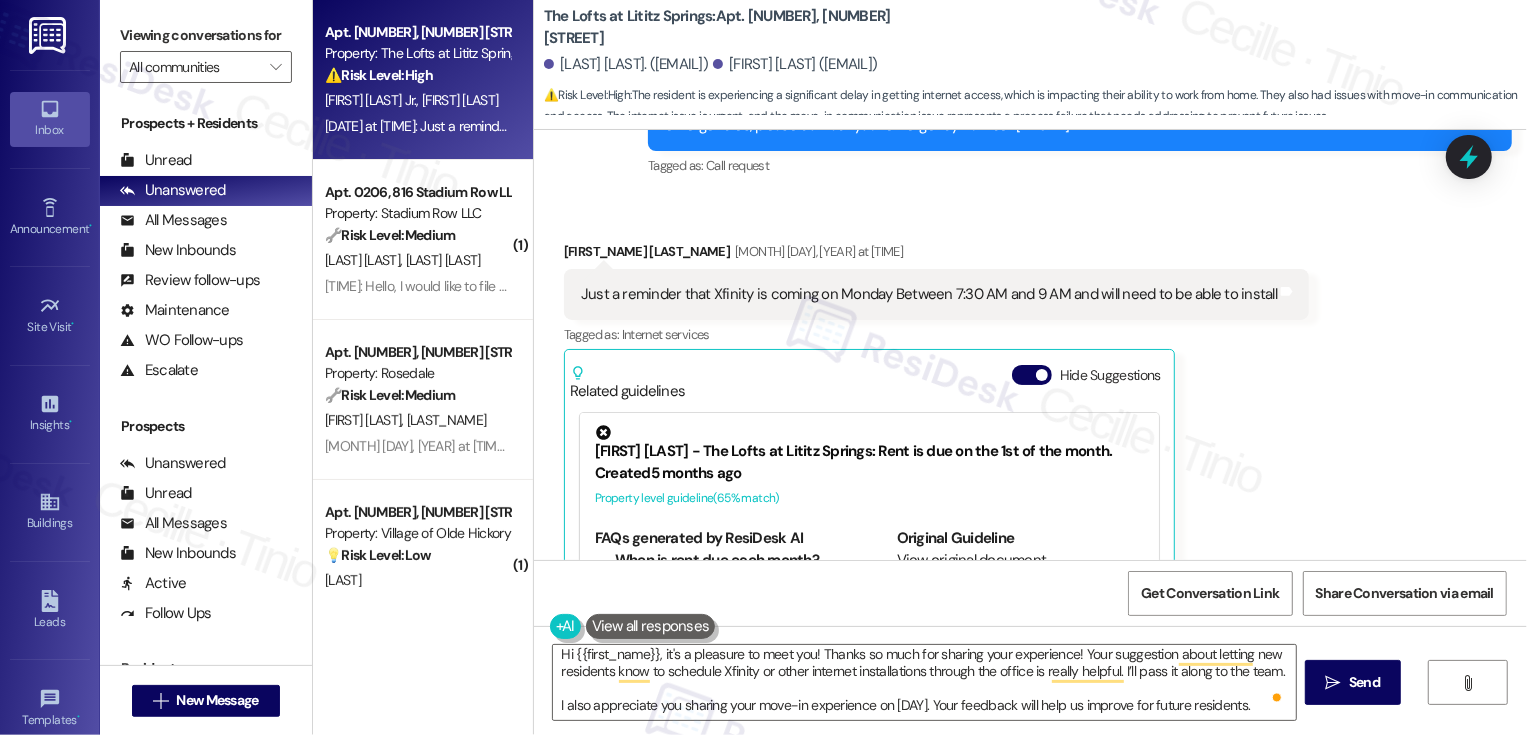 click on "[LAST] [LAST]. ([EMAIL])" at bounding box center [626, 64] 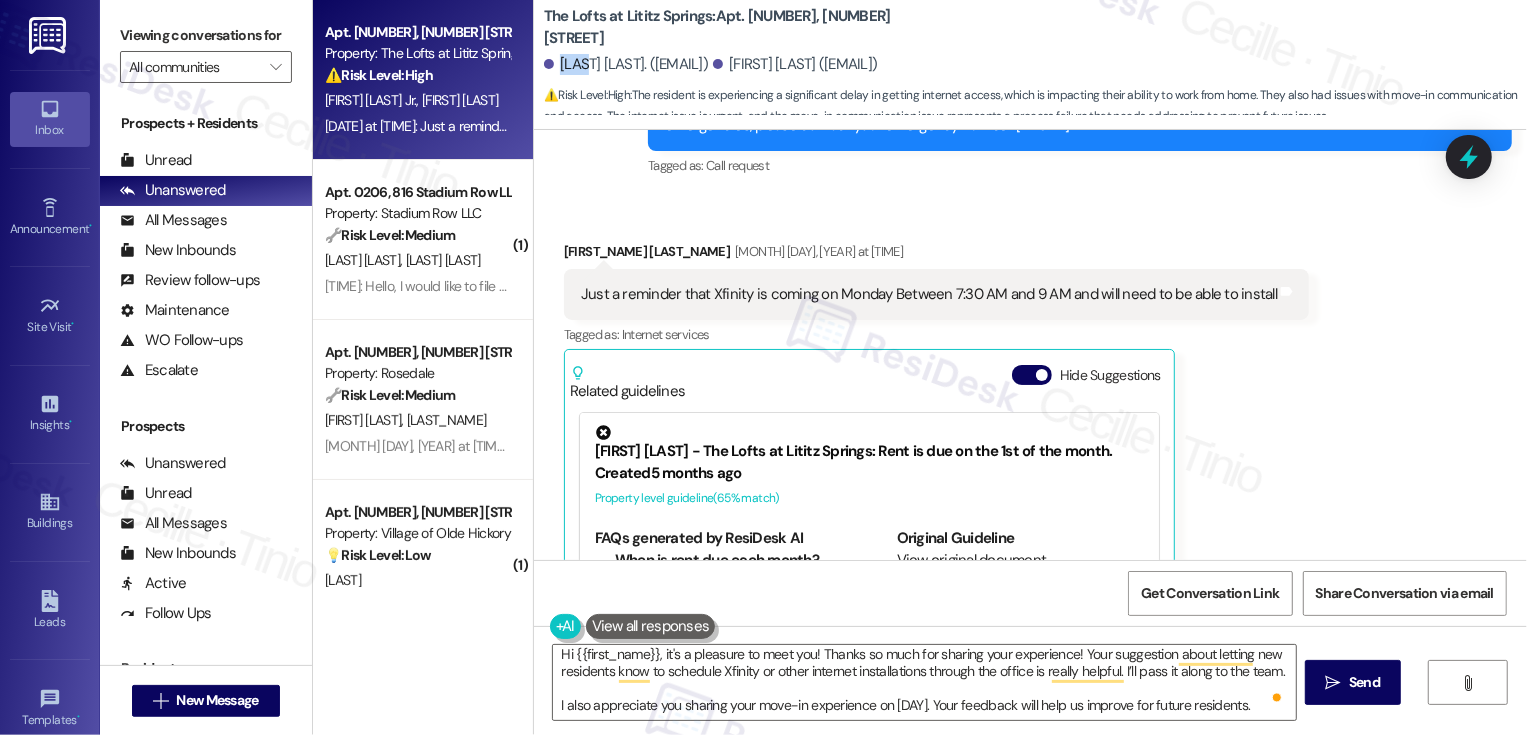 copy on "[FIRST]" 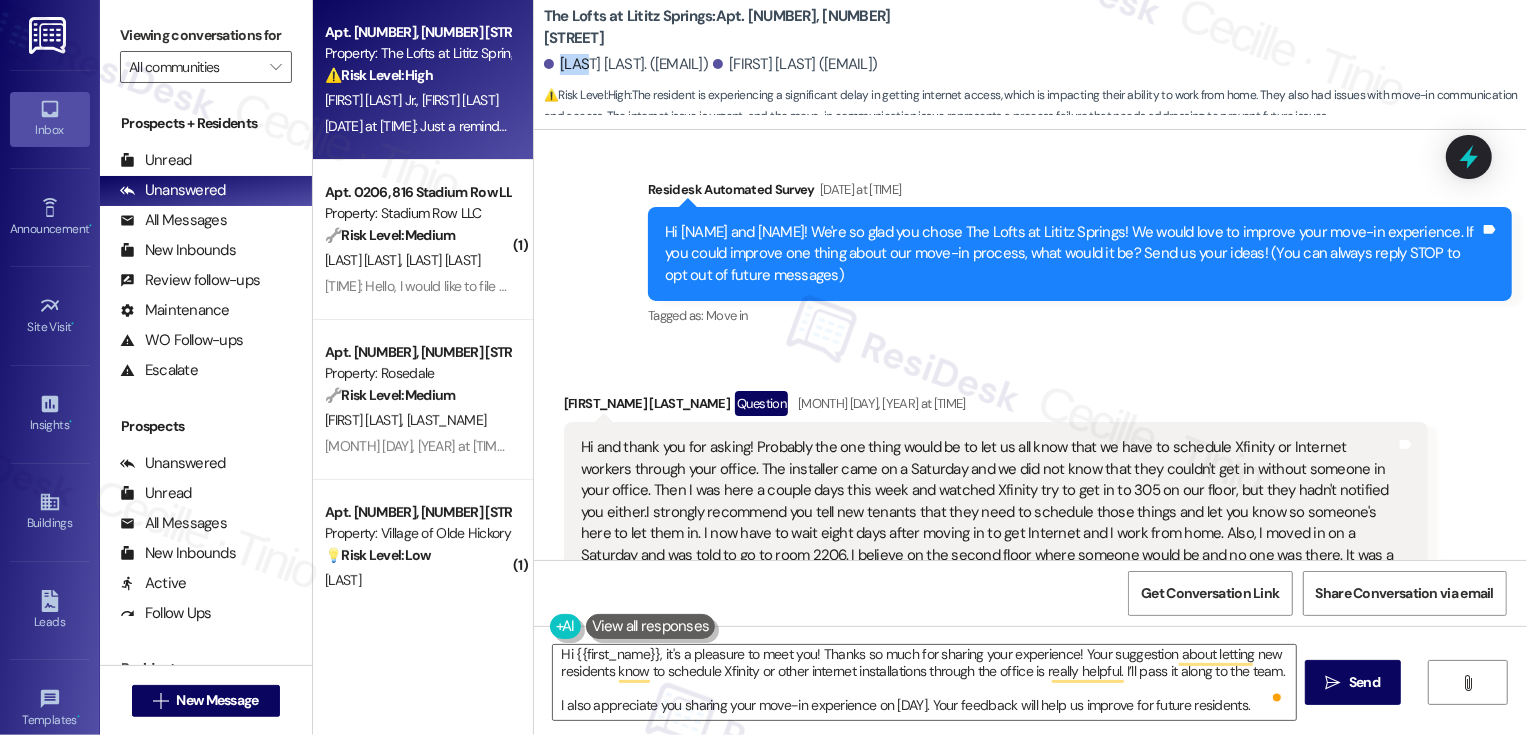 scroll, scrollTop: 0, scrollLeft: 0, axis: both 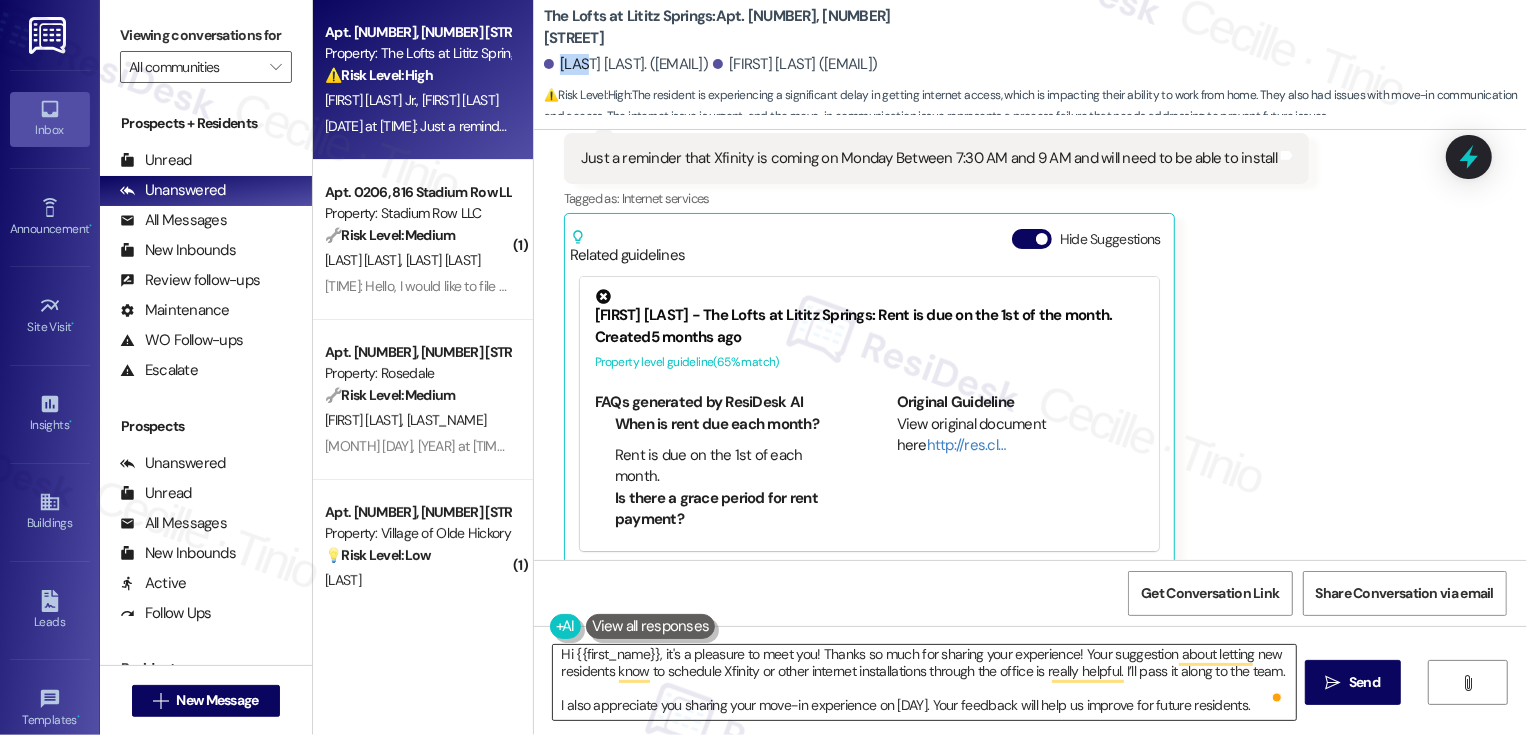 click on "Hi {{first_name}}, it's a pleasure to meet you! Thanks so much for sharing your experience! Your suggestion about letting new residents know to schedule Xfinity or other internet installations through the office is really helpful. I’ll pass it along to the team.
I also appreciate you sharing your move-in experience on [DAY]. Your feedback will help us improve for future residents." at bounding box center (924, 682) 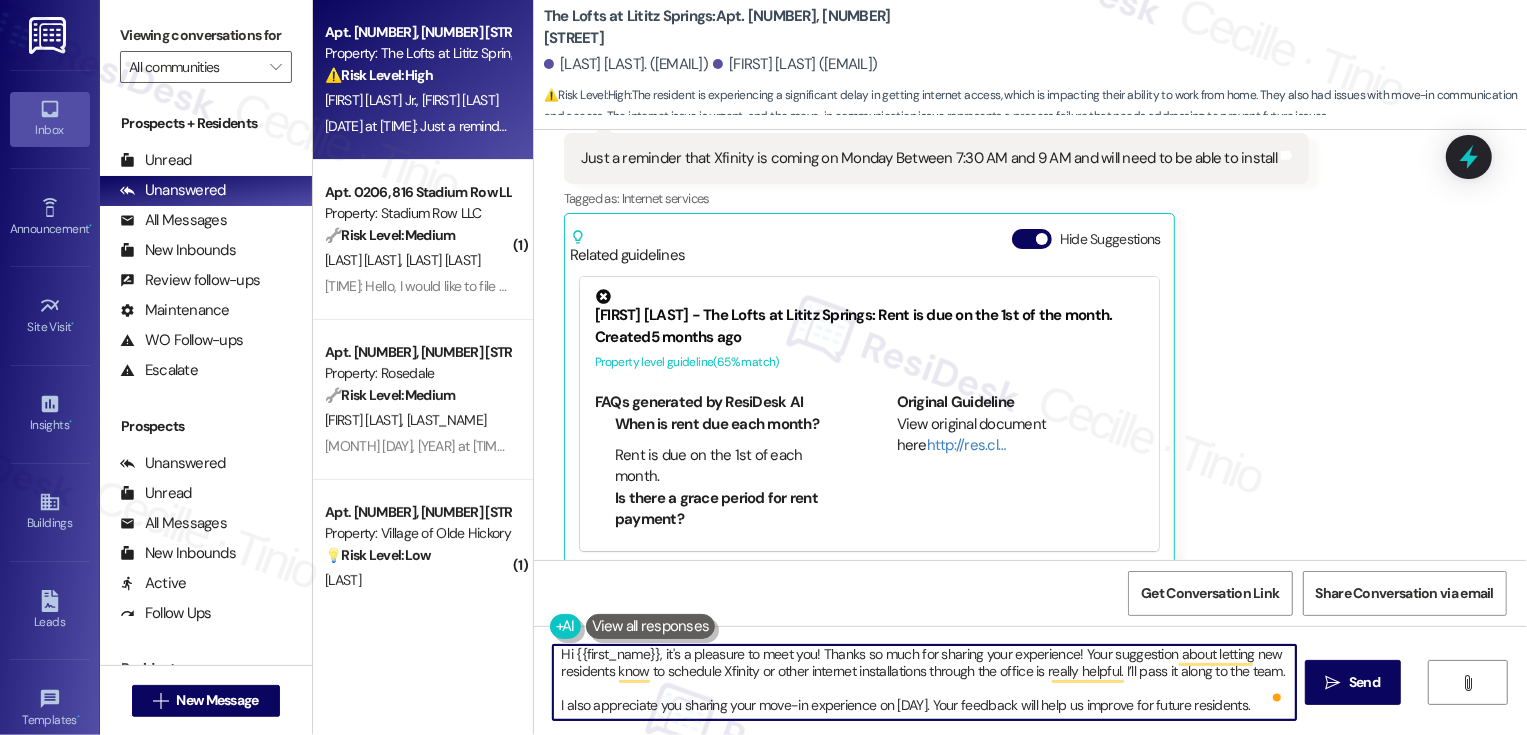 click on "Hi {{first_name}}, it's a pleasure to meet you! Thanks so much for sharing your experience! Your suggestion about letting new residents know to schedule Xfinity or other internet installations through the office is really helpful. I’ll pass it along to the team.
I also appreciate you sharing your move-in experience on [DAY]. Your feedback will help us improve for future residents." at bounding box center (924, 682) 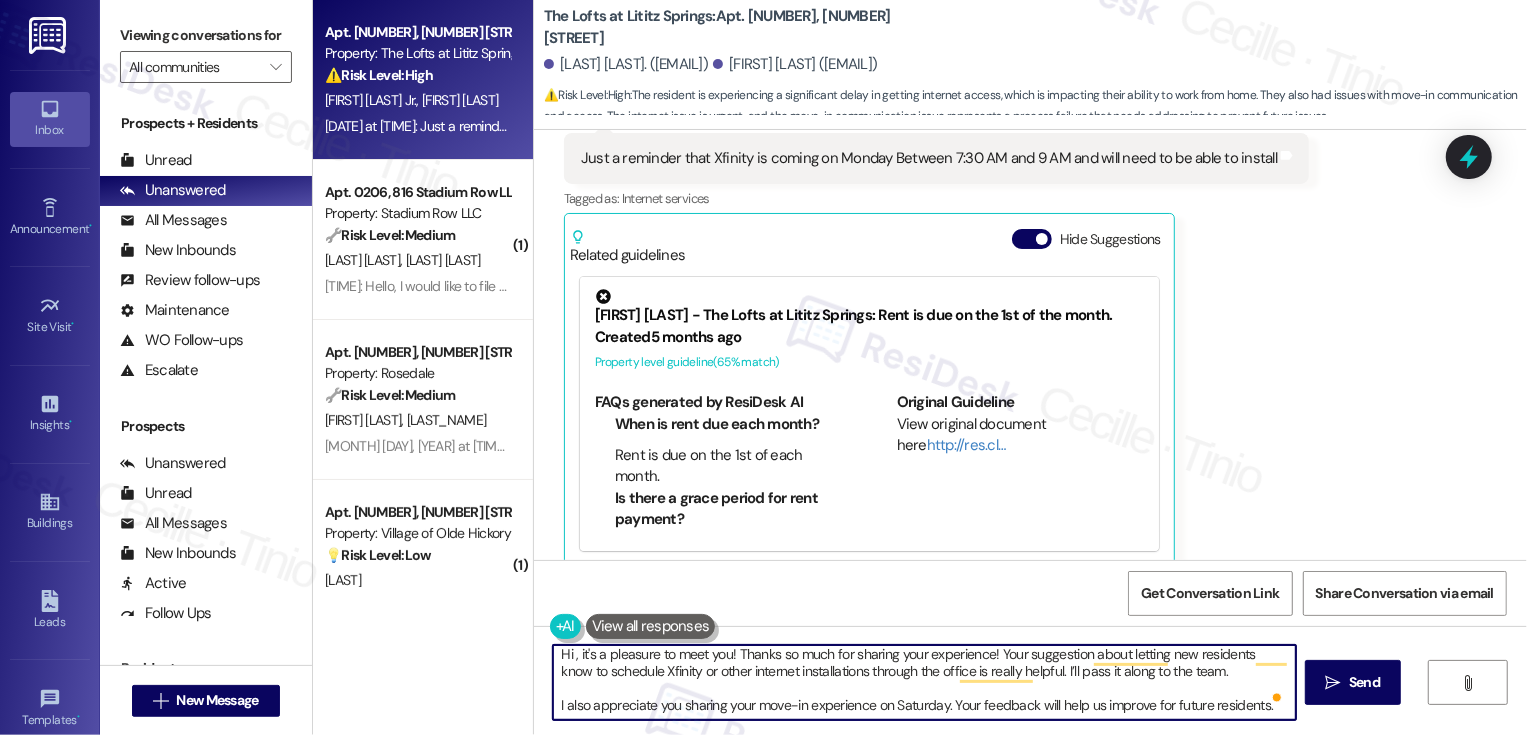 paste on "[FIRST]" 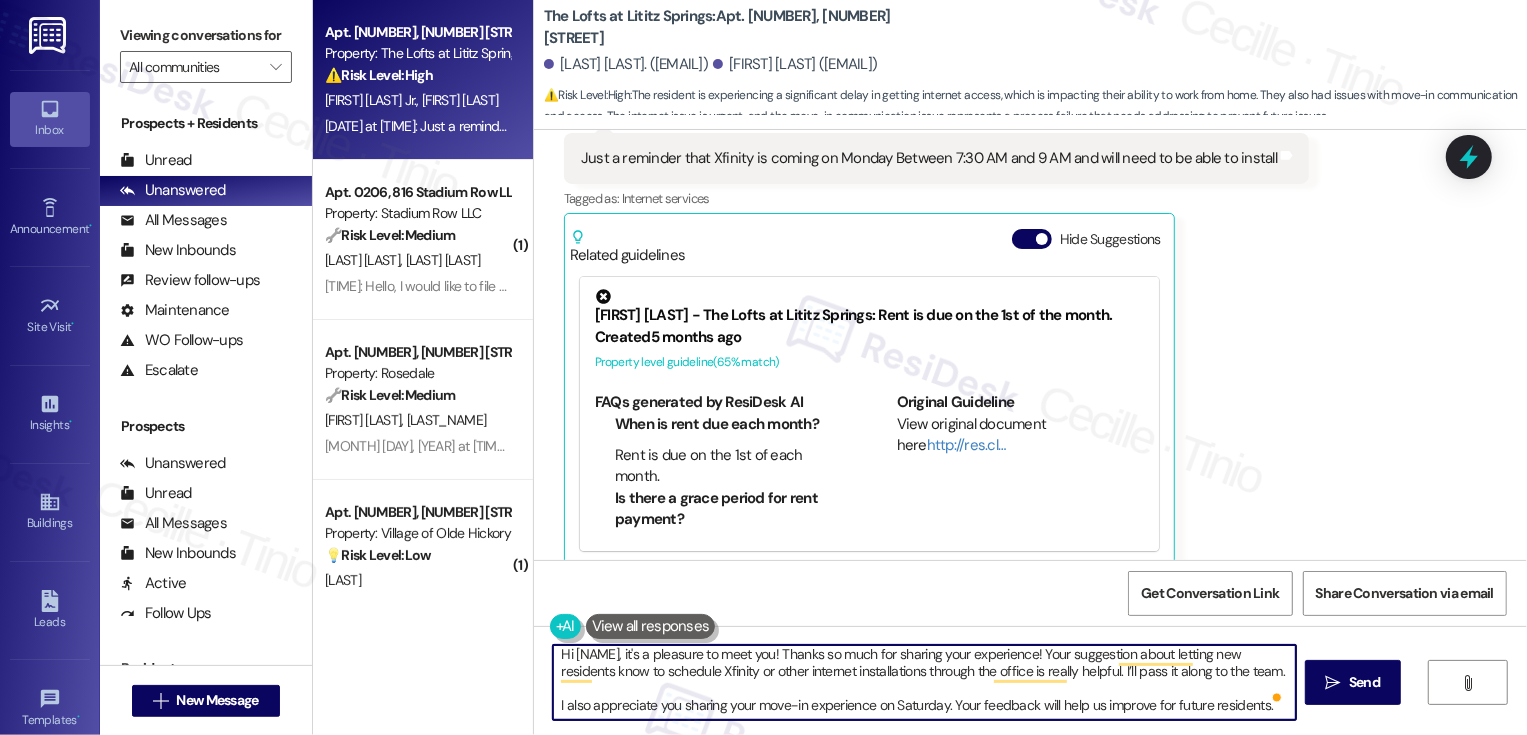 click on "Hi [NAME], it's a pleasure to meet you! Thanks so much for sharing your experience! Your suggestion about letting new residents know to schedule Xfinity or other internet installations through the office is really helpful. I’ll pass it along to the team.
I also appreciate you sharing your move-in experience on Saturday. Your feedback will help us improve for future residents." at bounding box center (924, 682) 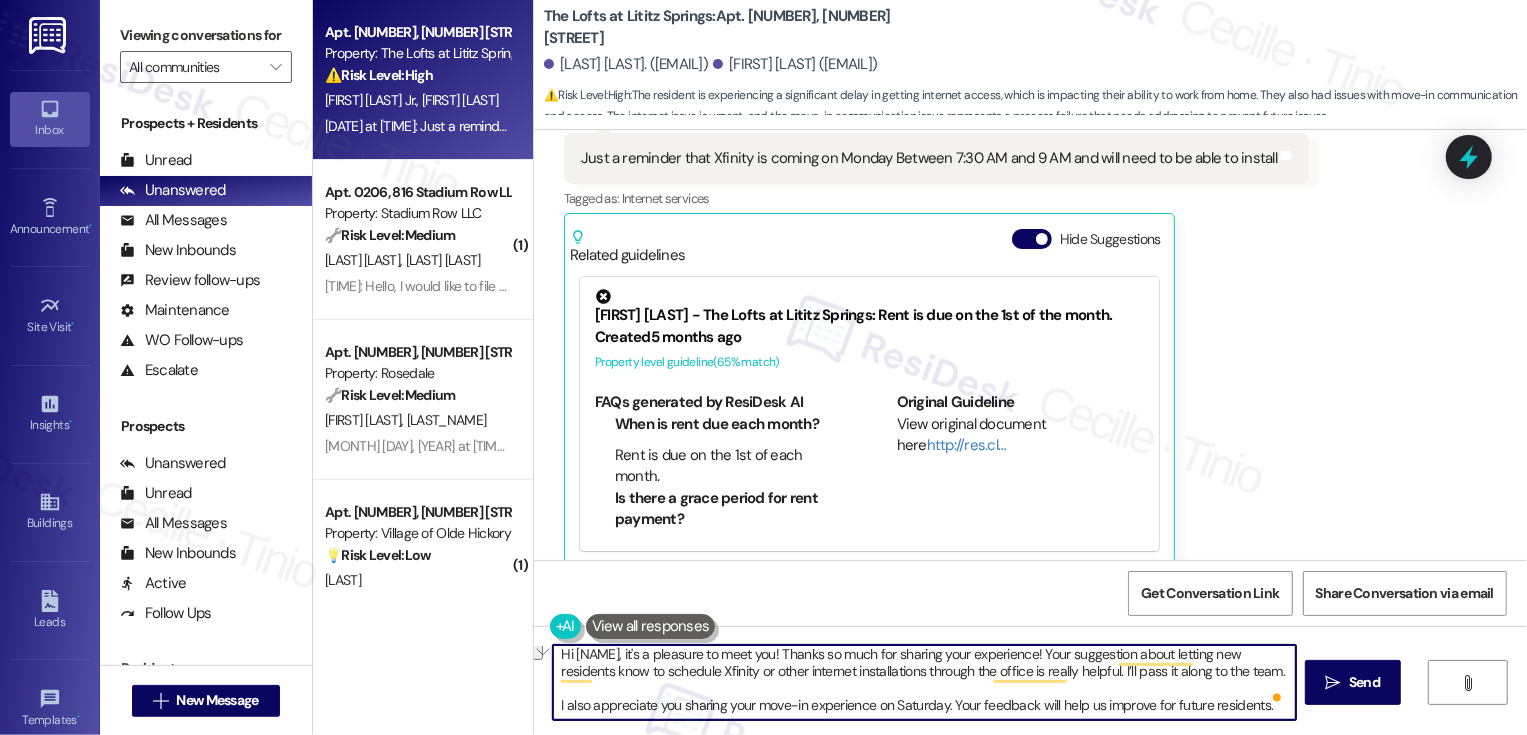 drag, startPoint x: 942, startPoint y: 706, endPoint x: 552, endPoint y: 716, distance: 390.12817 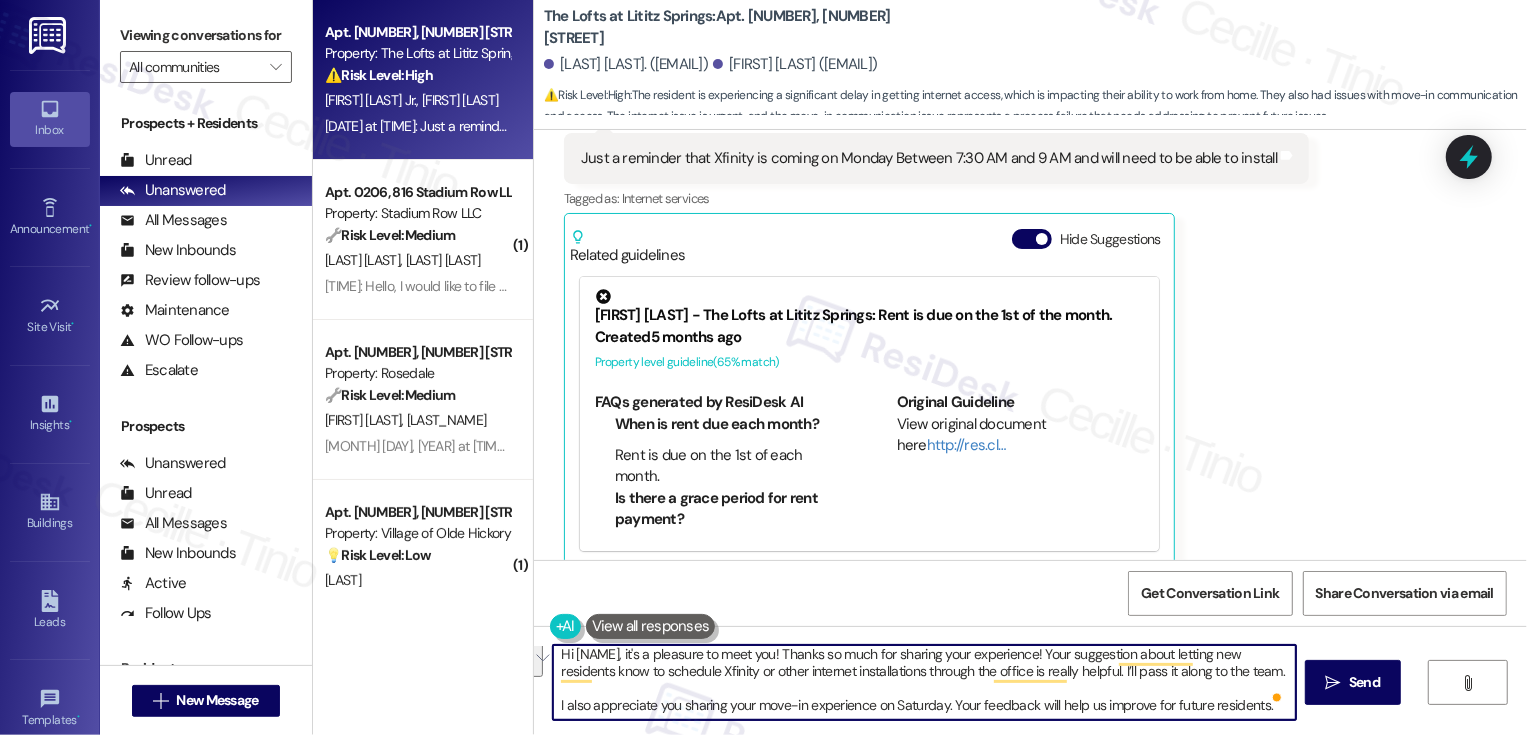 drag, startPoint x: 942, startPoint y: 705, endPoint x: 963, endPoint y: 685, distance: 29 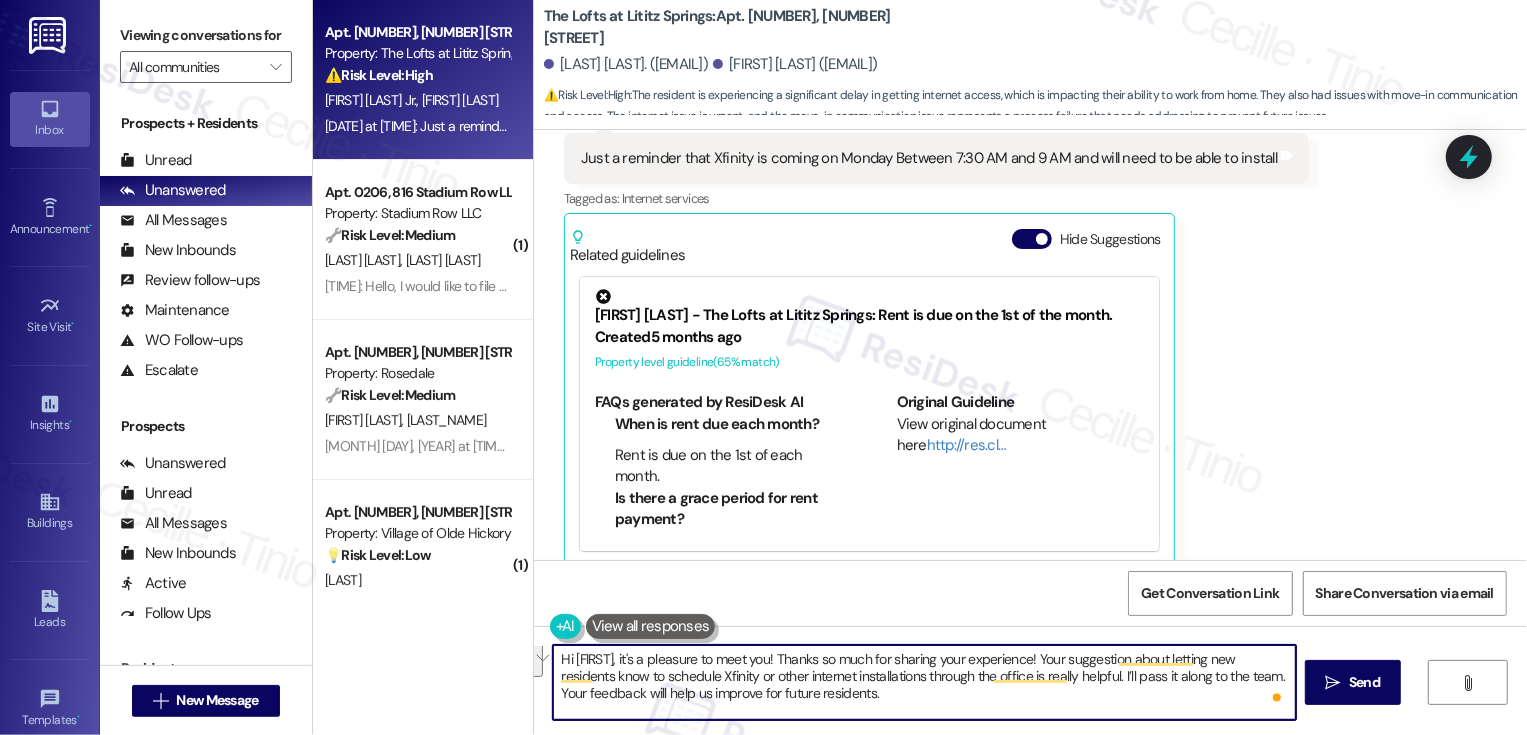 scroll, scrollTop: 0, scrollLeft: 0, axis: both 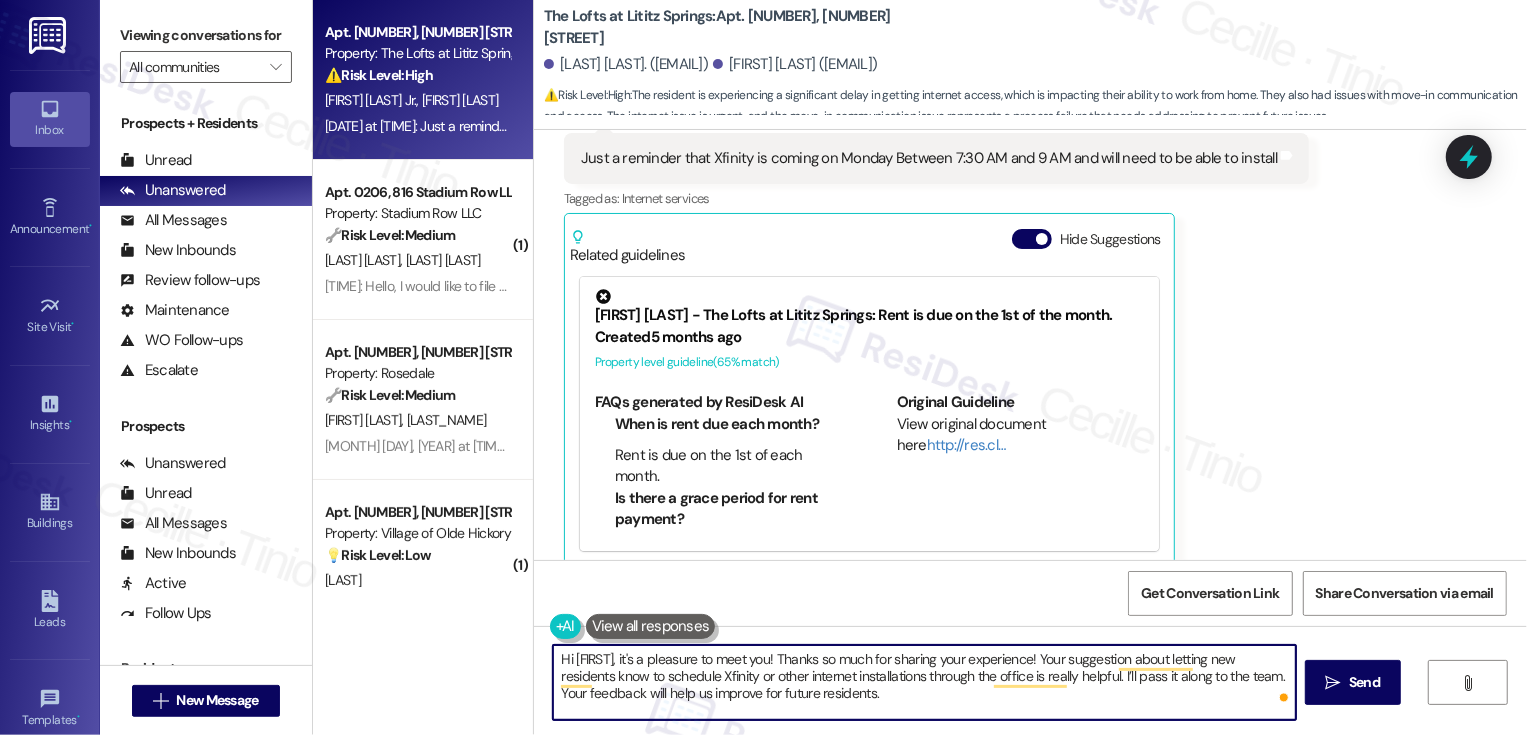 click on "Hi [FIRST], it's a pleasure to meet you! Thanks so much for sharing your experience! Your suggestion about letting new residents know to schedule Xfinity or other internet installations through the office is really helpful. I’ll pass it along to the team. Your feedback will help us improve for future residents." at bounding box center (924, 682) 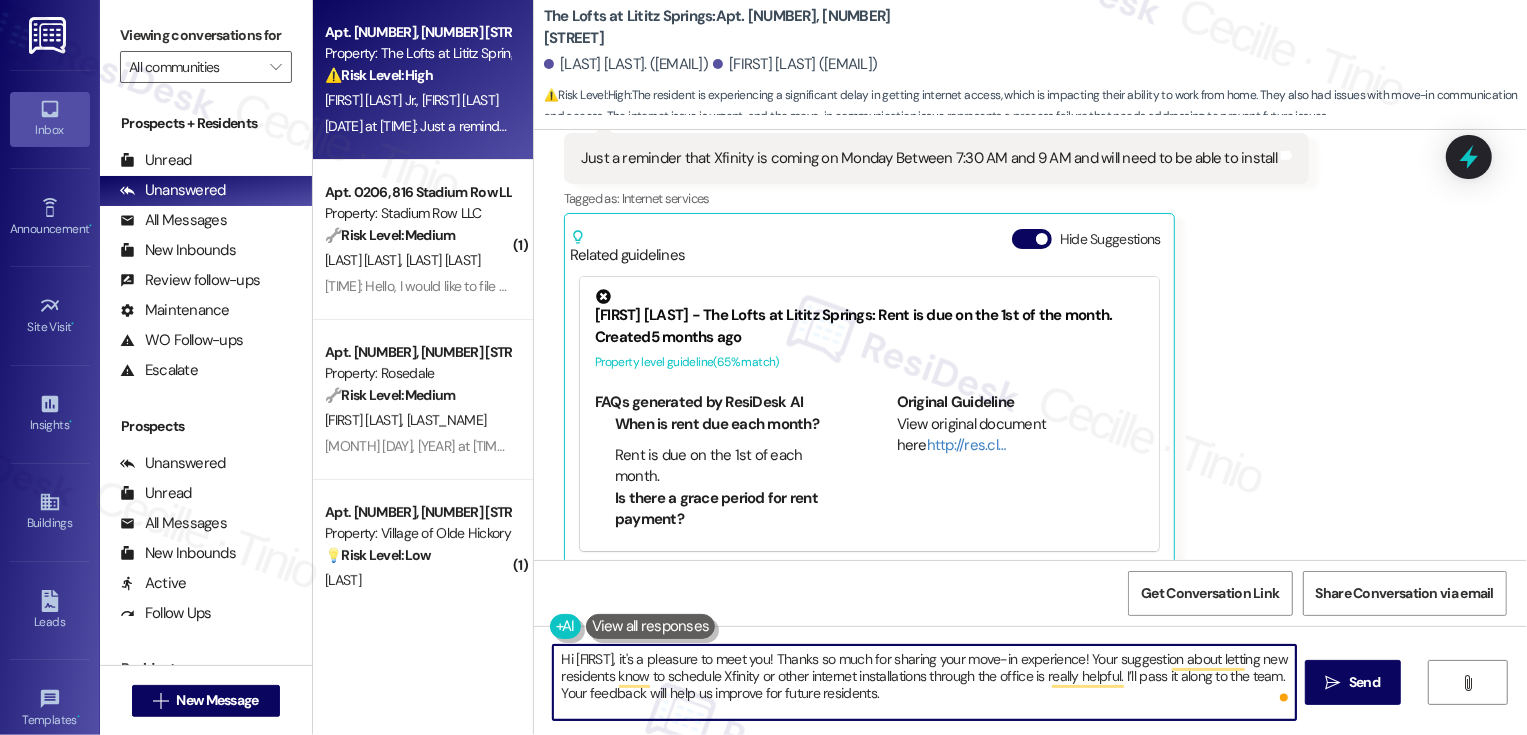 click on "Hi [FIRST], it's a pleasure to meet you! Thanks so much for sharing your move-in experience! Your suggestion about letting new residents know to schedule Xfinity or other internet installations through the office is really helpful. I’ll pass it along to the team. Your feedback will help us improve for future residents." at bounding box center (924, 682) 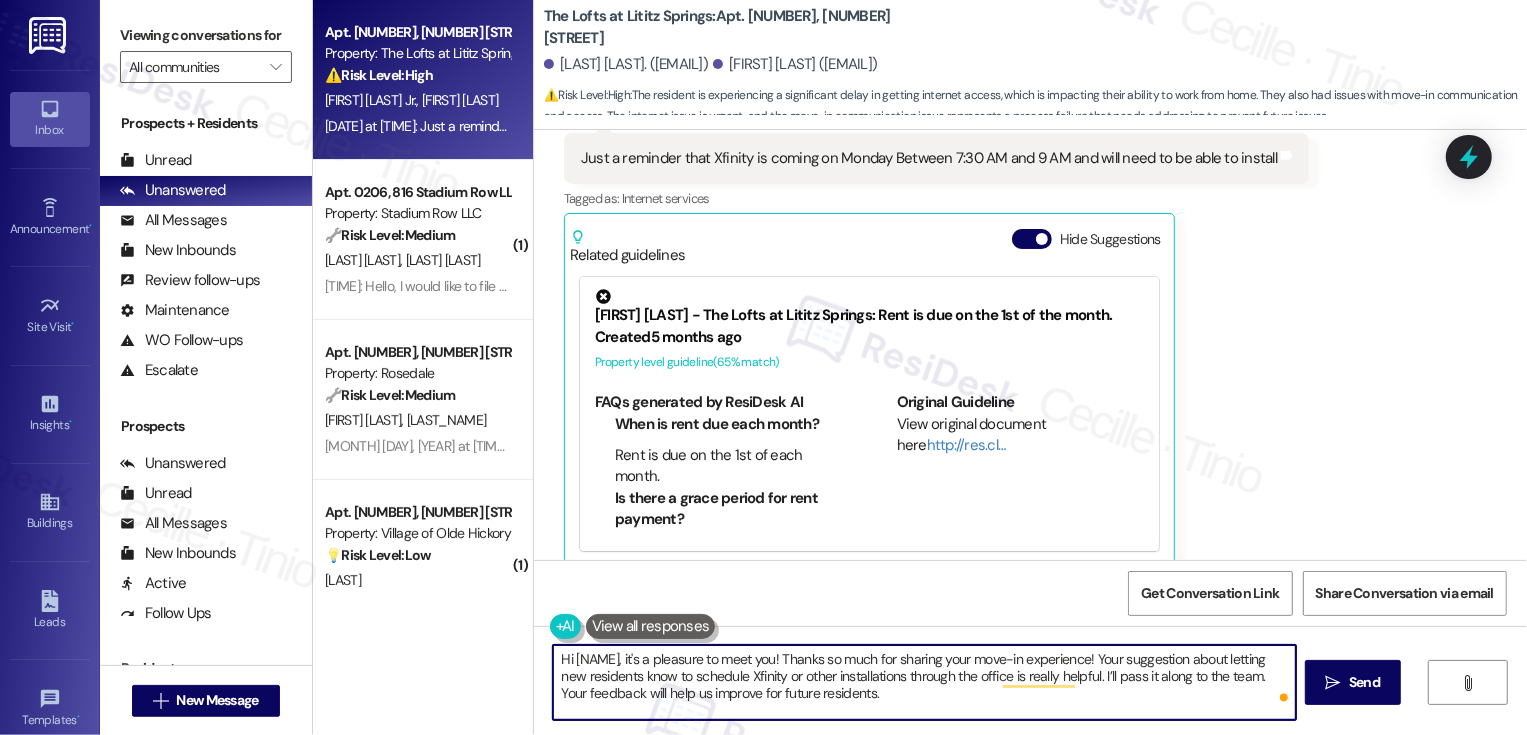 click on "Hi [NAME], it's a pleasure to meet you! Thanks so much for sharing your move-in experience! Your suggestion about letting new residents know to schedule Xfinity or other installations through the office is really helpful. I’ll pass it along to the team. Your feedback will help us improve for future residents." at bounding box center [924, 682] 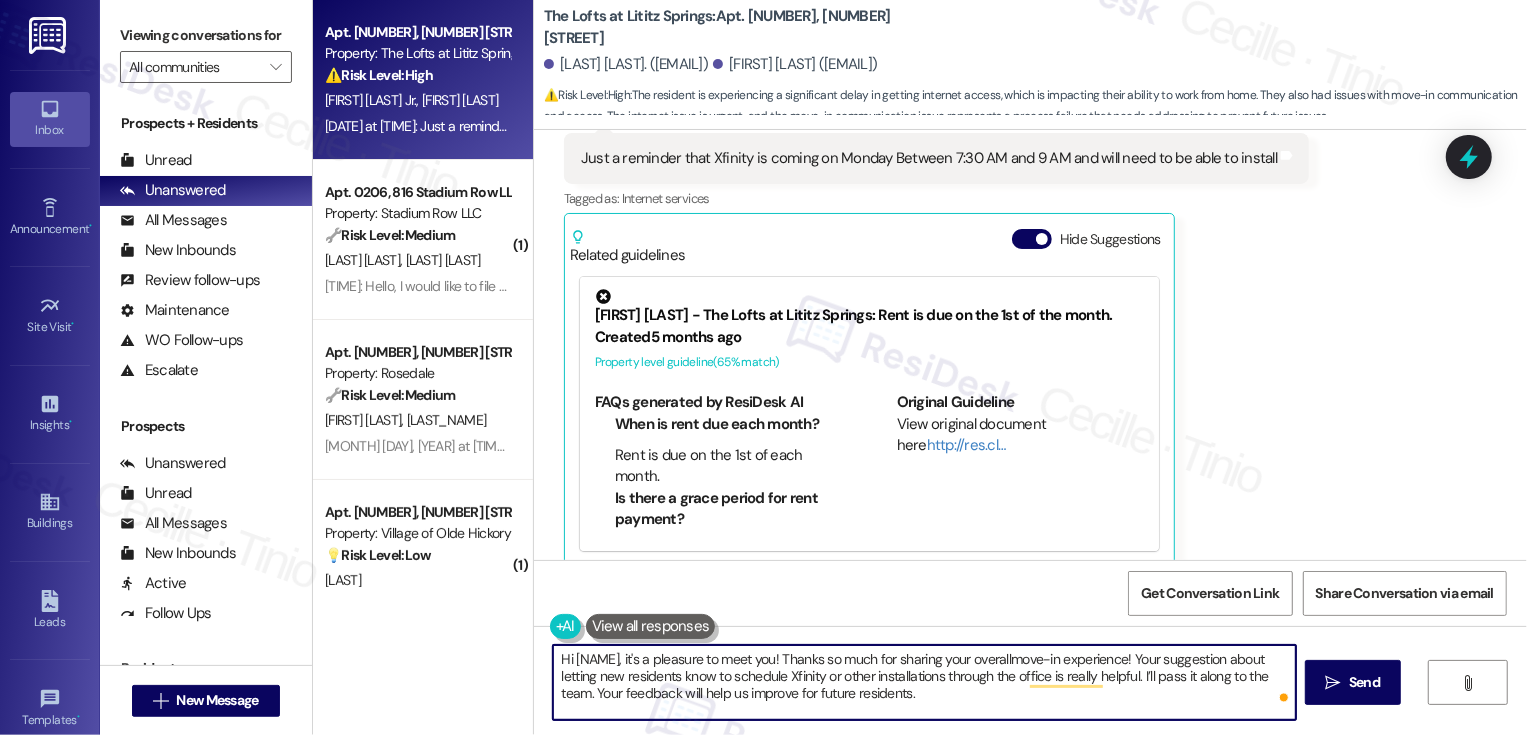 type on "Hi [NAME], it's a pleasure to meet you! Thanks so much for sharing your overall move-in experience! Your suggestion about letting new residents know to schedule Xfinity or other installations through the office is really helpful. I’ll pass it along to the team. Your feedback will help us improve for future residents." 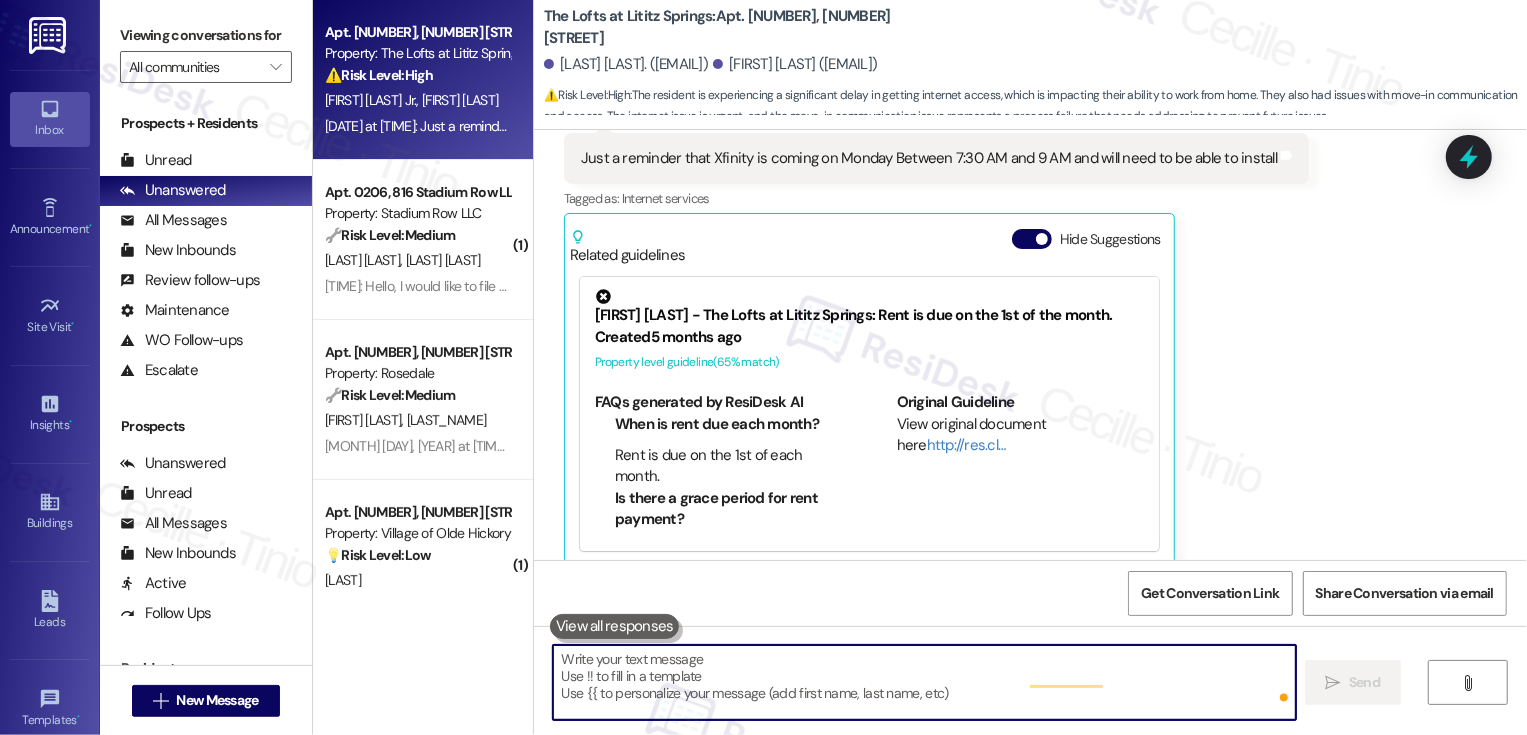 scroll, scrollTop: 1030, scrollLeft: 0, axis: vertical 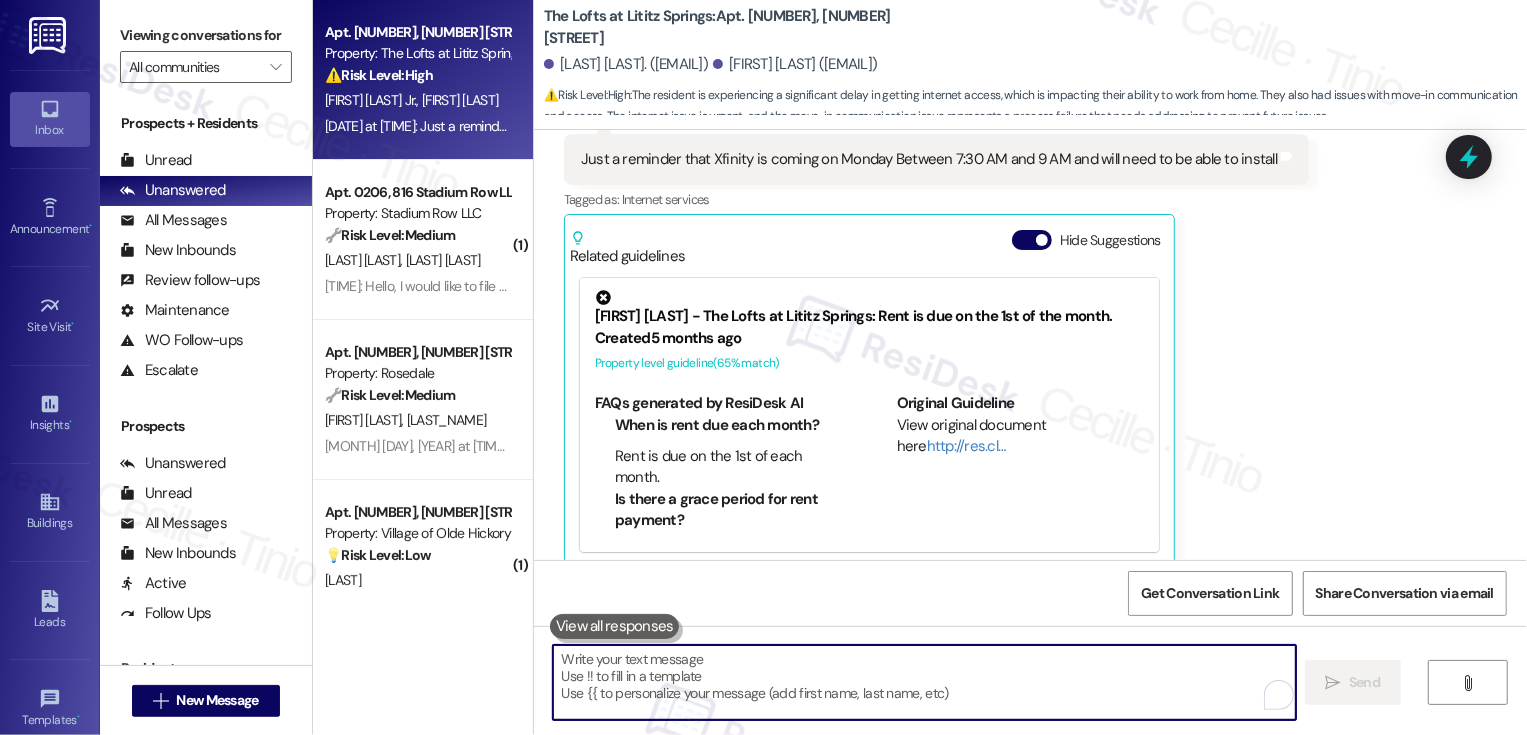 click at bounding box center [924, 682] 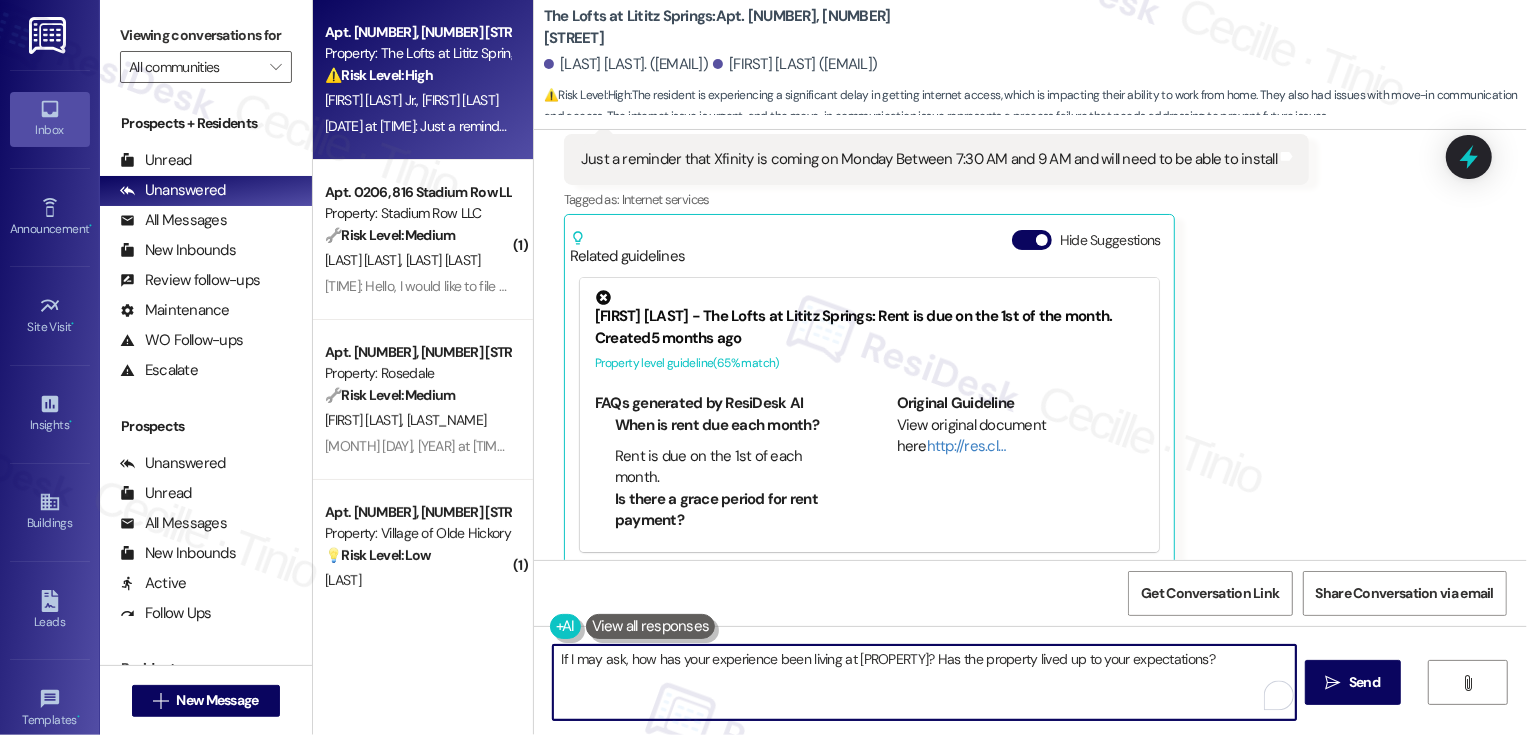 click on "If I may ask, how has your experience been living at [PROPERTY]? Has the property lived up to your expectations?" at bounding box center [924, 682] 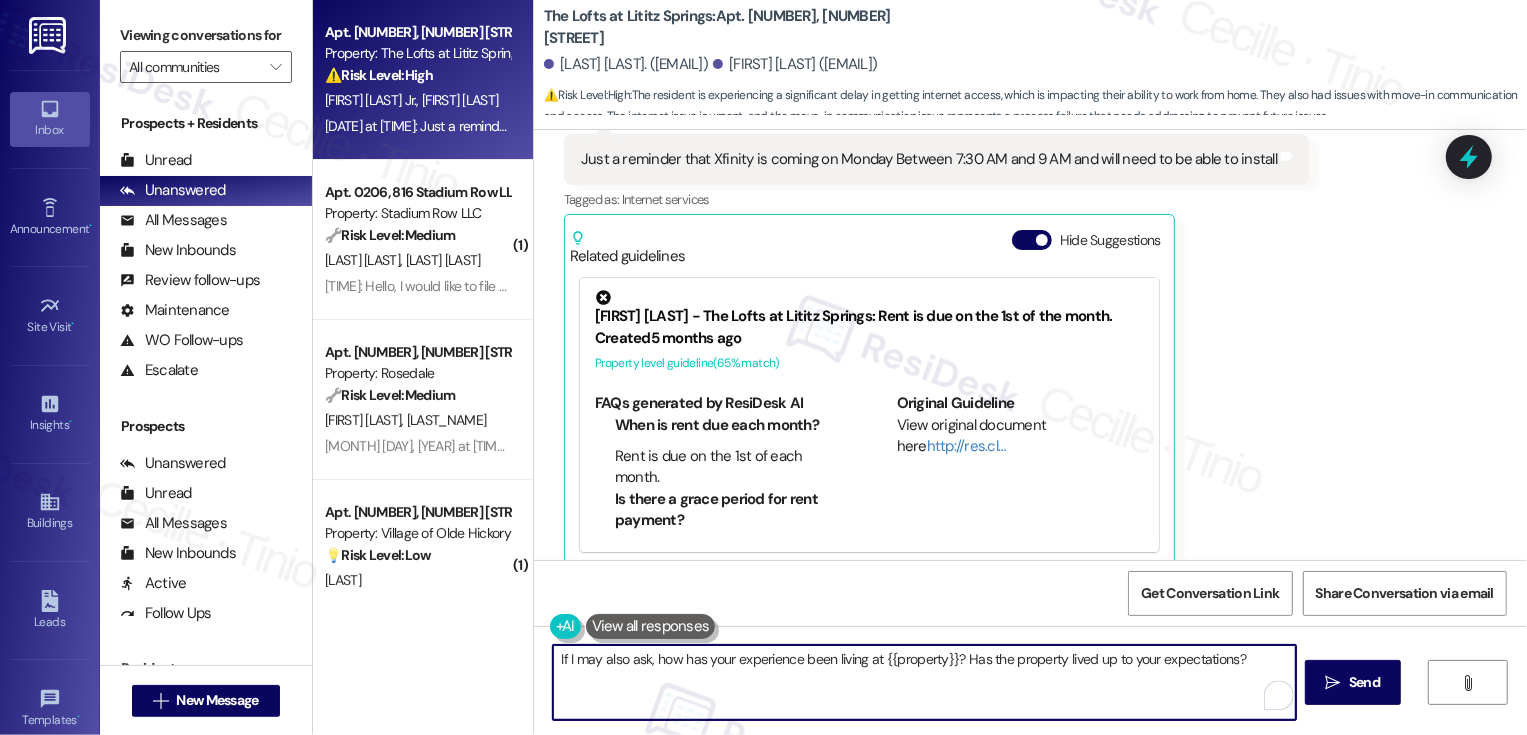 click on "If I may also ask, how has your experience been living at {{property}}? Has the property lived up to your expectations?" at bounding box center [924, 682] 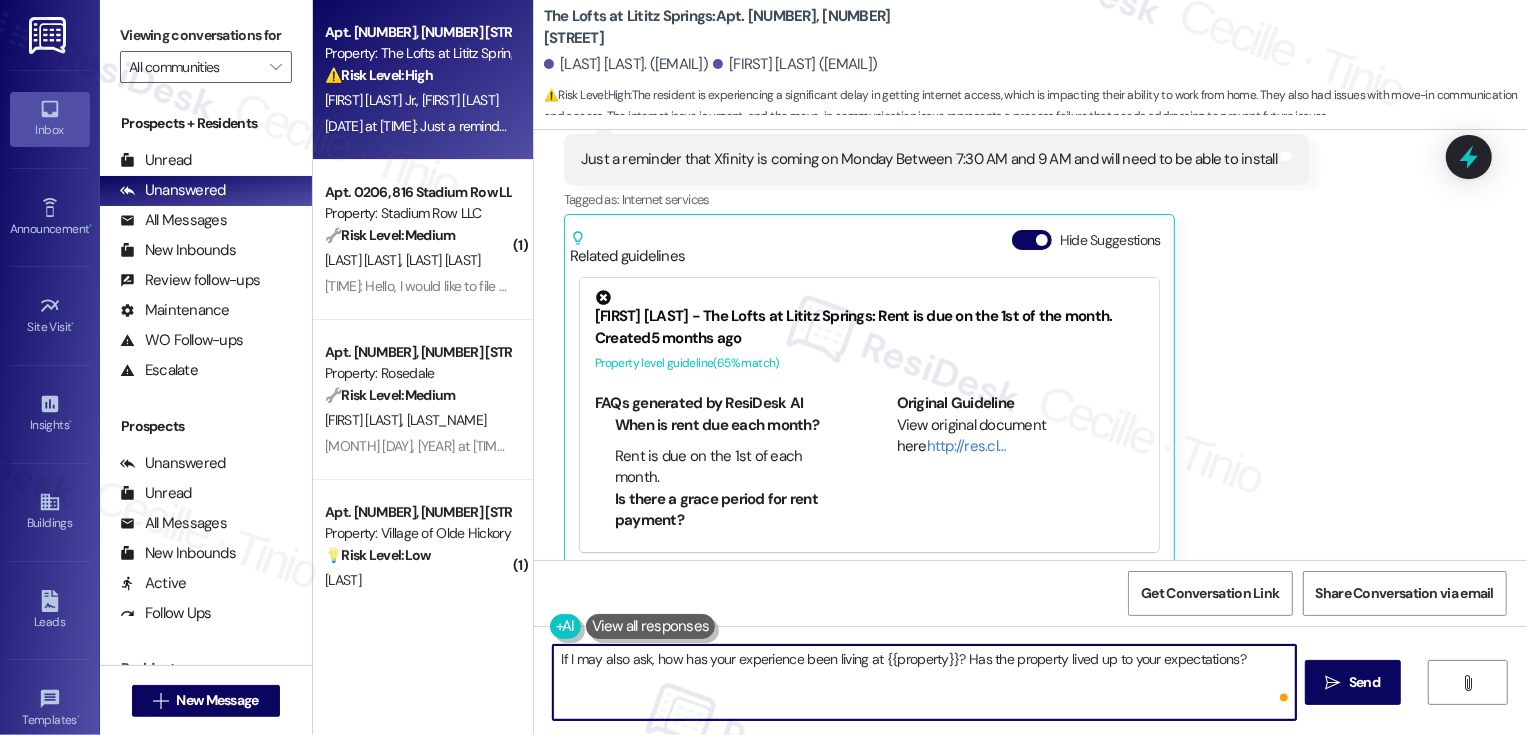 type on "If I may also ask, how has your experience been living at {{property}} so far? Has the property lived up to your expectations?" 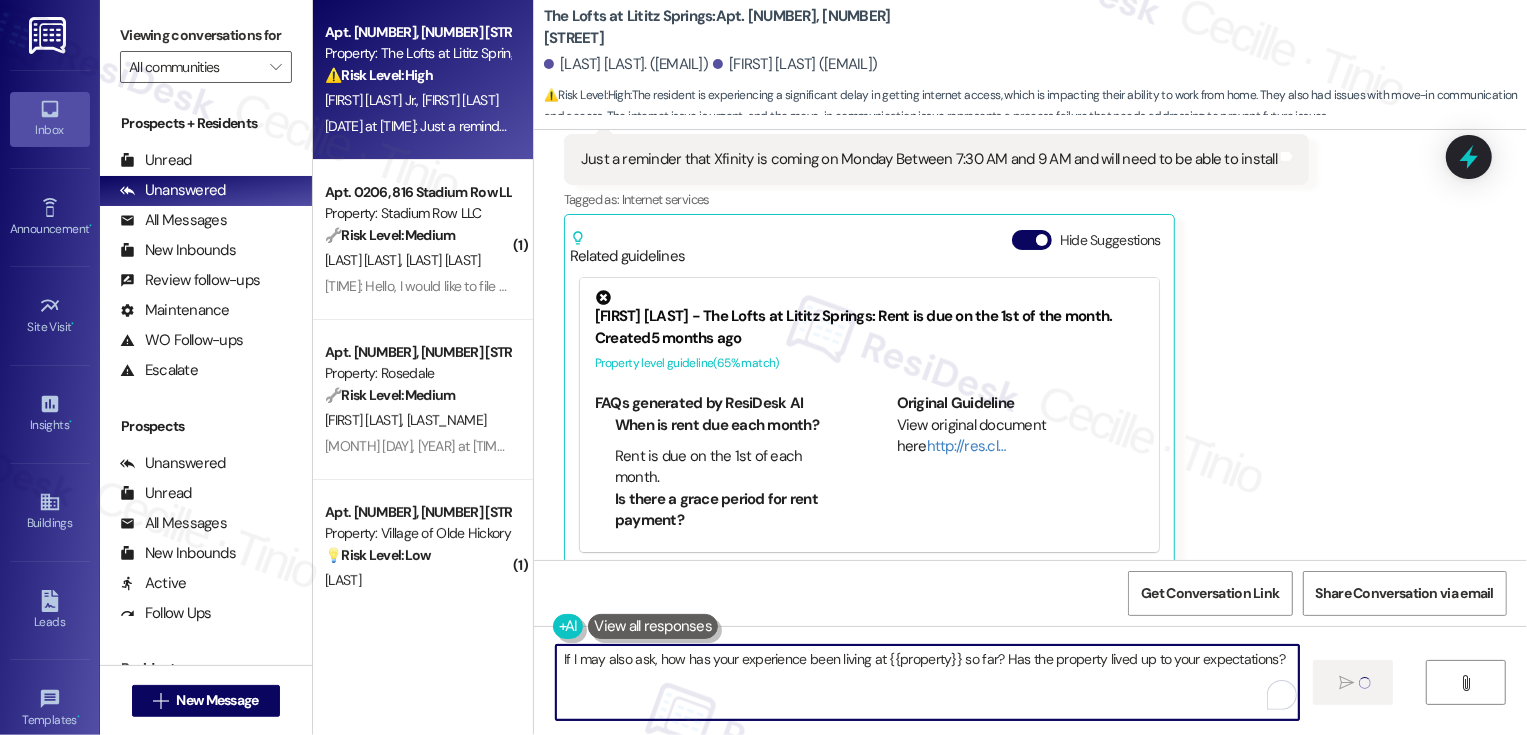 type 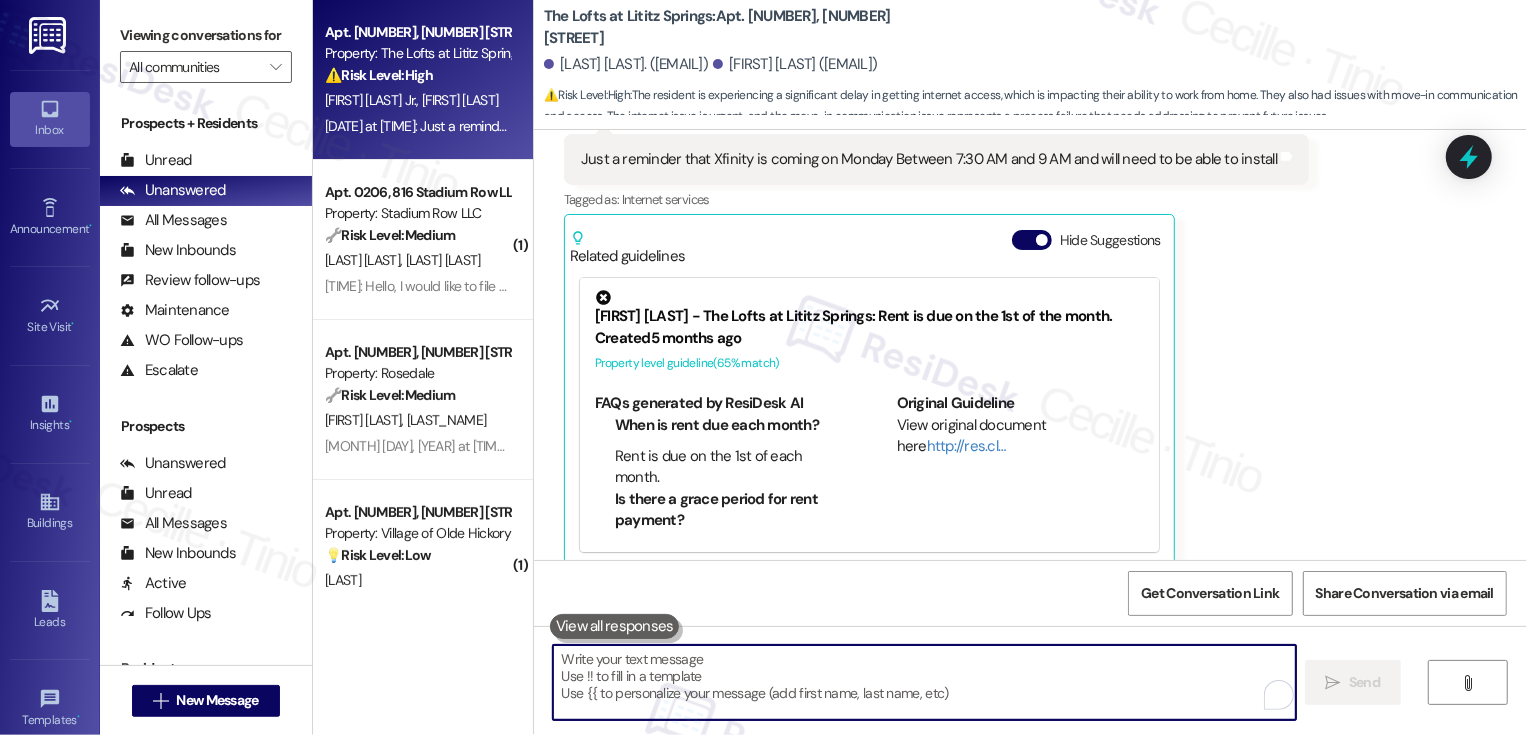 scroll, scrollTop: 1375, scrollLeft: 0, axis: vertical 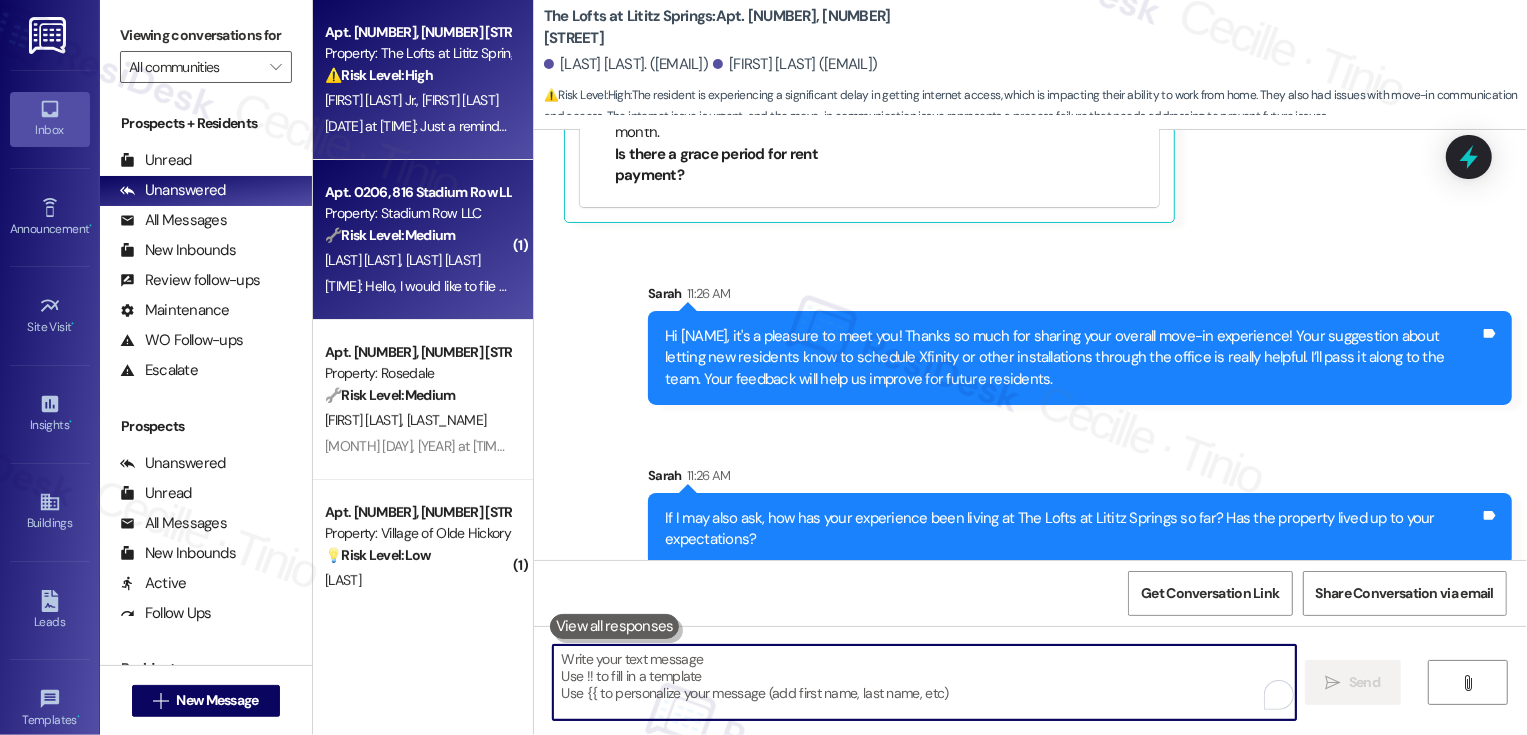 click on "🔧  Risk Level:  Medium" at bounding box center (390, 235) 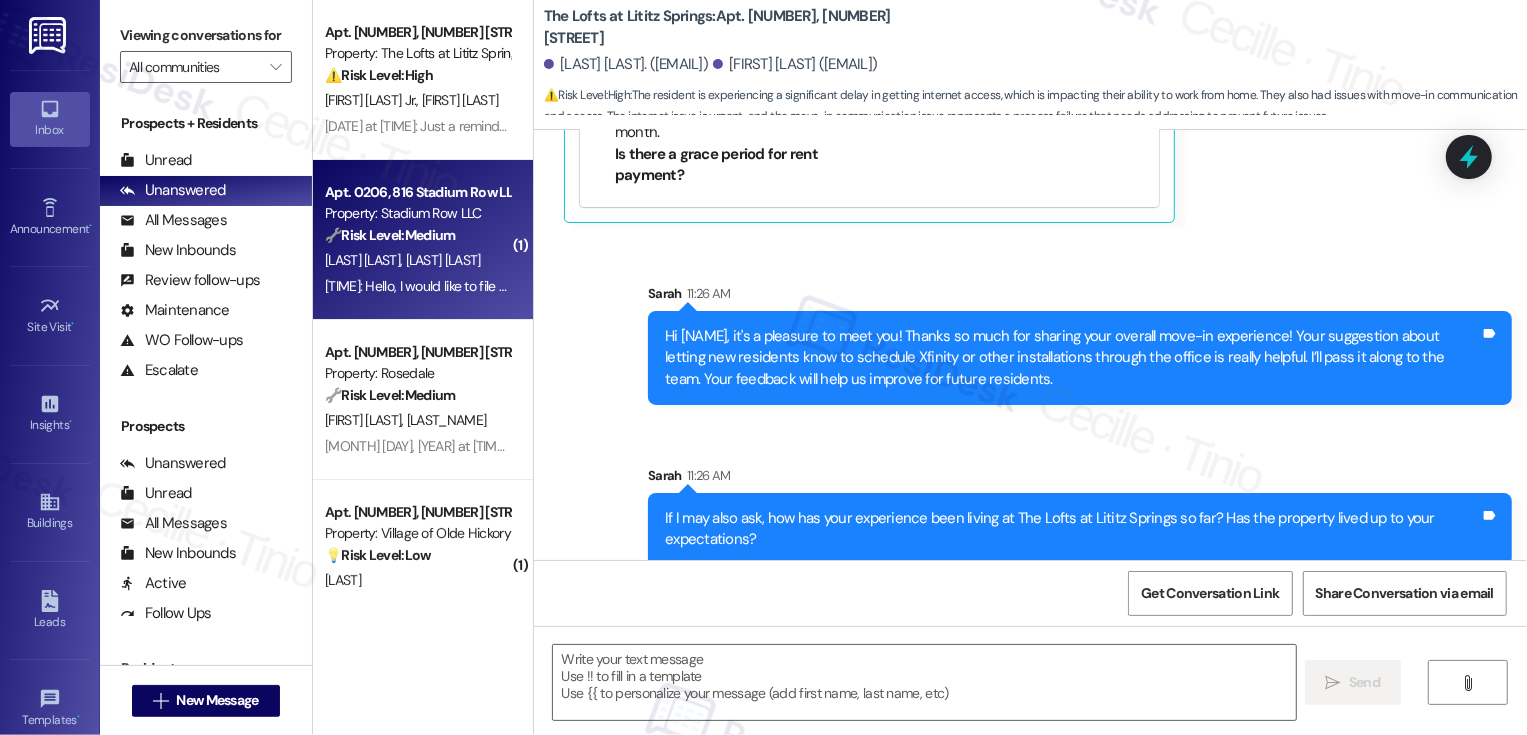 click on "🔧  Risk Level:  Medium" at bounding box center [390, 235] 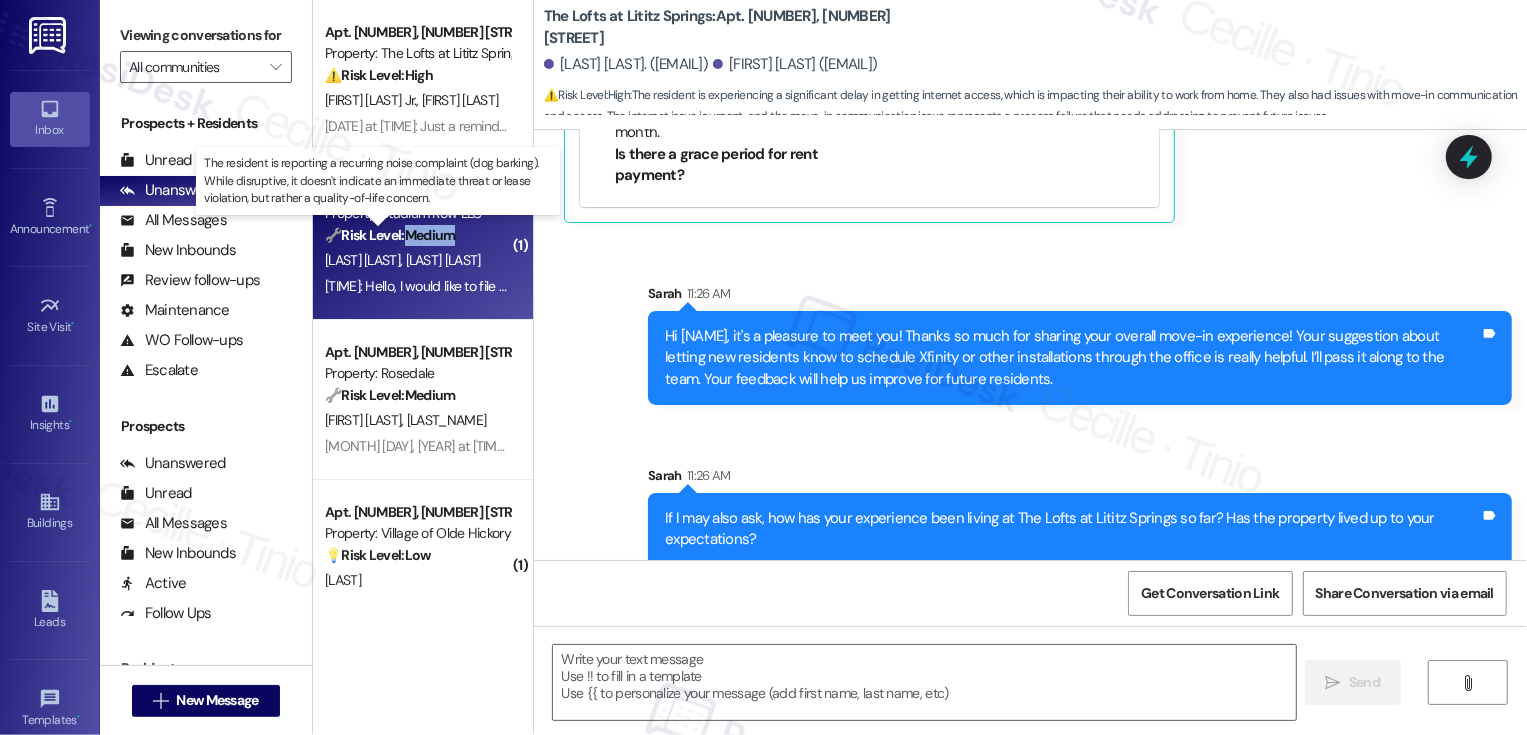 type on "Fetching suggested responses. Please feel free to read through the conversation in the meantime." 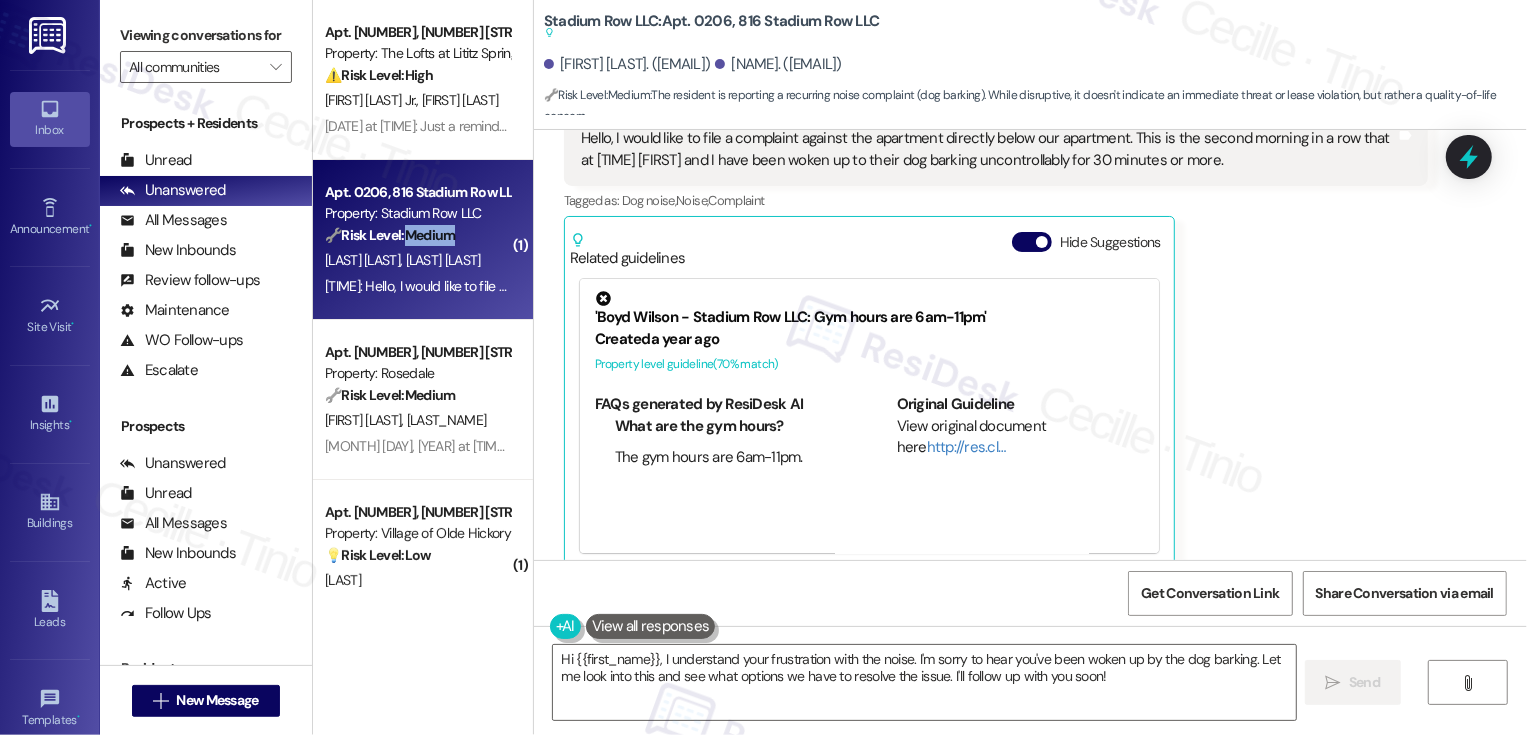 scroll, scrollTop: 4745, scrollLeft: 0, axis: vertical 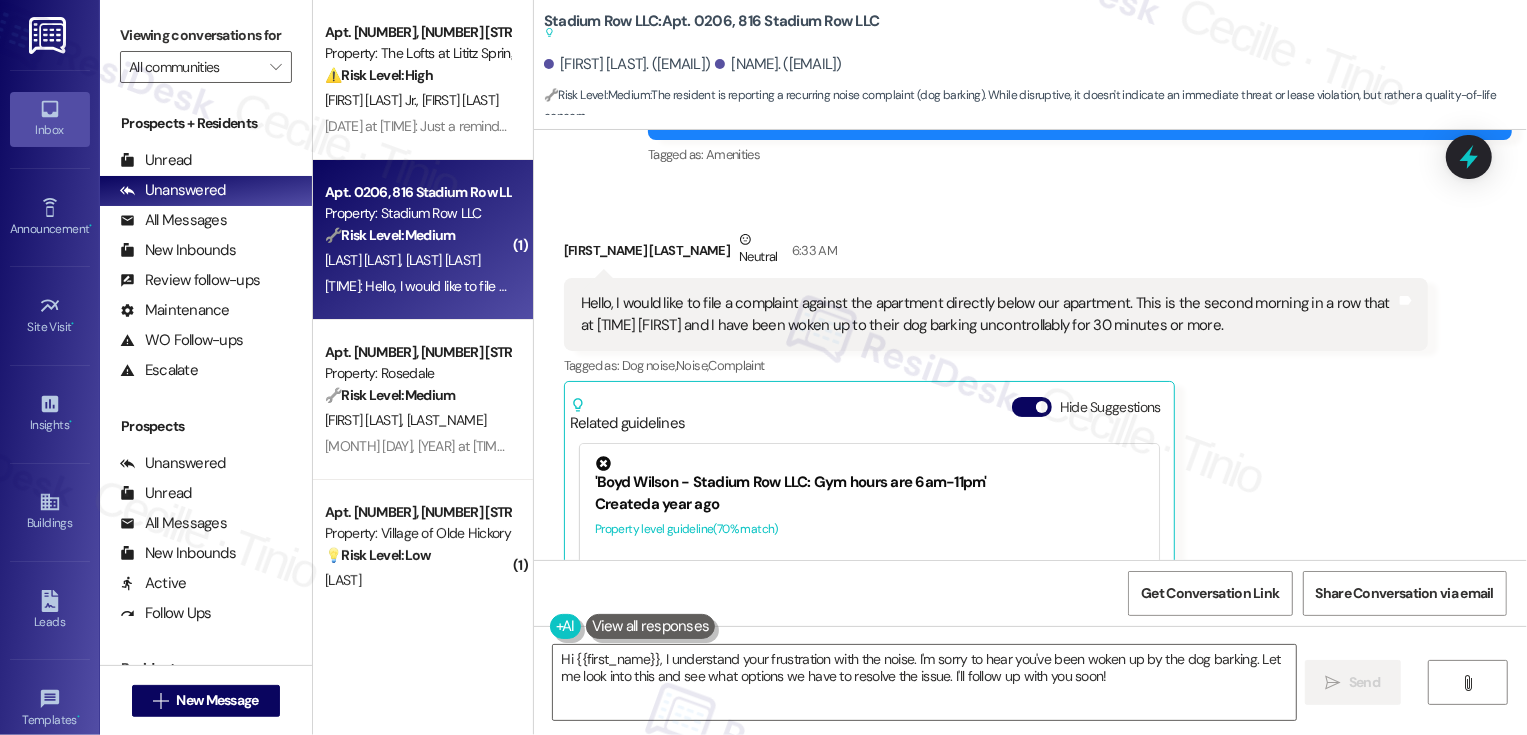 click on "Ariana Kromm   Neutral [TIME]" at bounding box center (996, 253) 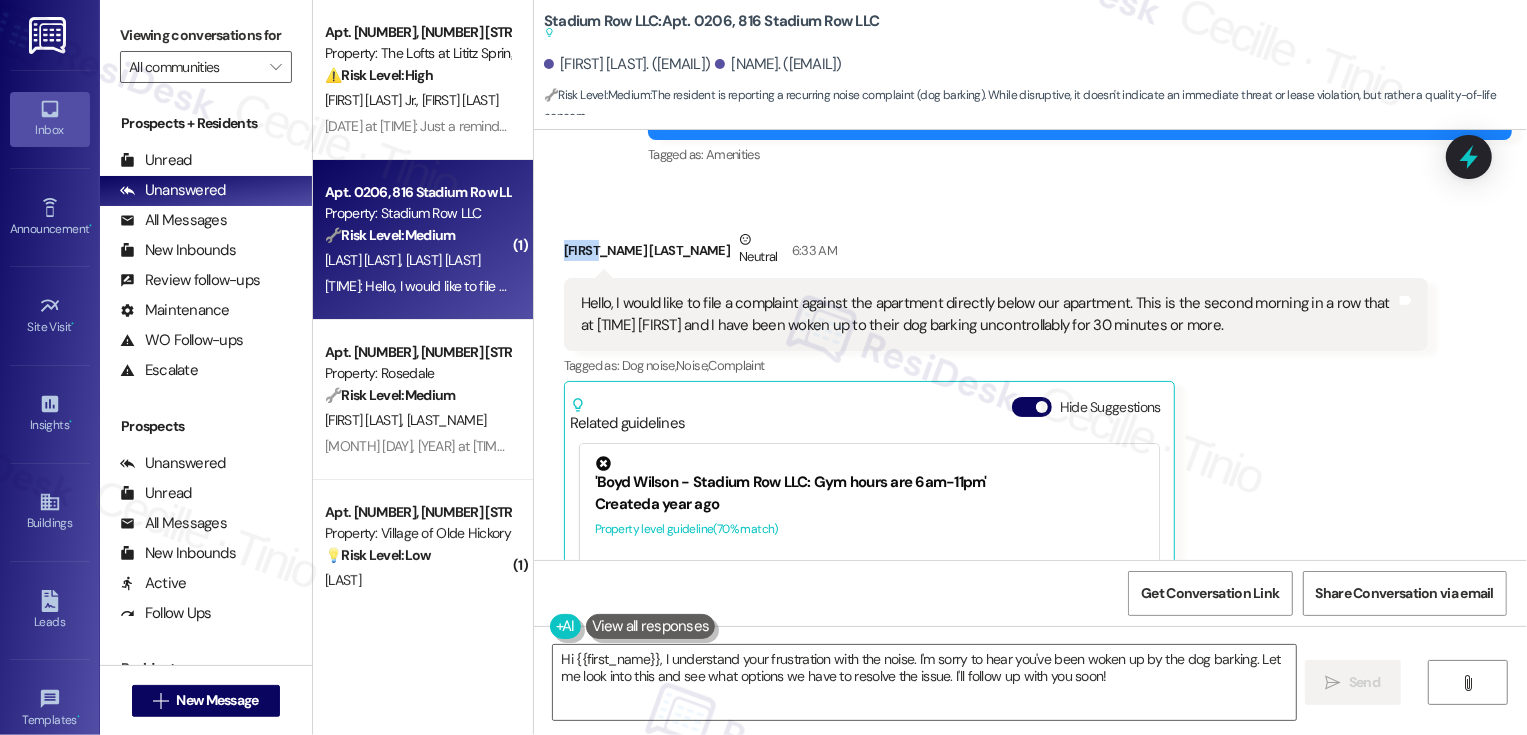copy on "[NAME]" 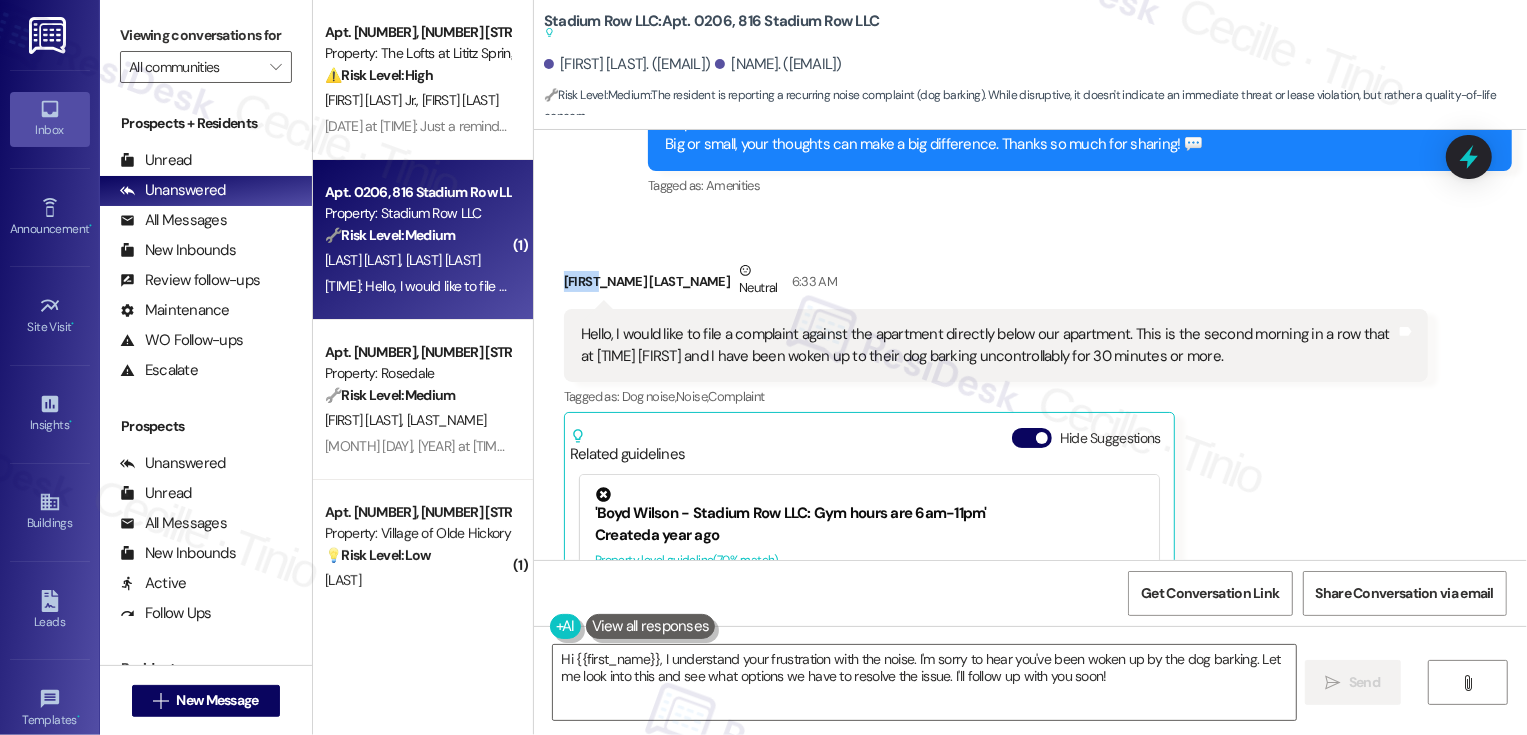 scroll, scrollTop: 4686, scrollLeft: 0, axis: vertical 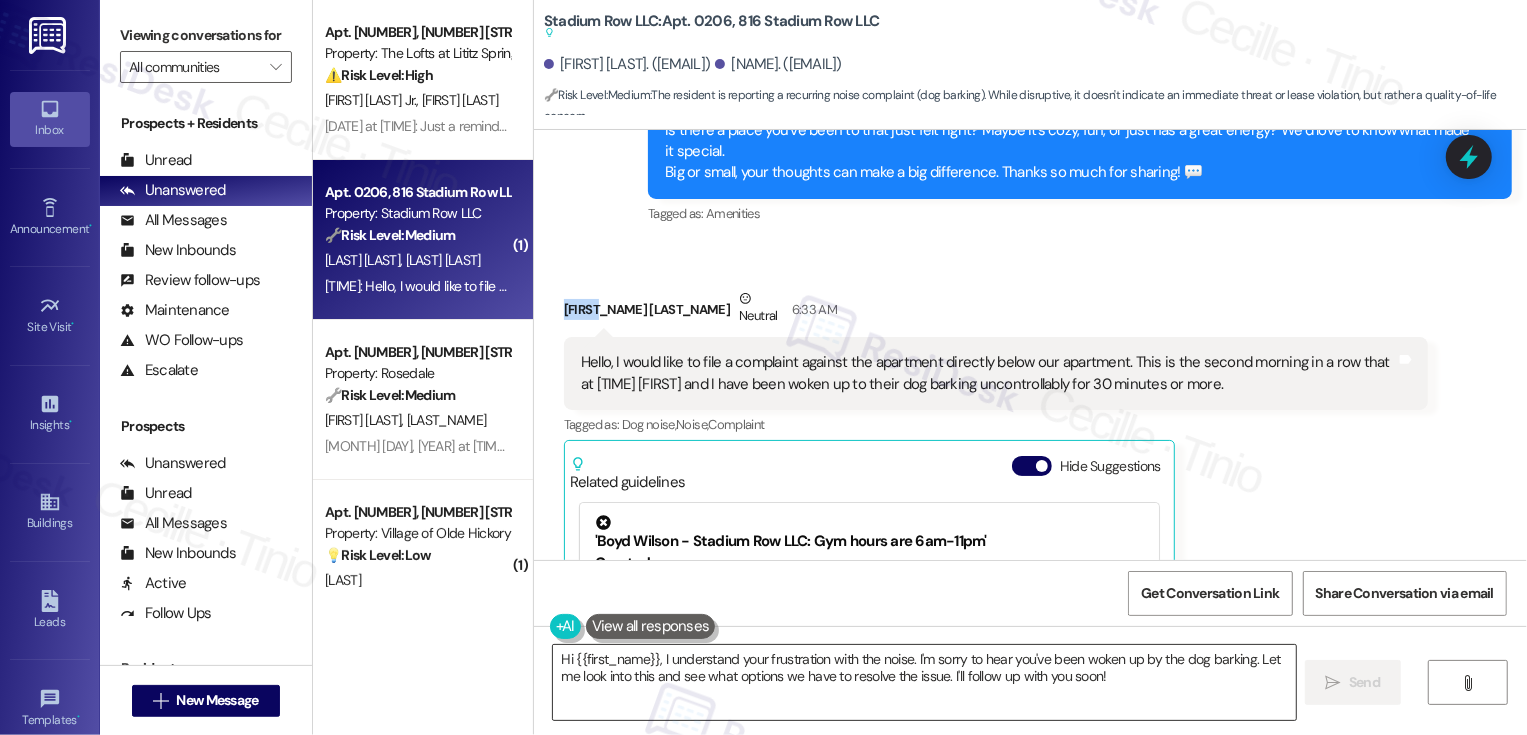 click on "Hi {{first_name}}, I understand your frustration with the noise. I'm sorry to hear you've been woken up by the dog barking. Let me look into this and see what options we have to resolve the issue. I'll follow up with you soon!" at bounding box center (924, 682) 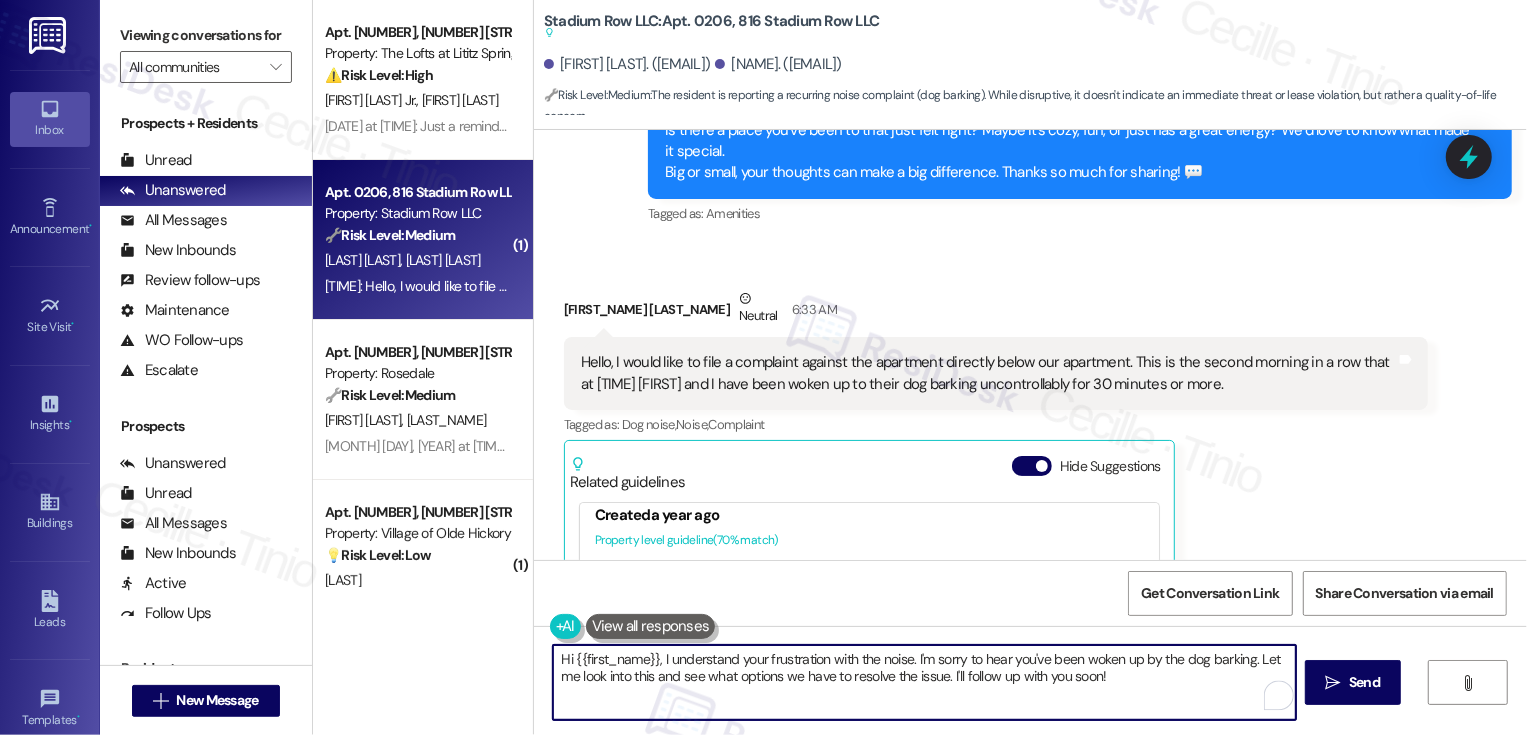scroll, scrollTop: 0, scrollLeft: 0, axis: both 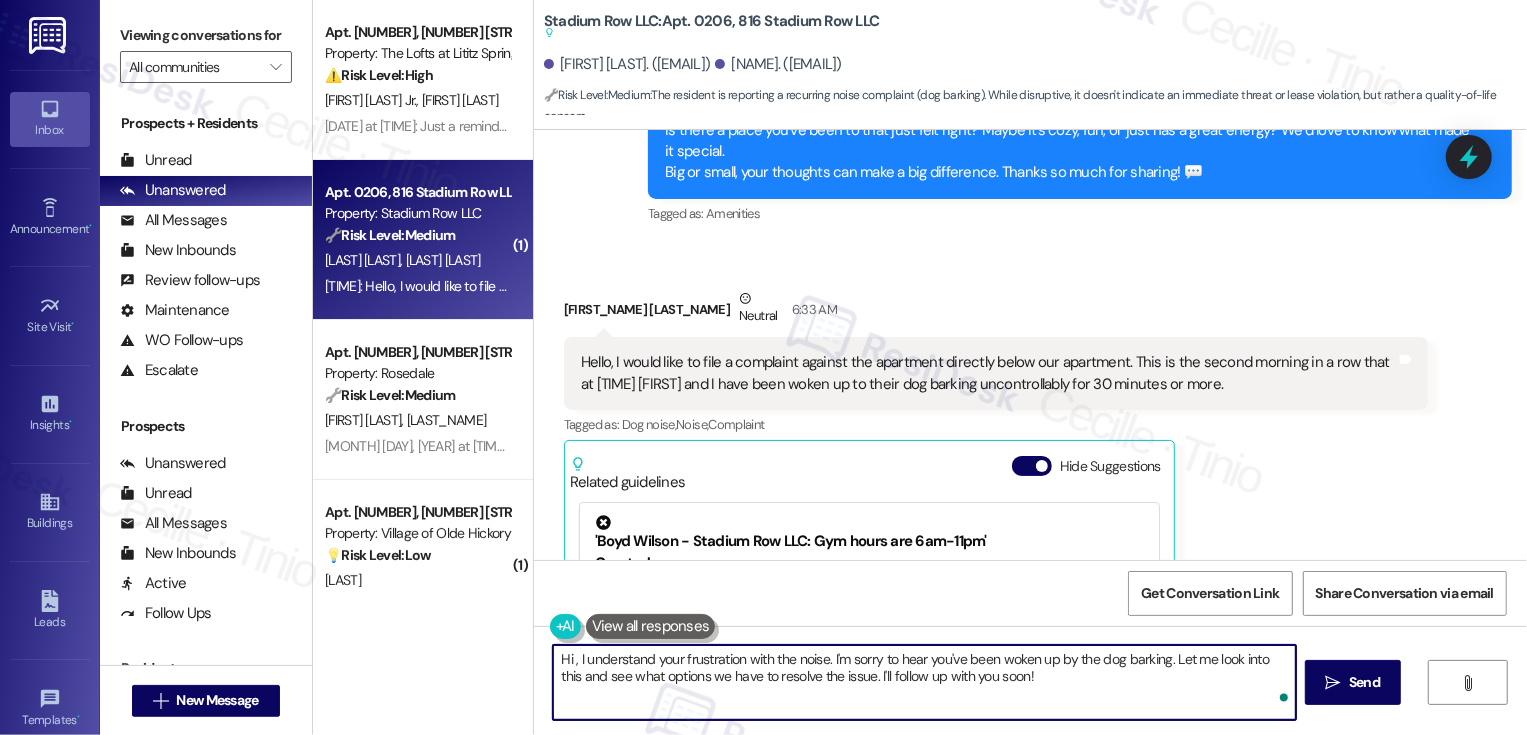 paste on "[NAME]" 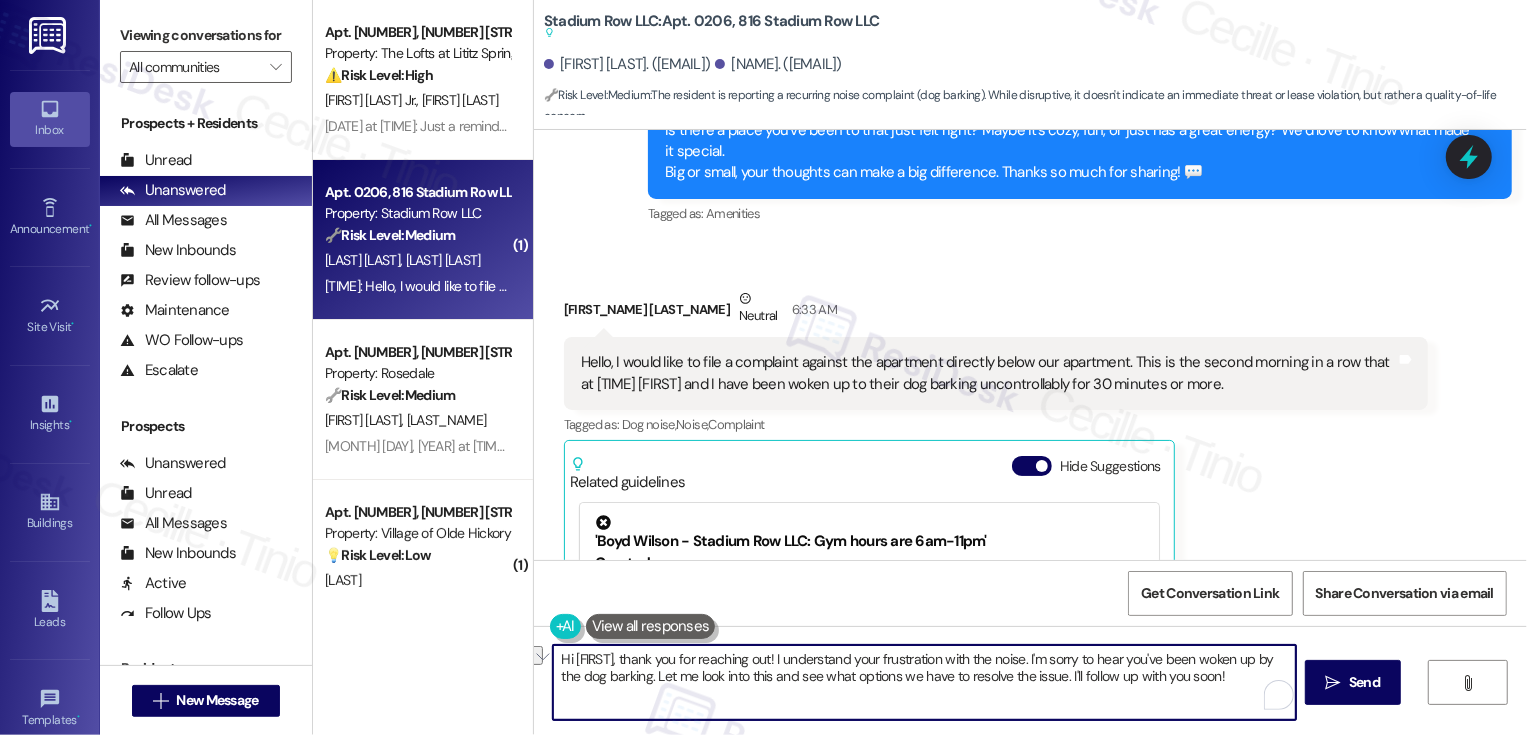 drag, startPoint x: 691, startPoint y: 676, endPoint x: 1178, endPoint y: 699, distance: 487.54282 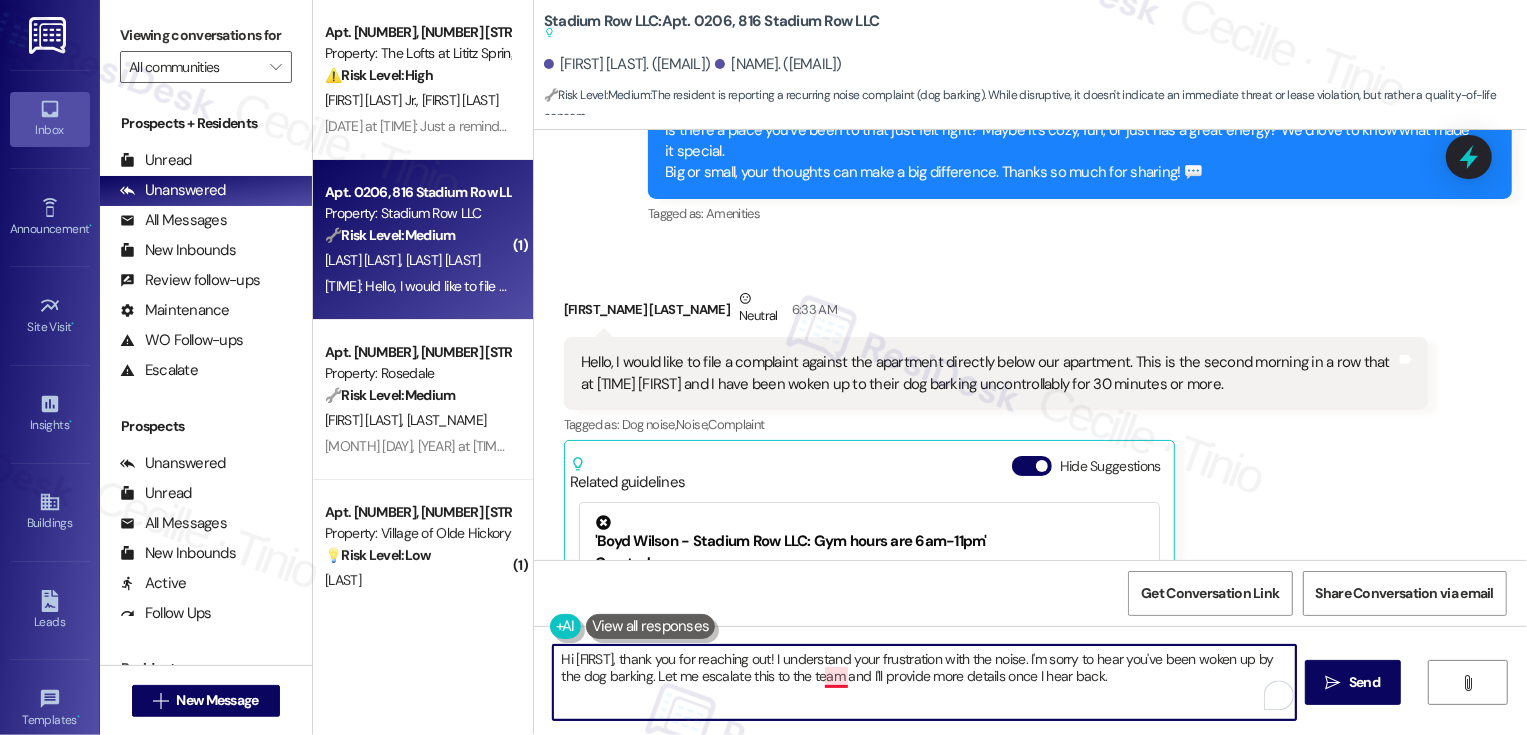 click on "Hi [FIRST], thank you for reaching out! I understand your frustration with the noise. I'm sorry to hear you've been woken up by the dog barking. Let me escalate this to the team and I'll provide more details once I hear back." at bounding box center (924, 682) 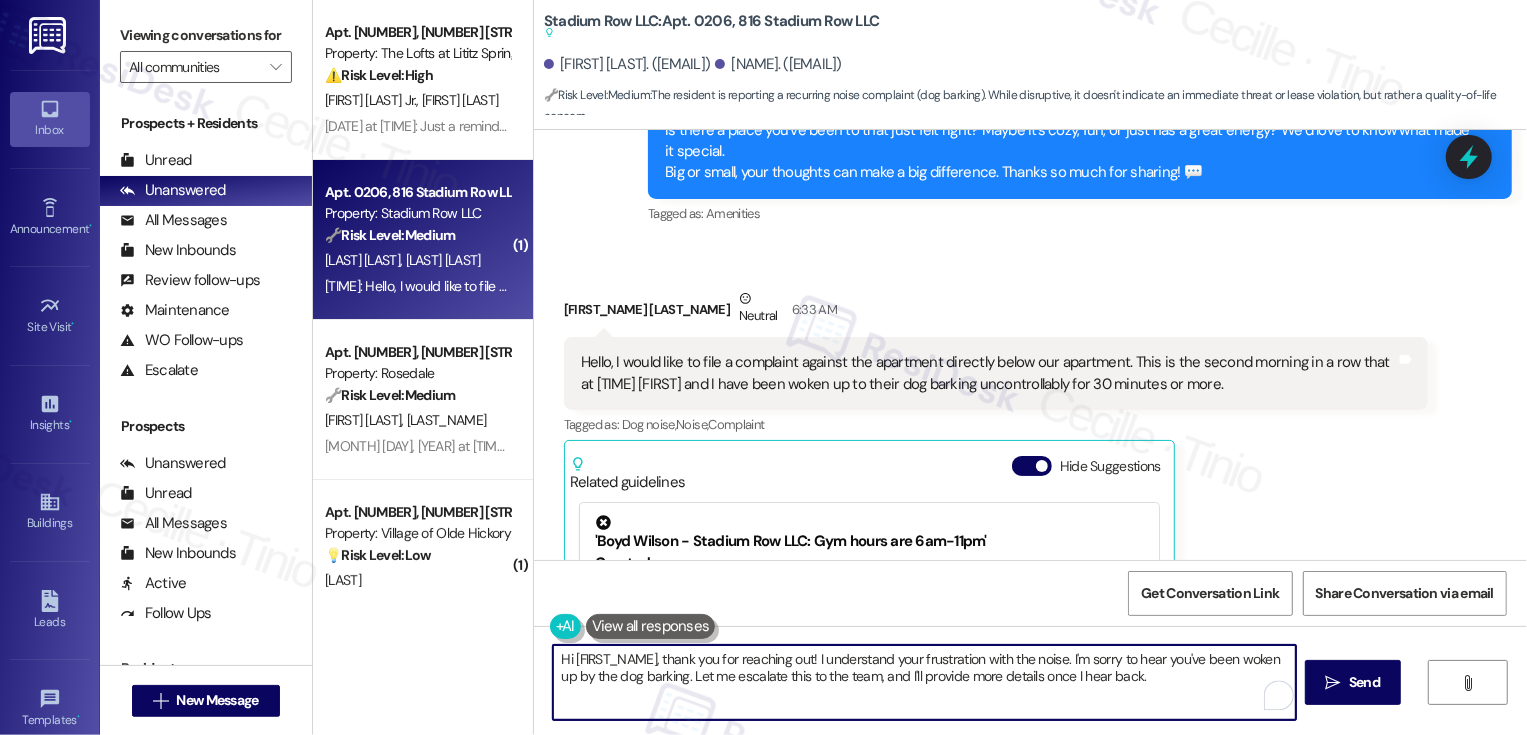 click on "Hi [FIRST_NAME], thank you for reaching out! I understand your frustration with the noise. I'm sorry to hear you've been woken up by the dog barking. Let me escalate this to the team, and I'll provide more details once I hear back." at bounding box center [924, 682] 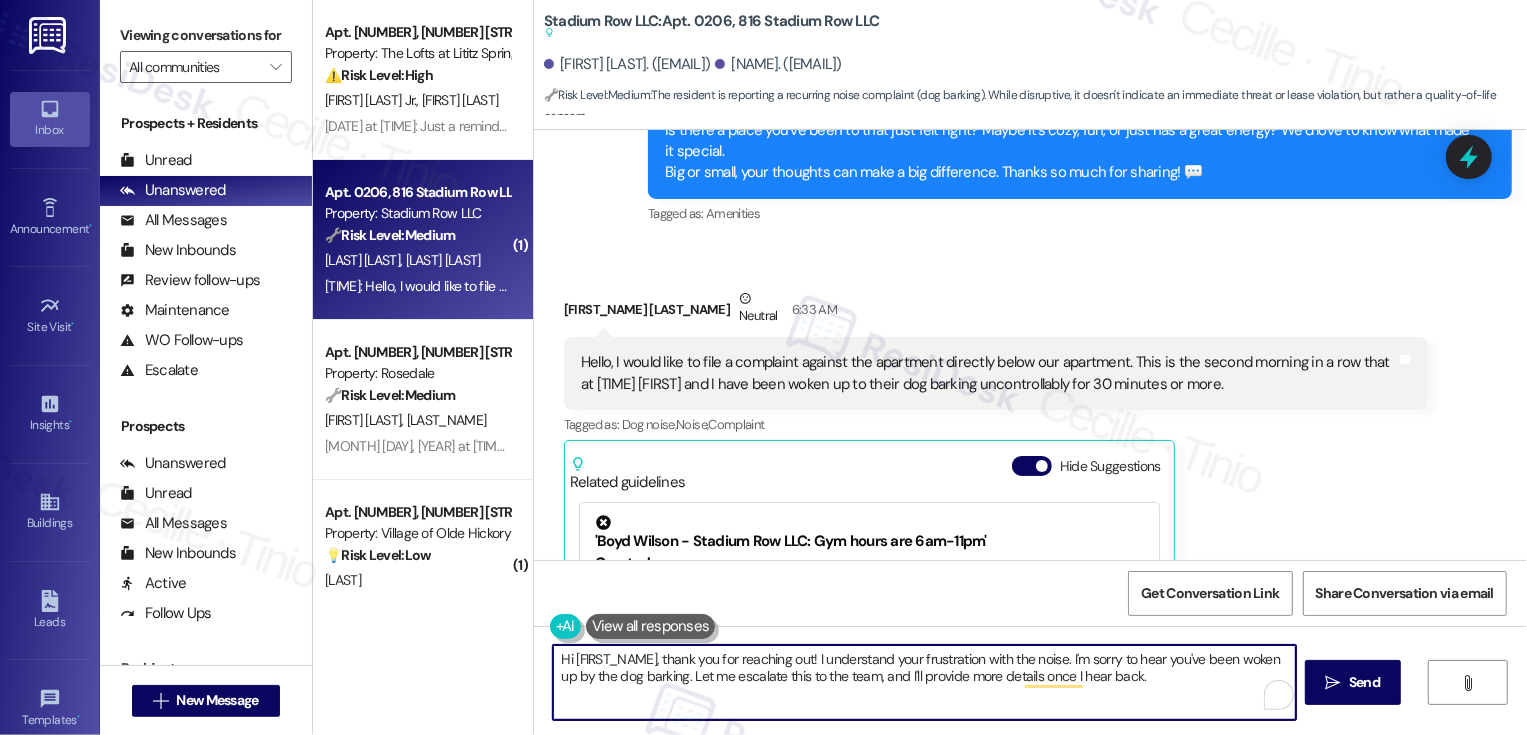 click on "Hi [FIRST_NAME], thank you for reaching out! I understand your frustration with the noise. I'm sorry to hear you've been woken up by the dog barking. Let me escalate this to the team, and I'll provide more details once I hear back." at bounding box center (924, 682) 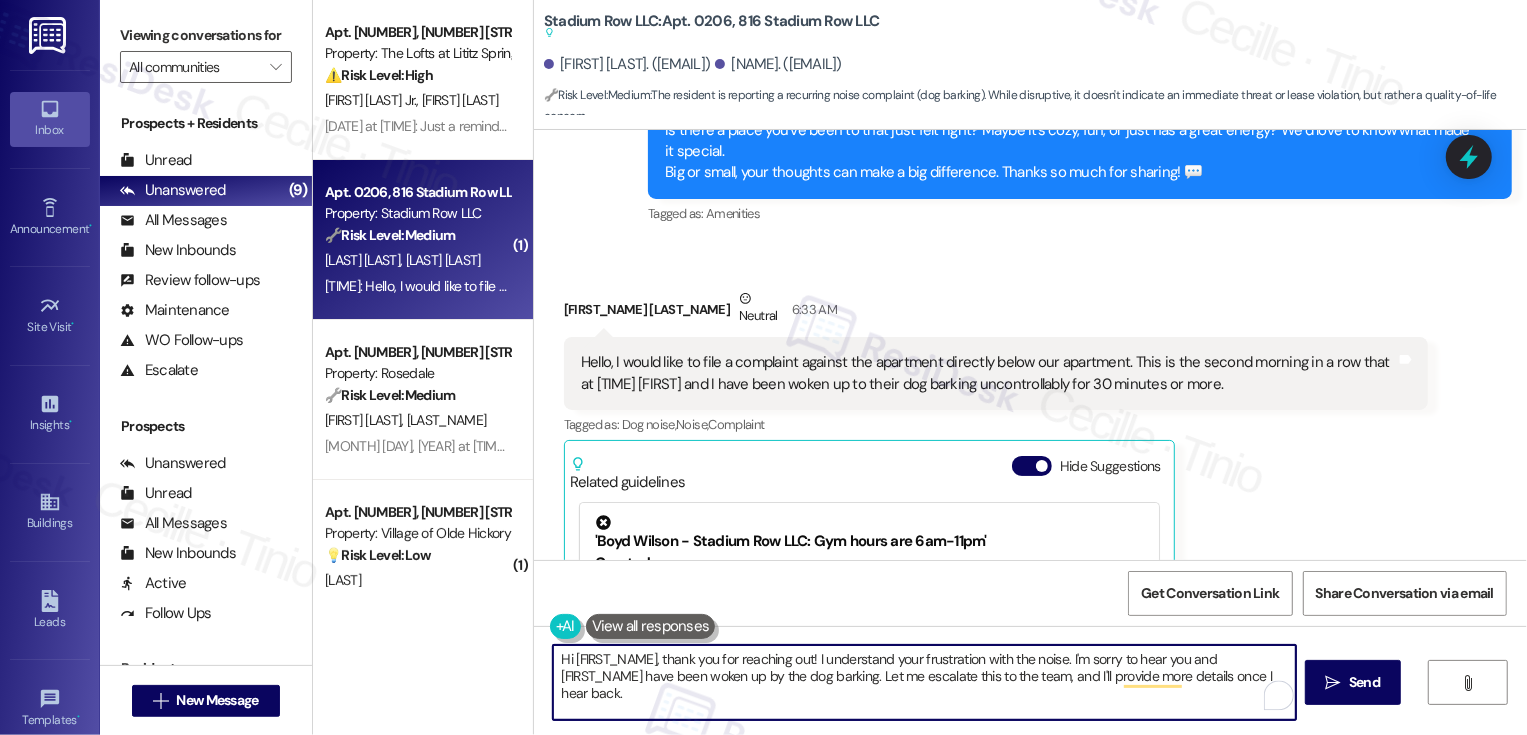 click on "Hi [FIRST_NAME], thank you for reaching out! I understand your frustration with the noise. I'm sorry to hear you and [FIRST_NAME] have been woken up by the dog barking. Let me escalate this to the team, and I'll provide more details once I hear back." at bounding box center (924, 682) 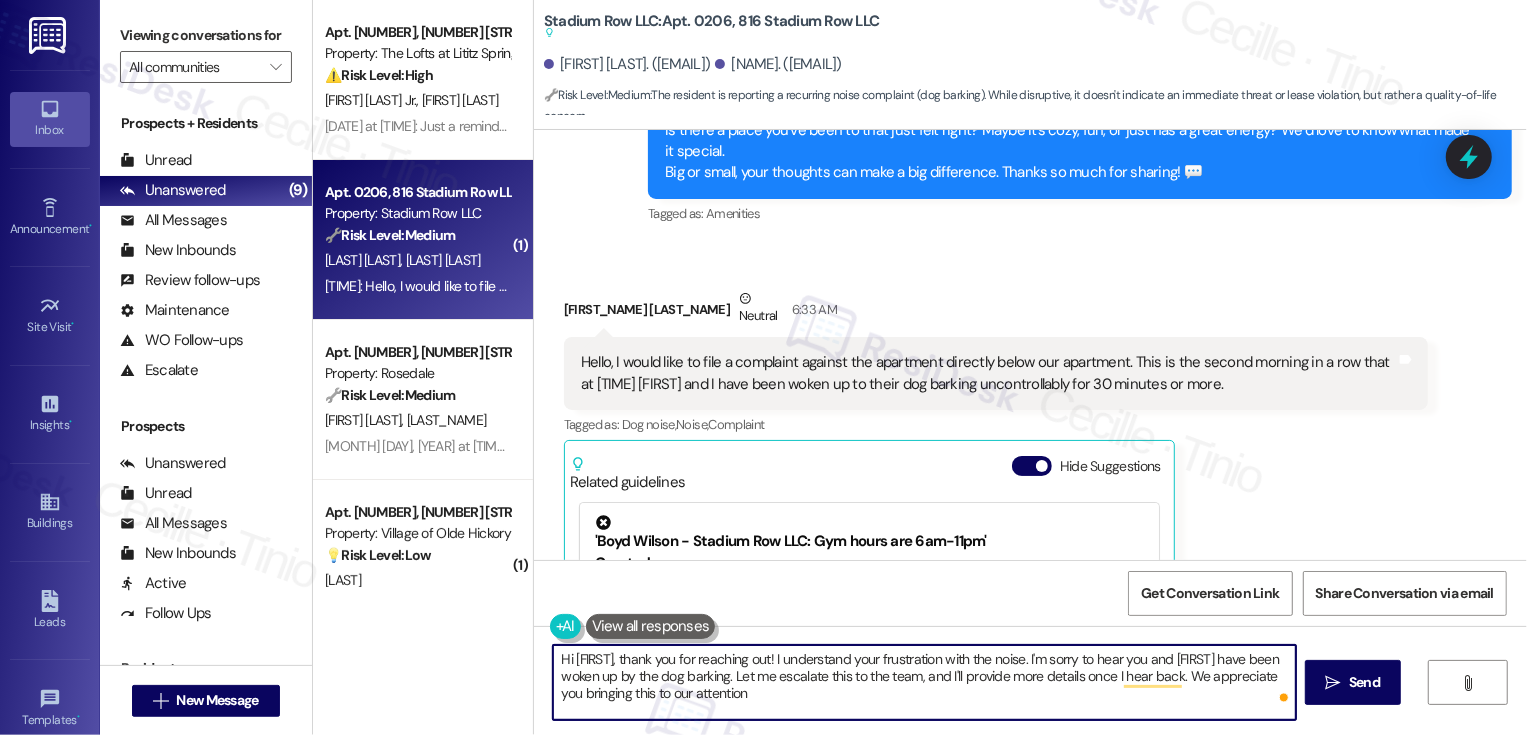 type on "Hi [NAME], thank you for reaching out! I understand your frustration with the noise. I'm sorry to hear you and [NAME] have been woken up by the dog barking. Let me escalate this to the team, and I'll provide more details once I hear back. We appreciate you bringing this to our attention!" 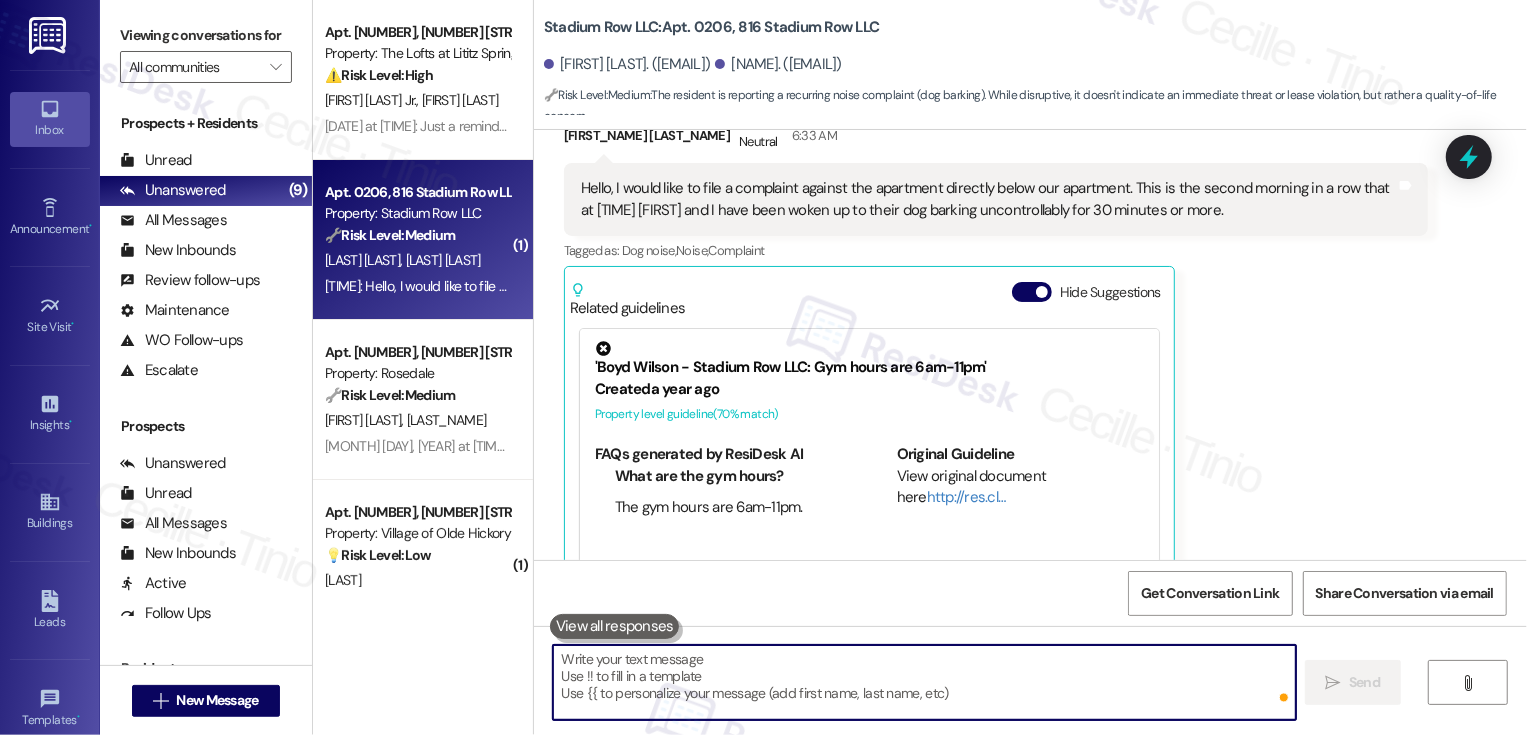 scroll, scrollTop: 4909, scrollLeft: 0, axis: vertical 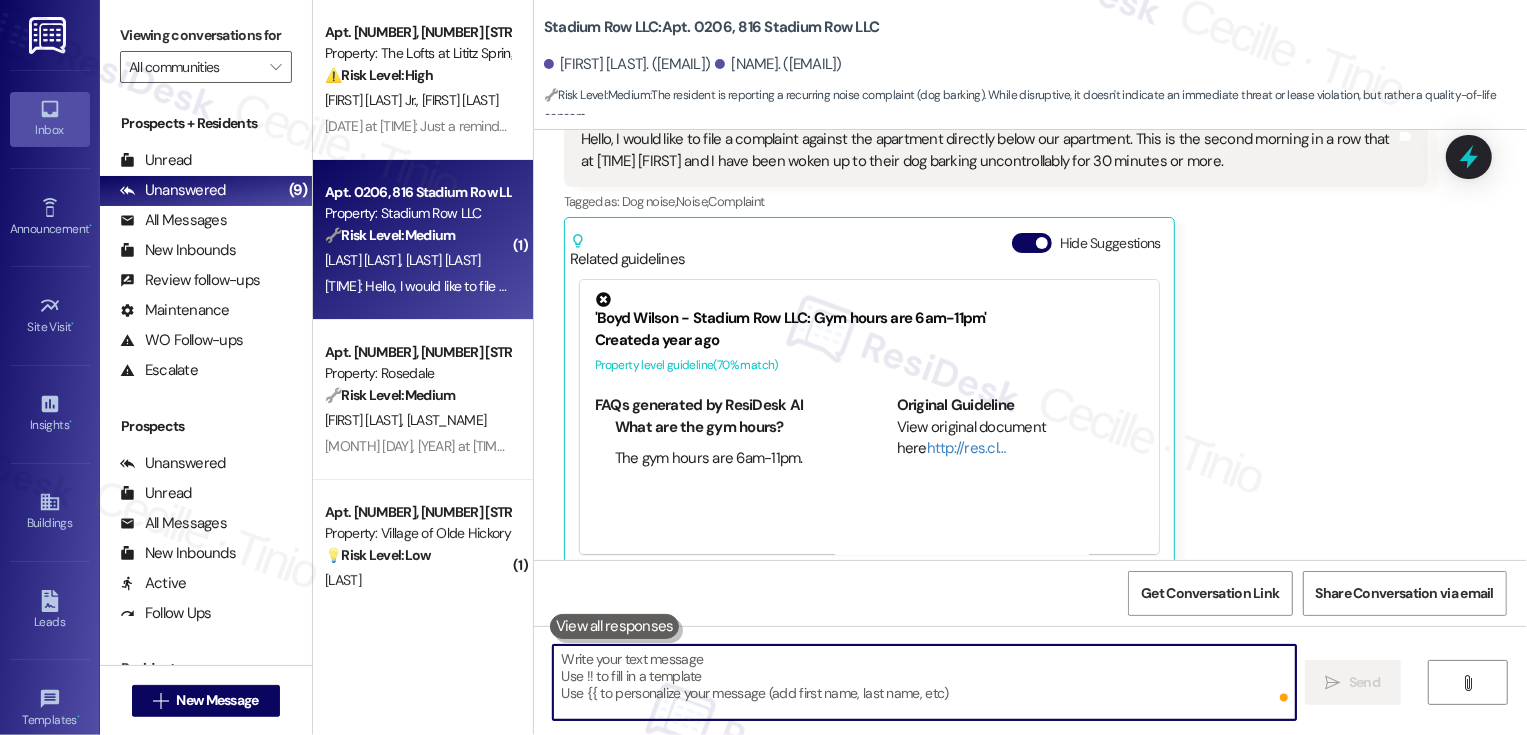type 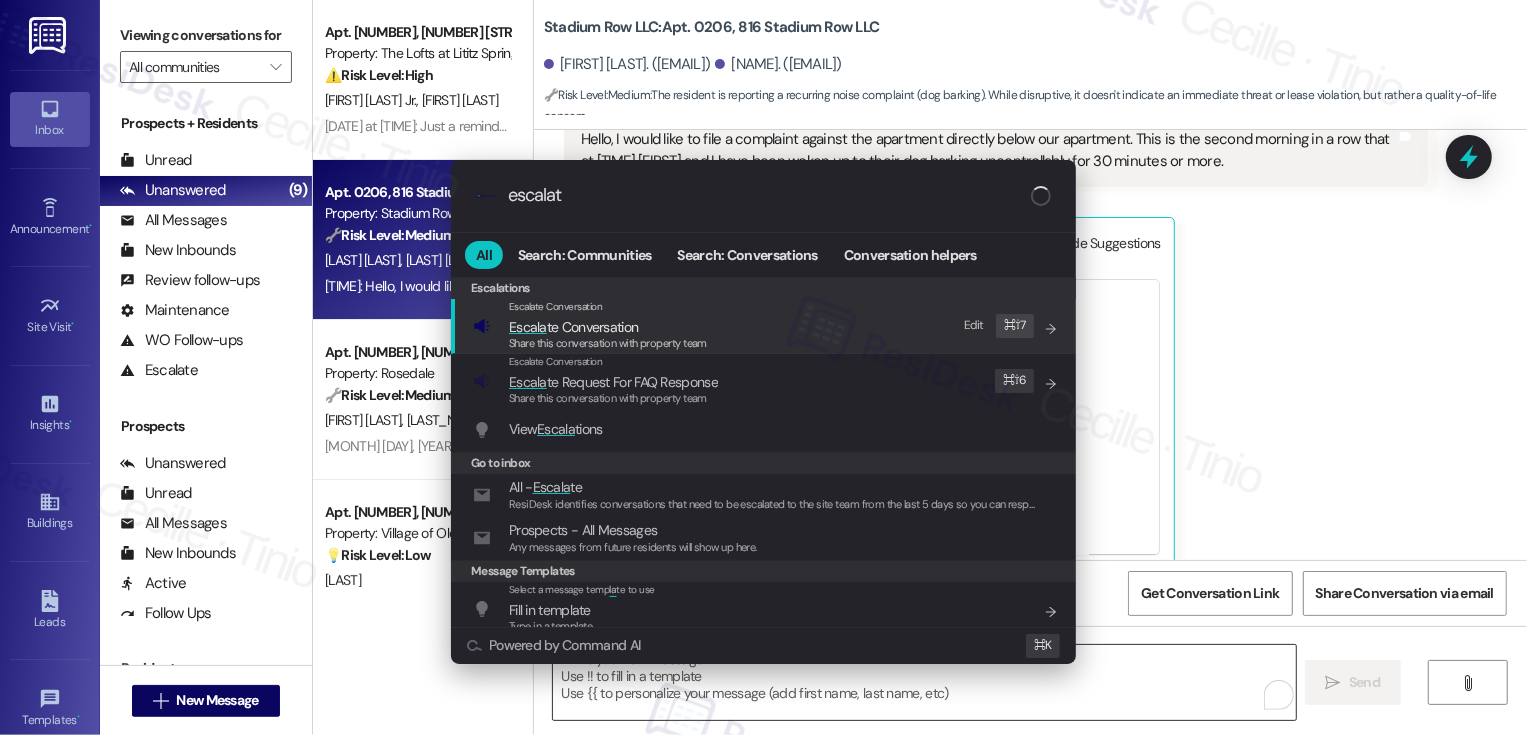 type on "escalate" 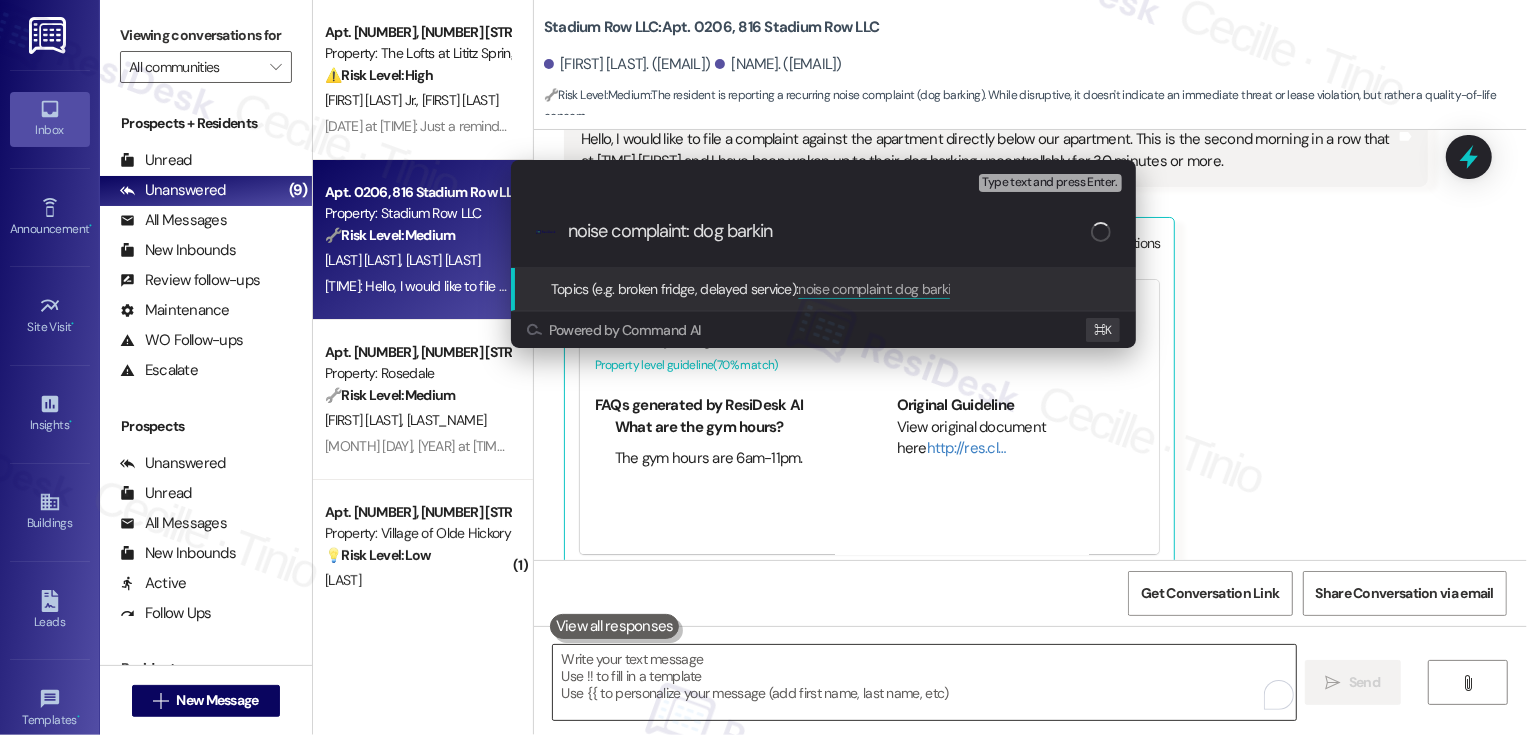 type on "noise complaint: dog barking" 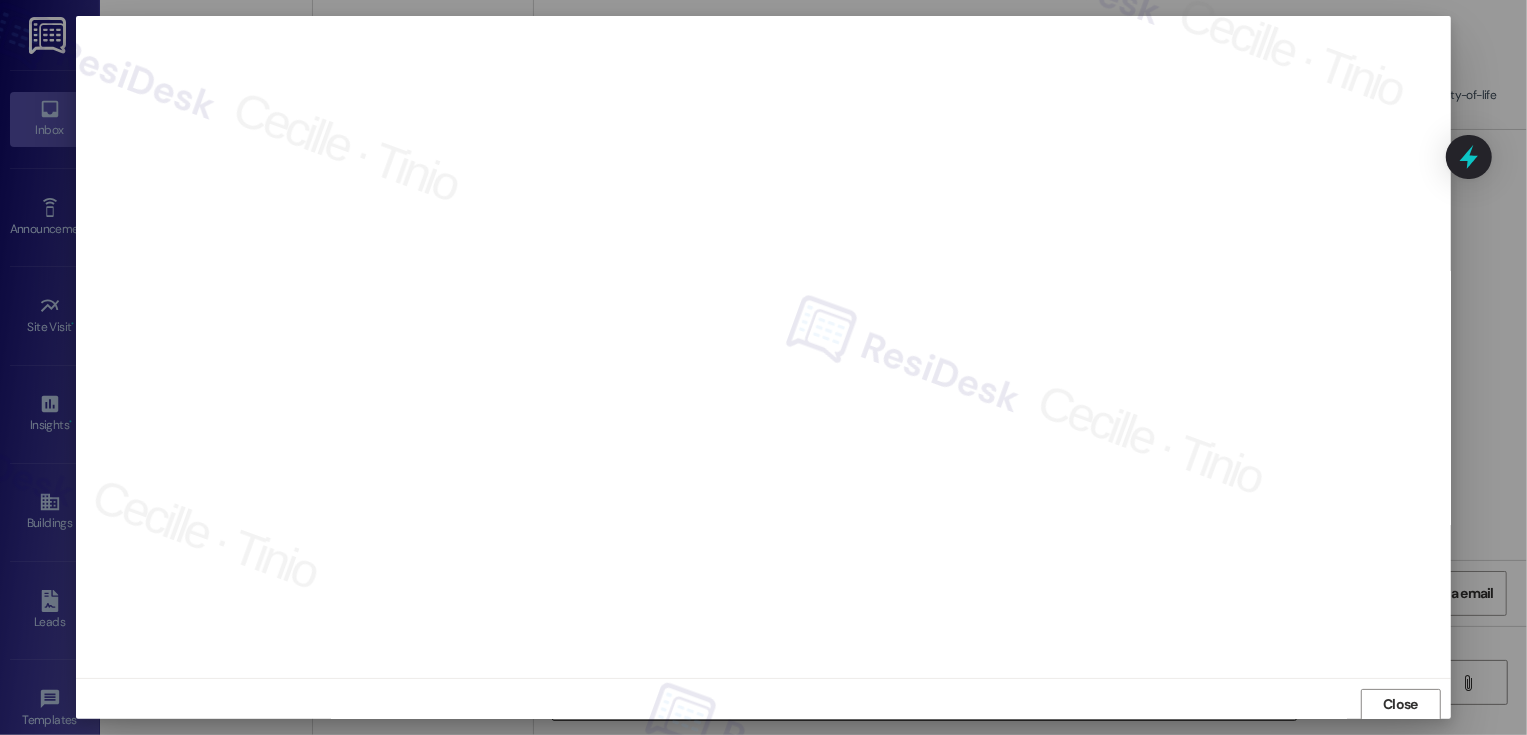 scroll, scrollTop: 1, scrollLeft: 0, axis: vertical 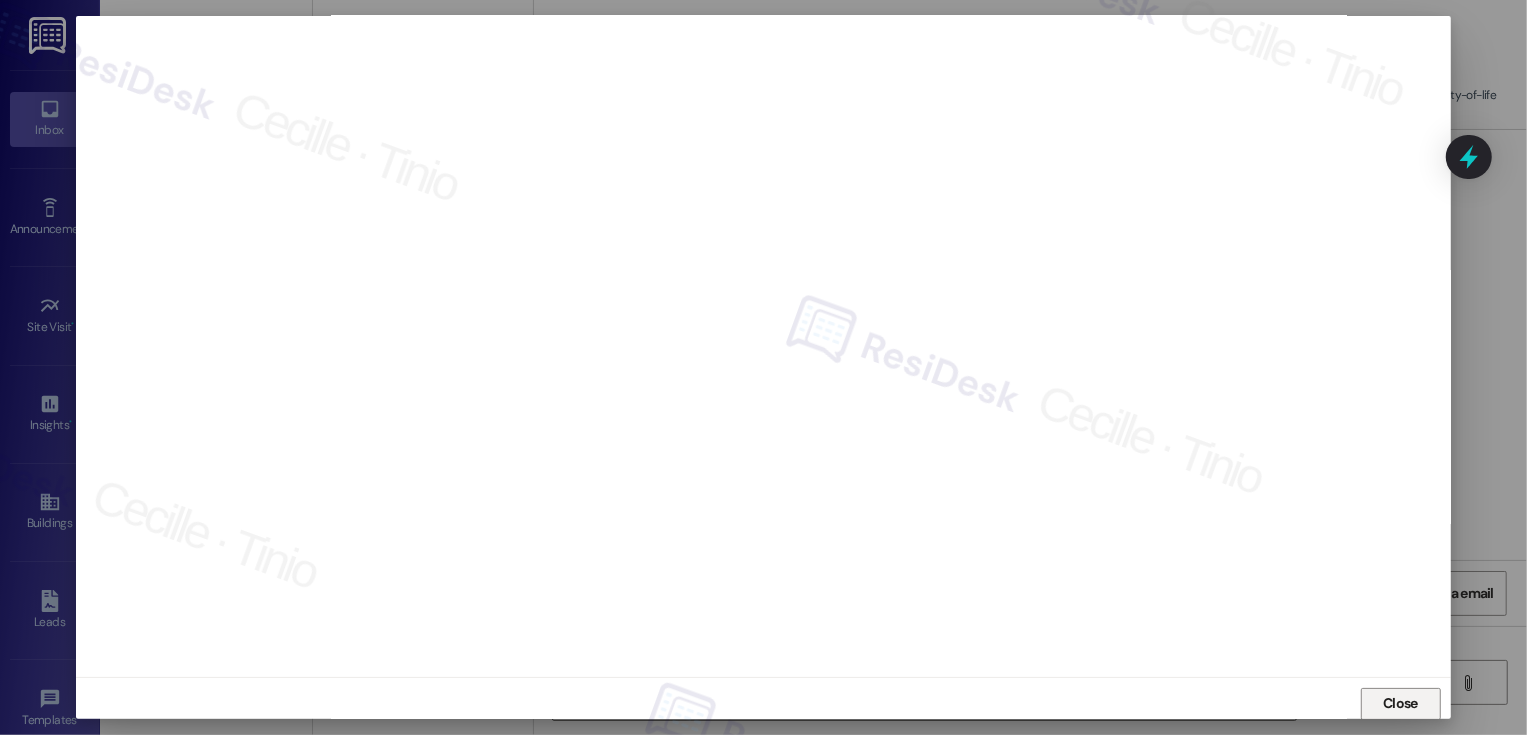 click on "Close" at bounding box center [1401, 704] 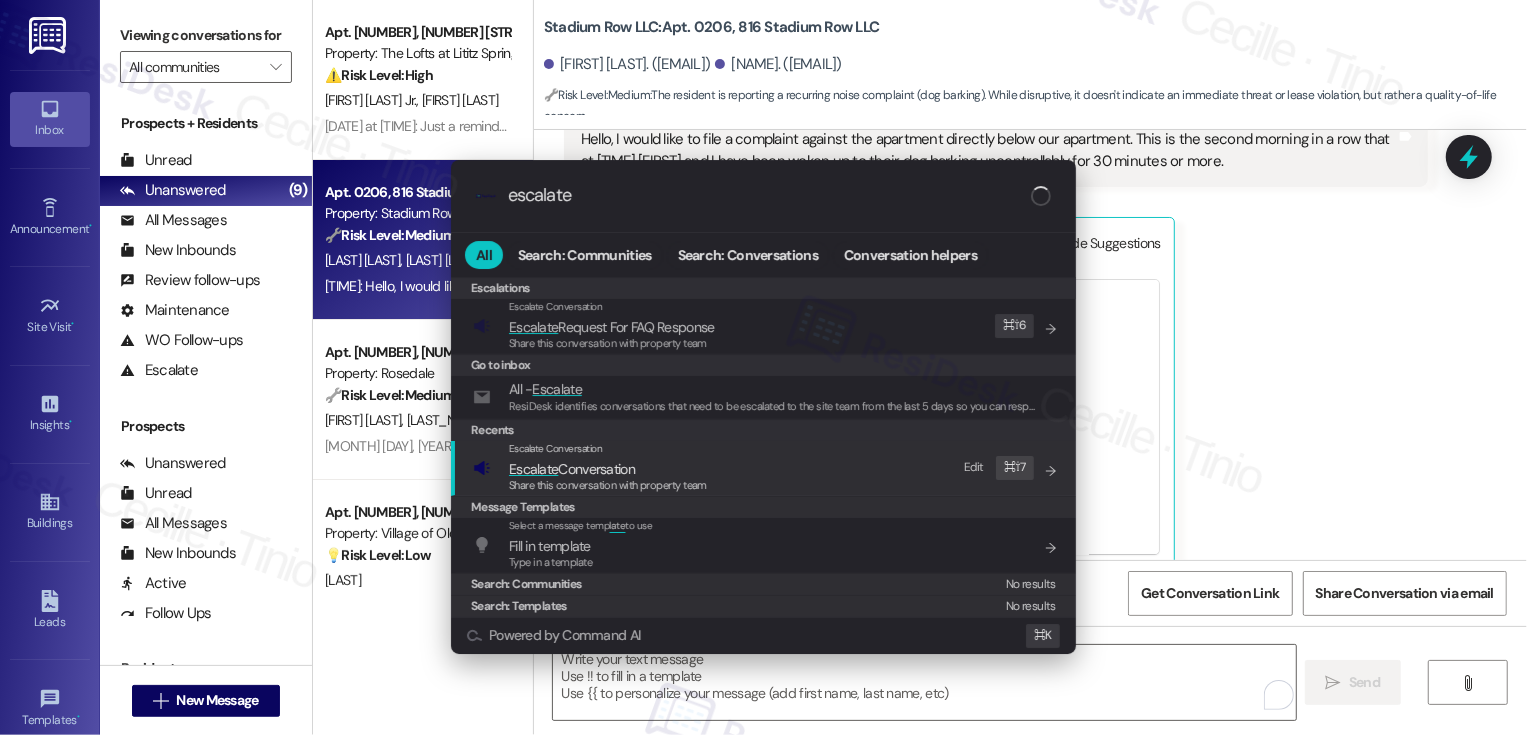 type on "escalate" 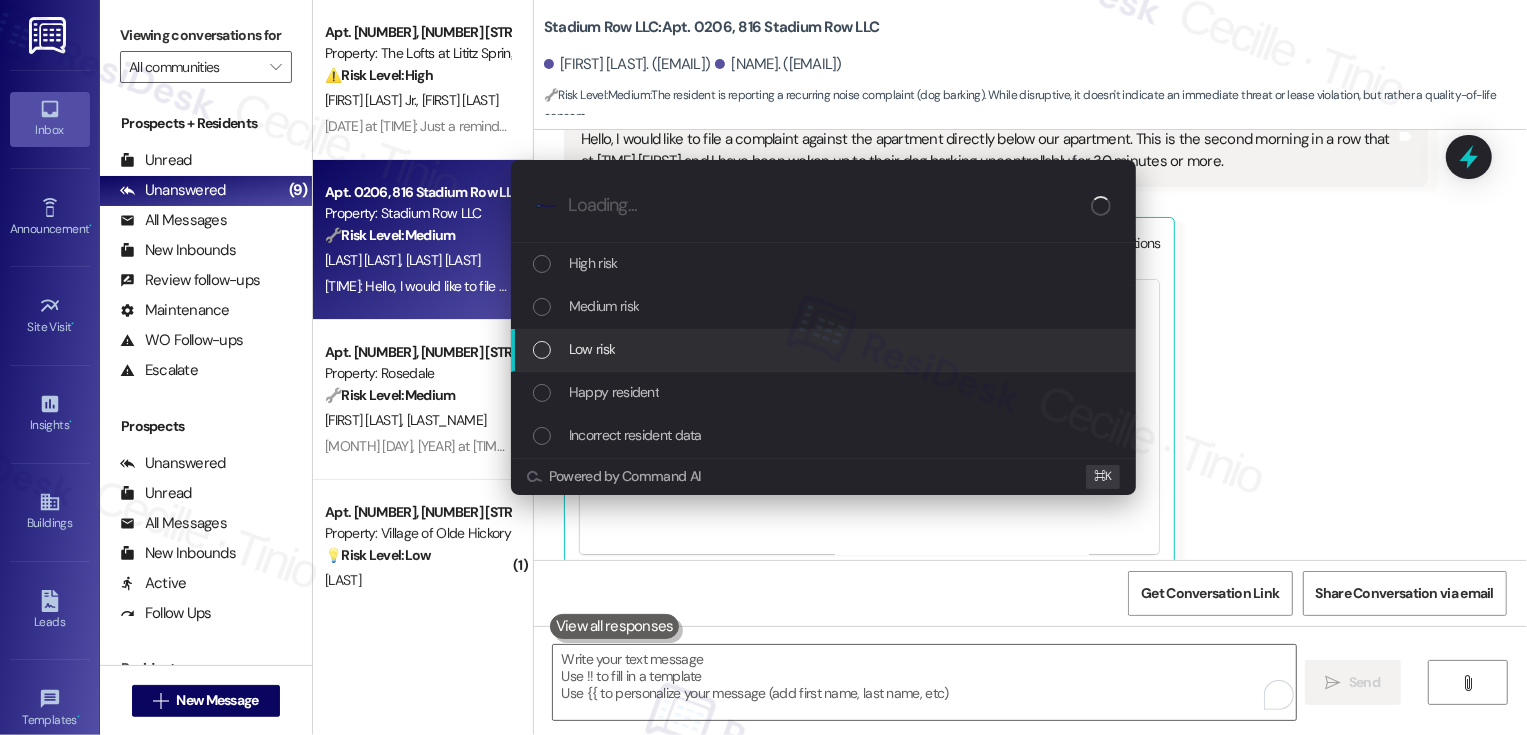 click on "Low risk" at bounding box center [825, 349] 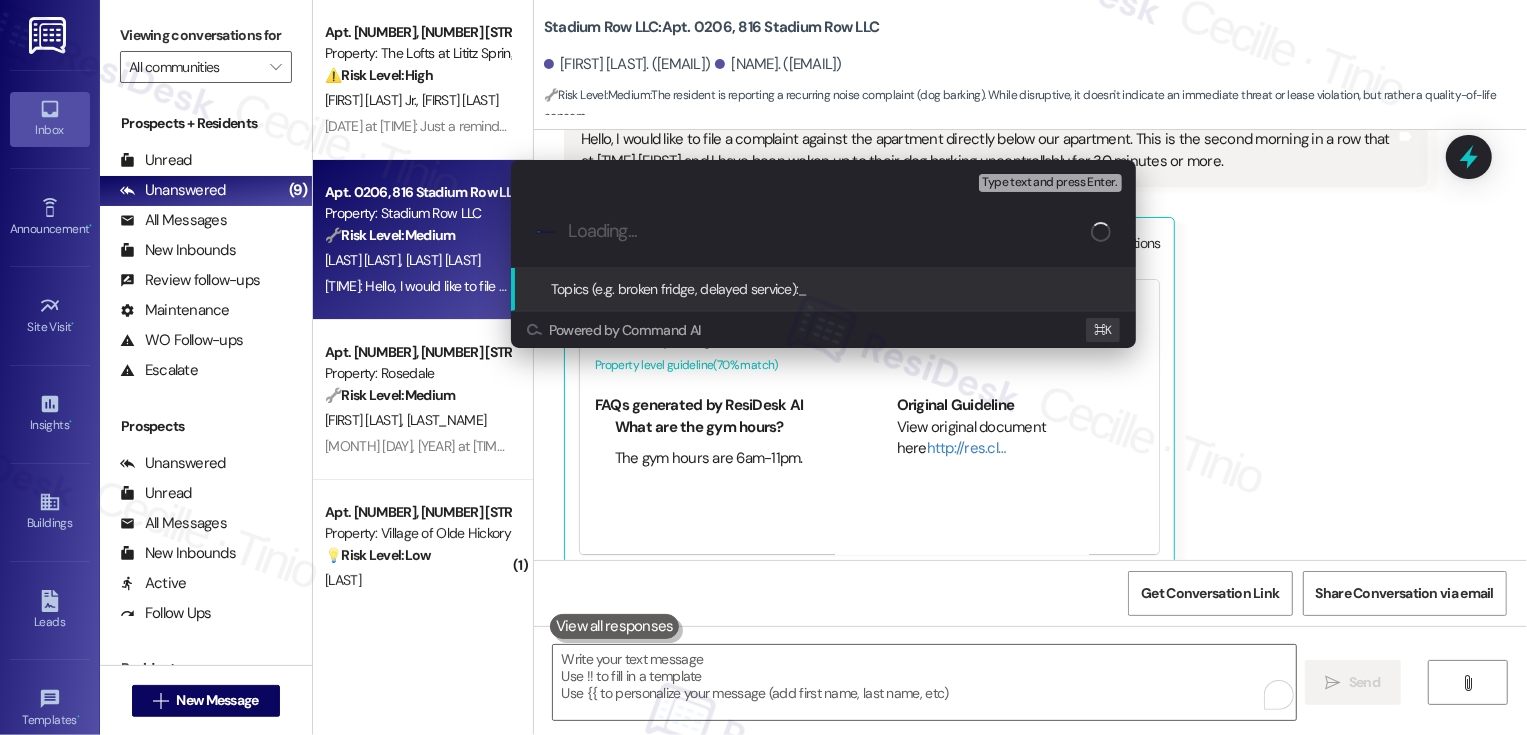 paste on "noise complaint: dog barking" 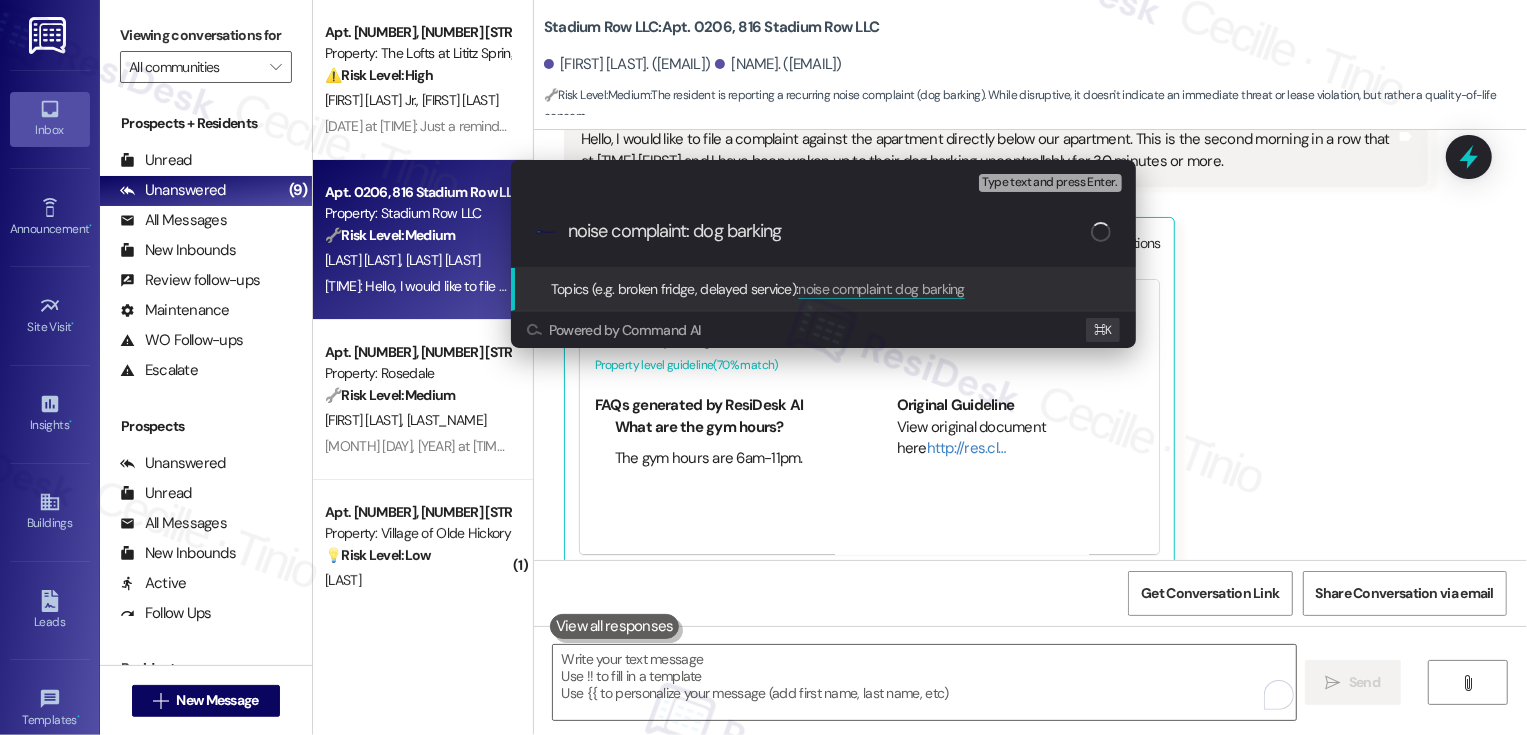 type 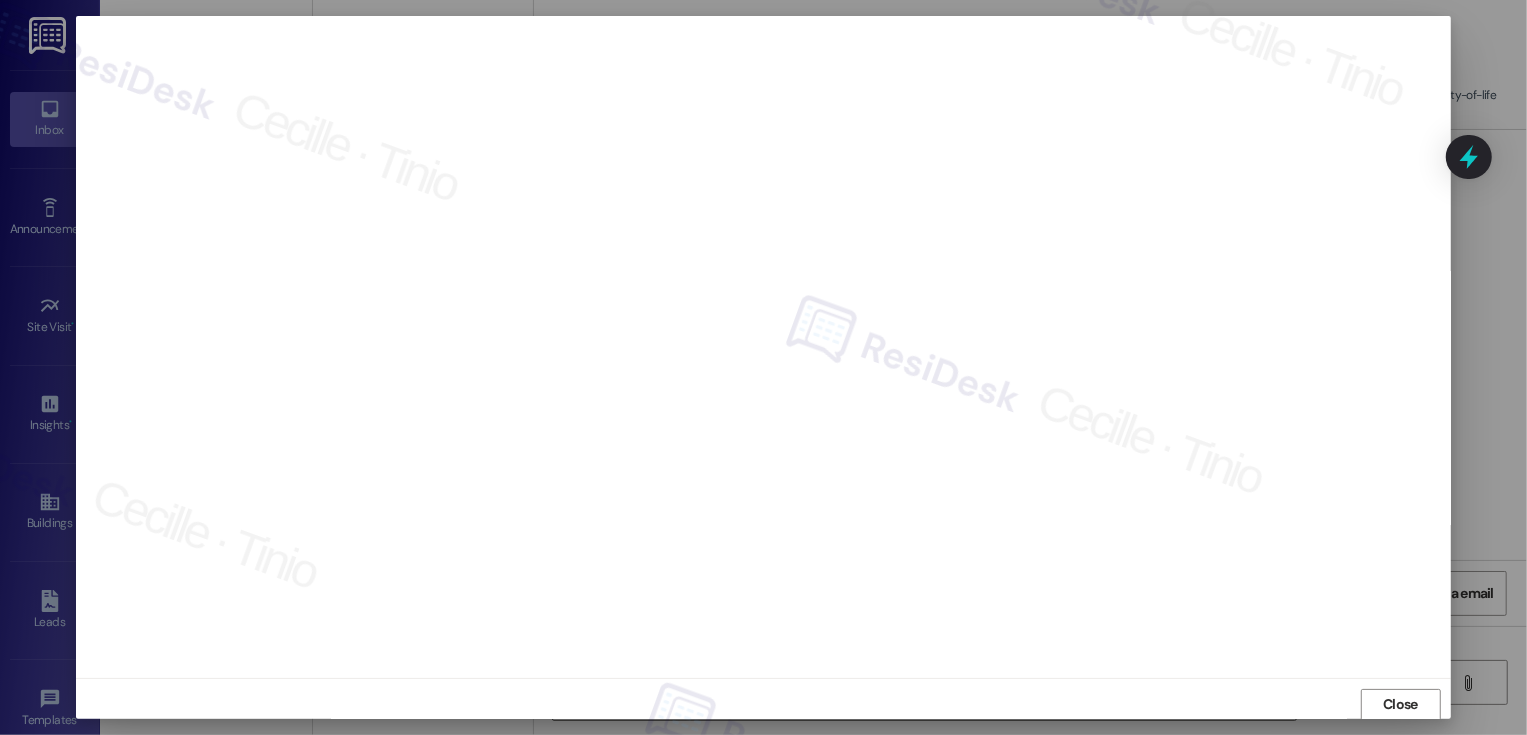 scroll, scrollTop: 1, scrollLeft: 0, axis: vertical 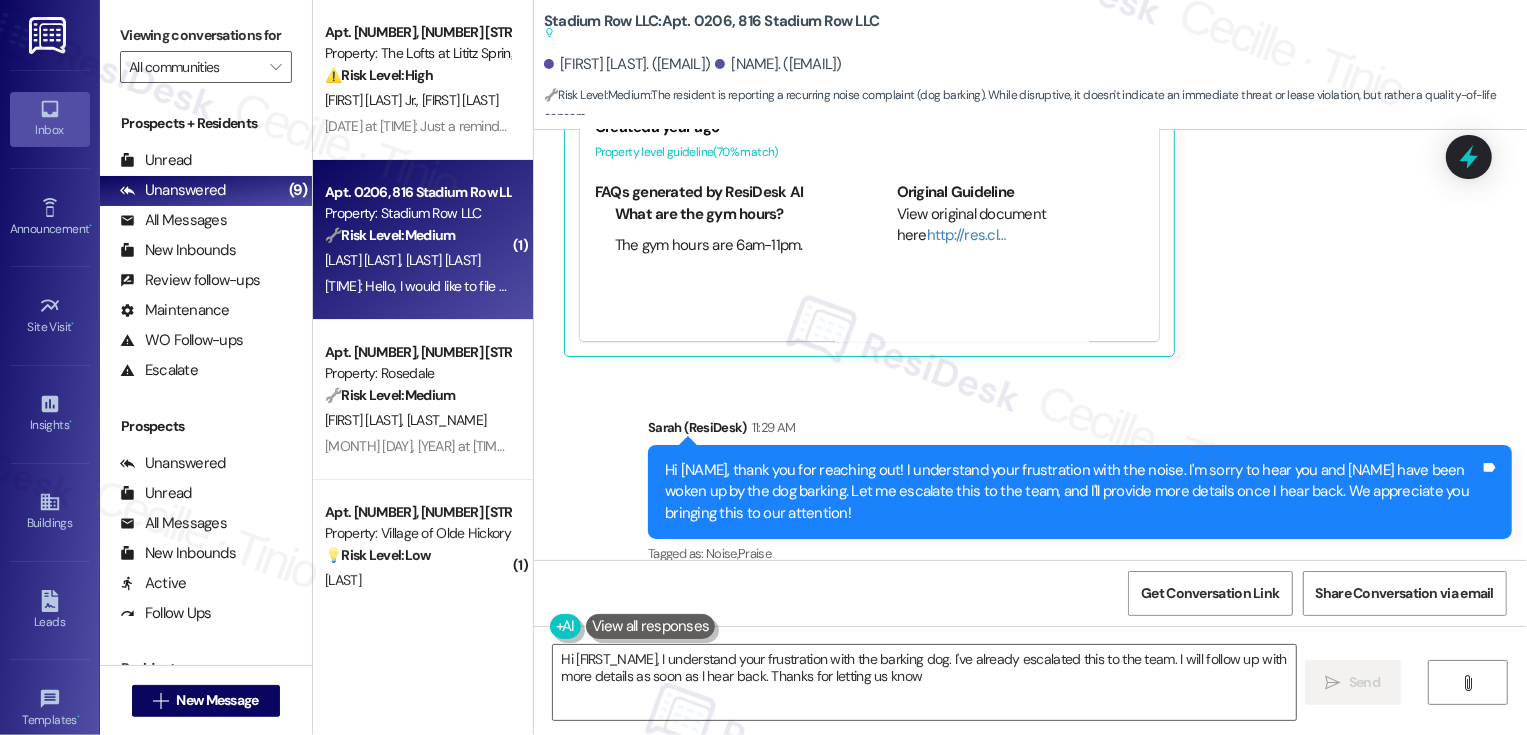 type on "Hi [FIRST_NAME], I understand your frustration with the barking dog. I've already escalated this to the team. I will follow up with more details as soon as I hear back. Thanks for letting us know!" 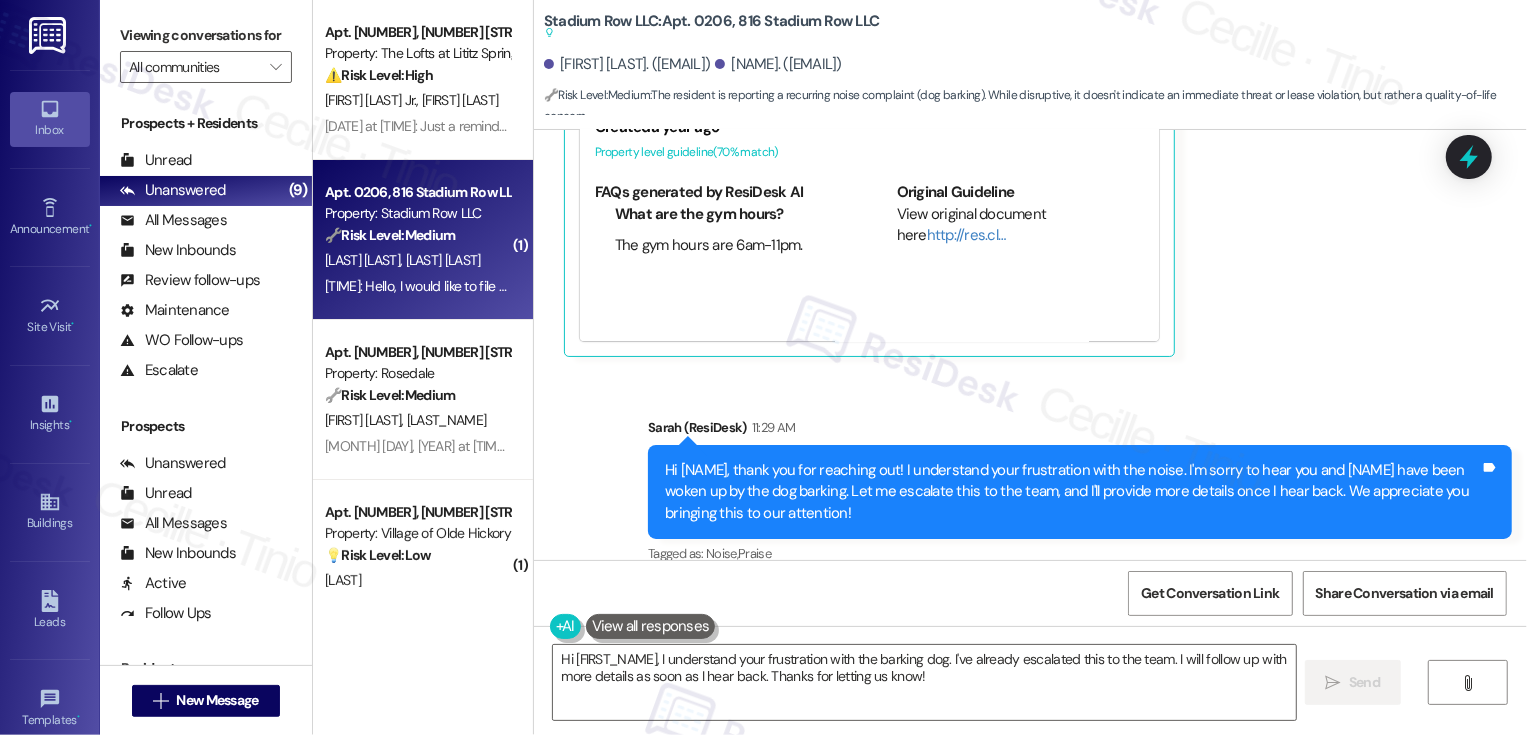 scroll, scrollTop: 52, scrollLeft: 0, axis: vertical 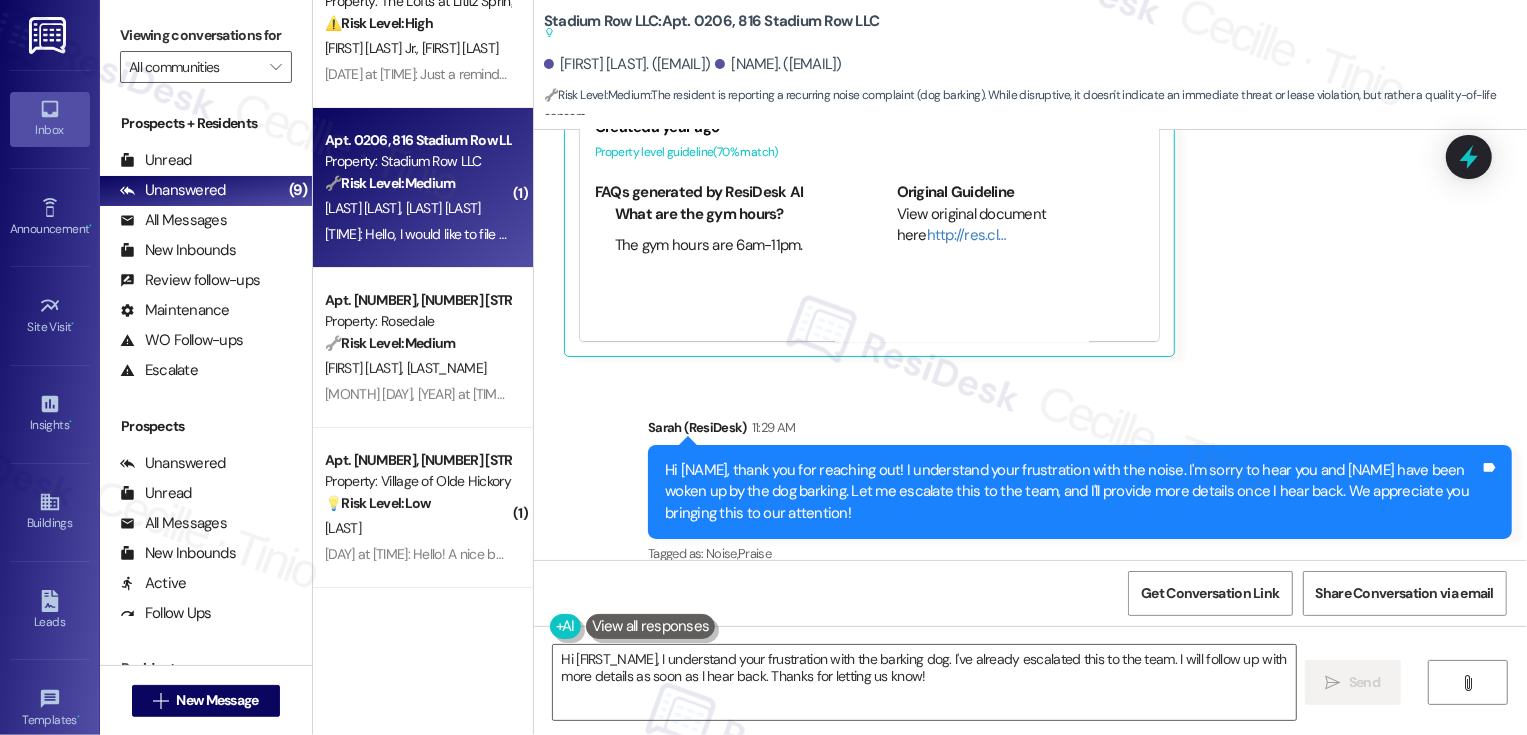 click on "Property: Rosedale" at bounding box center [417, 321] 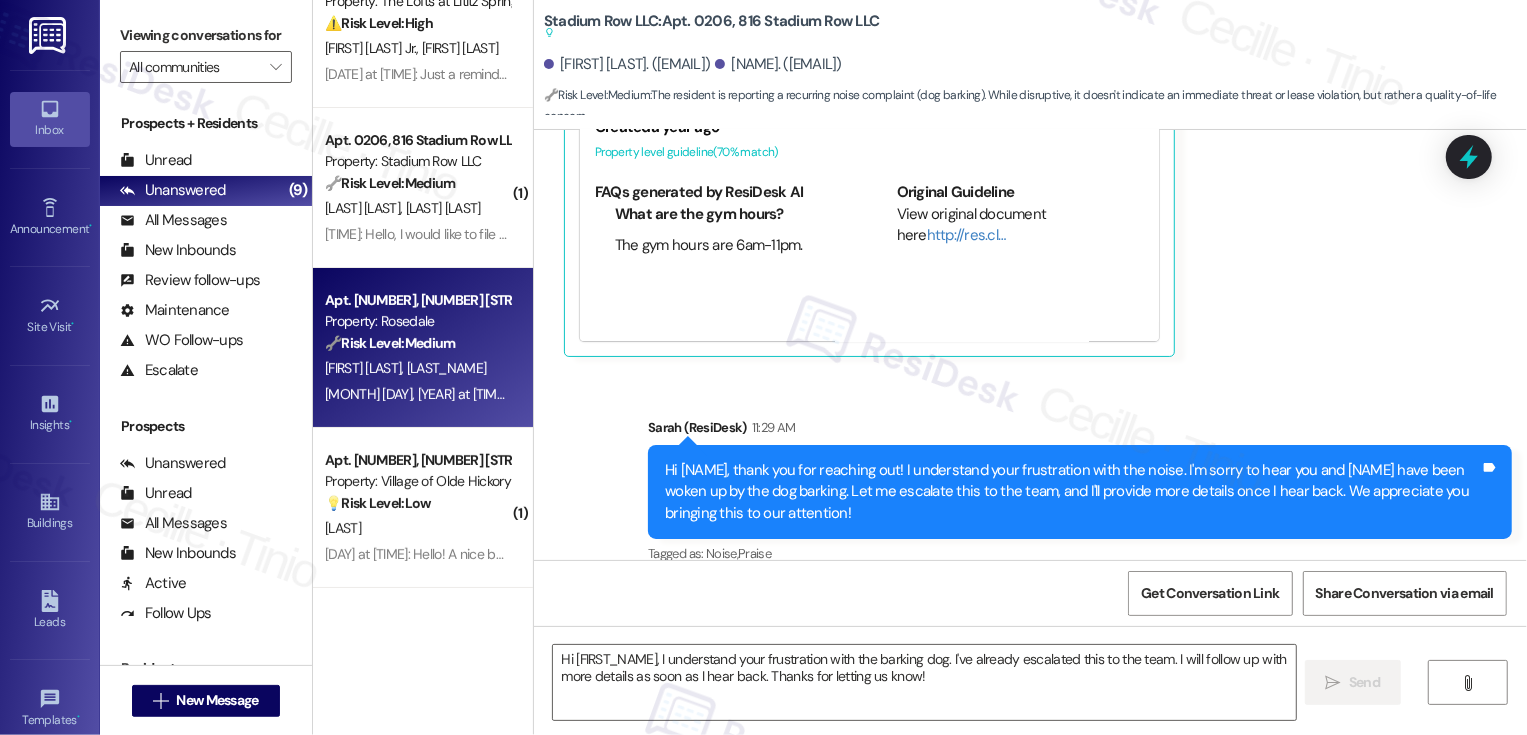 type on "Fetching suggested responses. Please feel free to read through the conversation in the meantime." 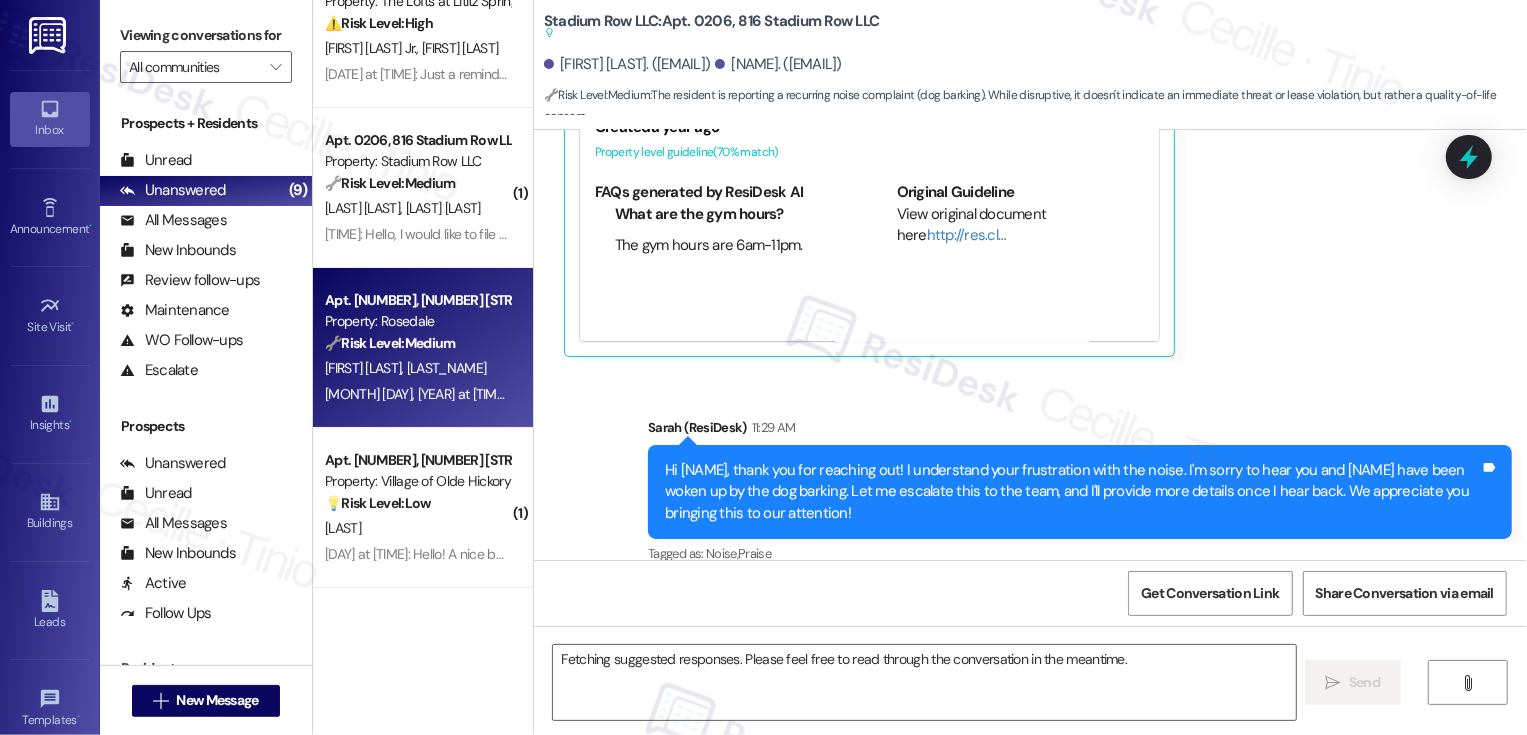 click on "Property: Rosedale" at bounding box center [417, 321] 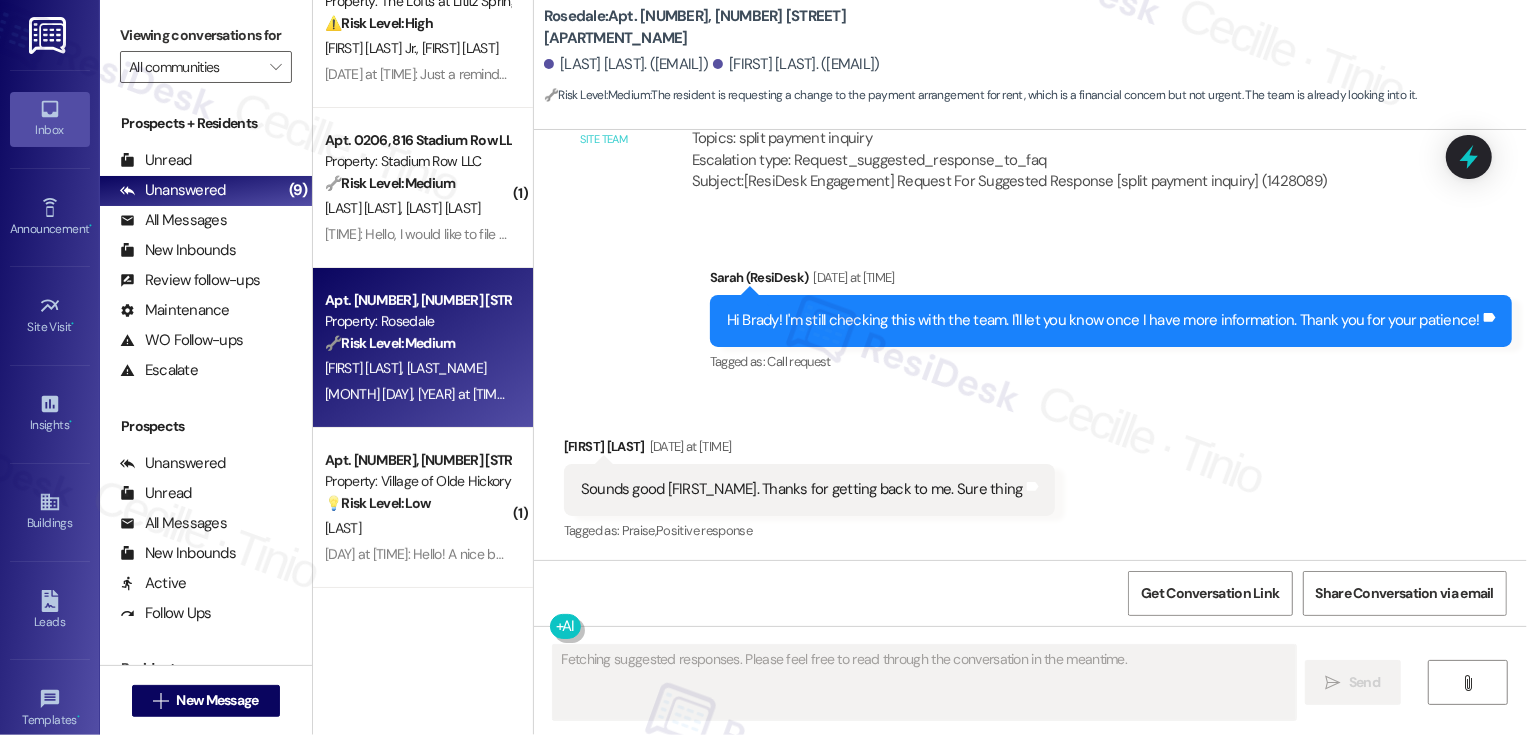scroll, scrollTop: 2048, scrollLeft: 0, axis: vertical 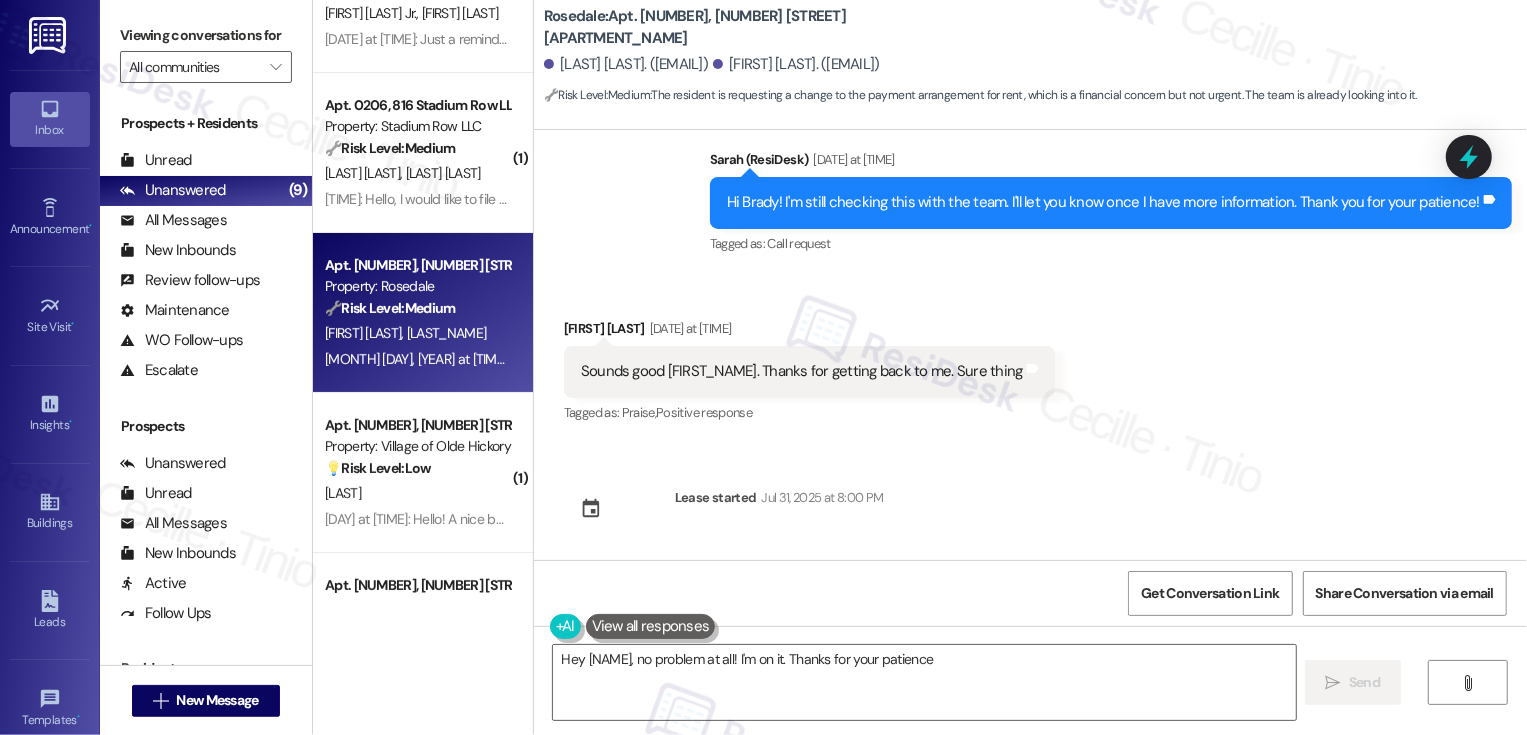 type on "Hey [NAME], no problem at all! I'm on it. Thanks for your patience!" 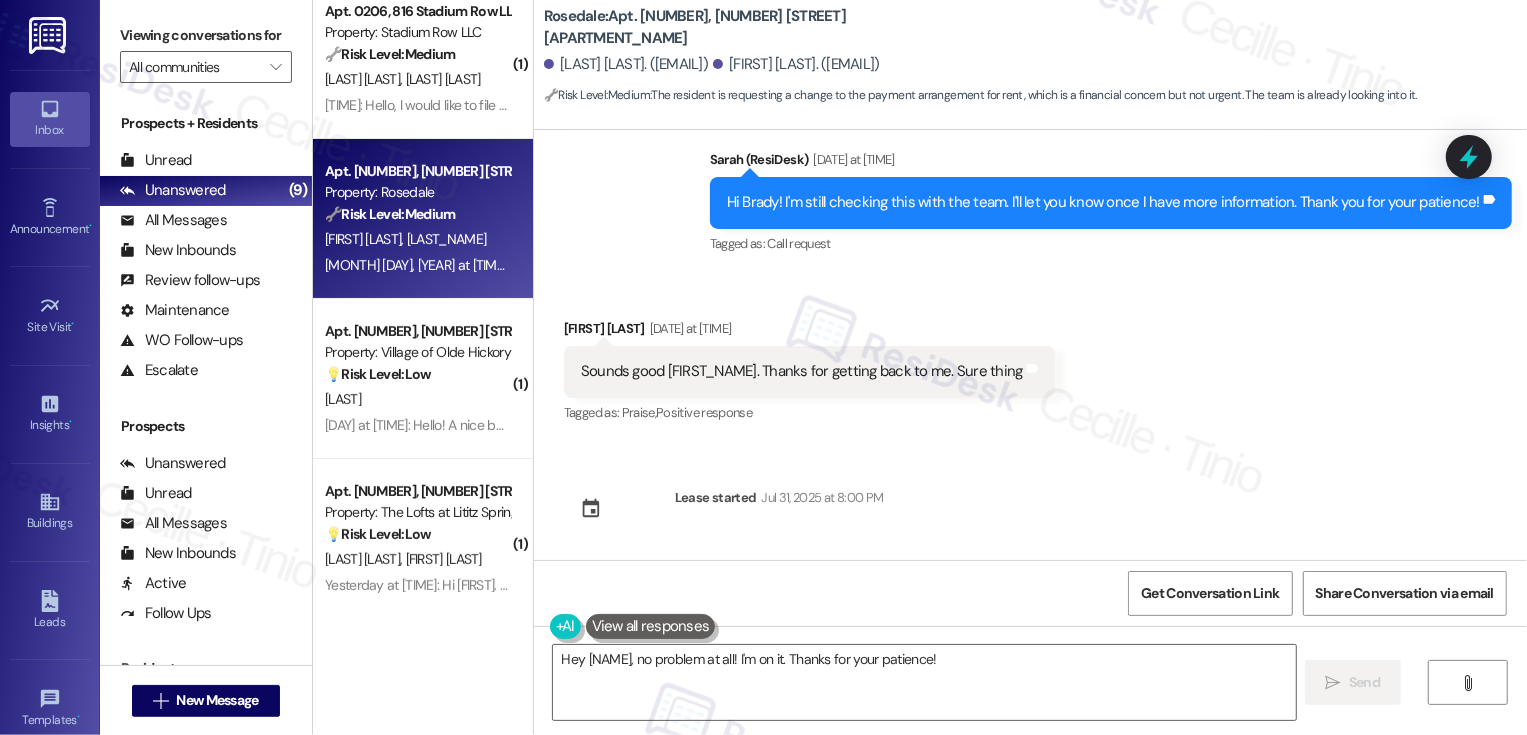 scroll, scrollTop: 193, scrollLeft: 0, axis: vertical 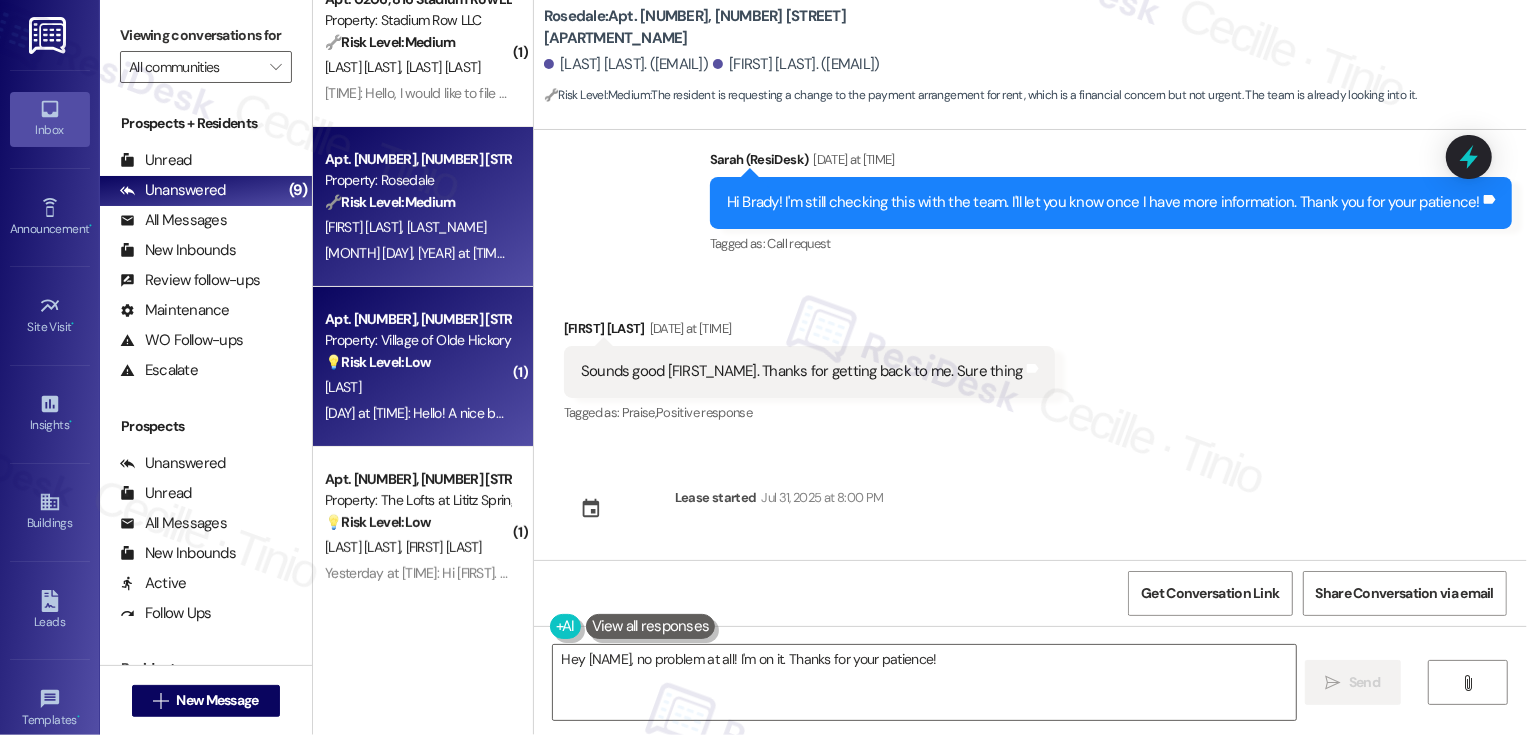 click on "[LAST]" at bounding box center (417, 387) 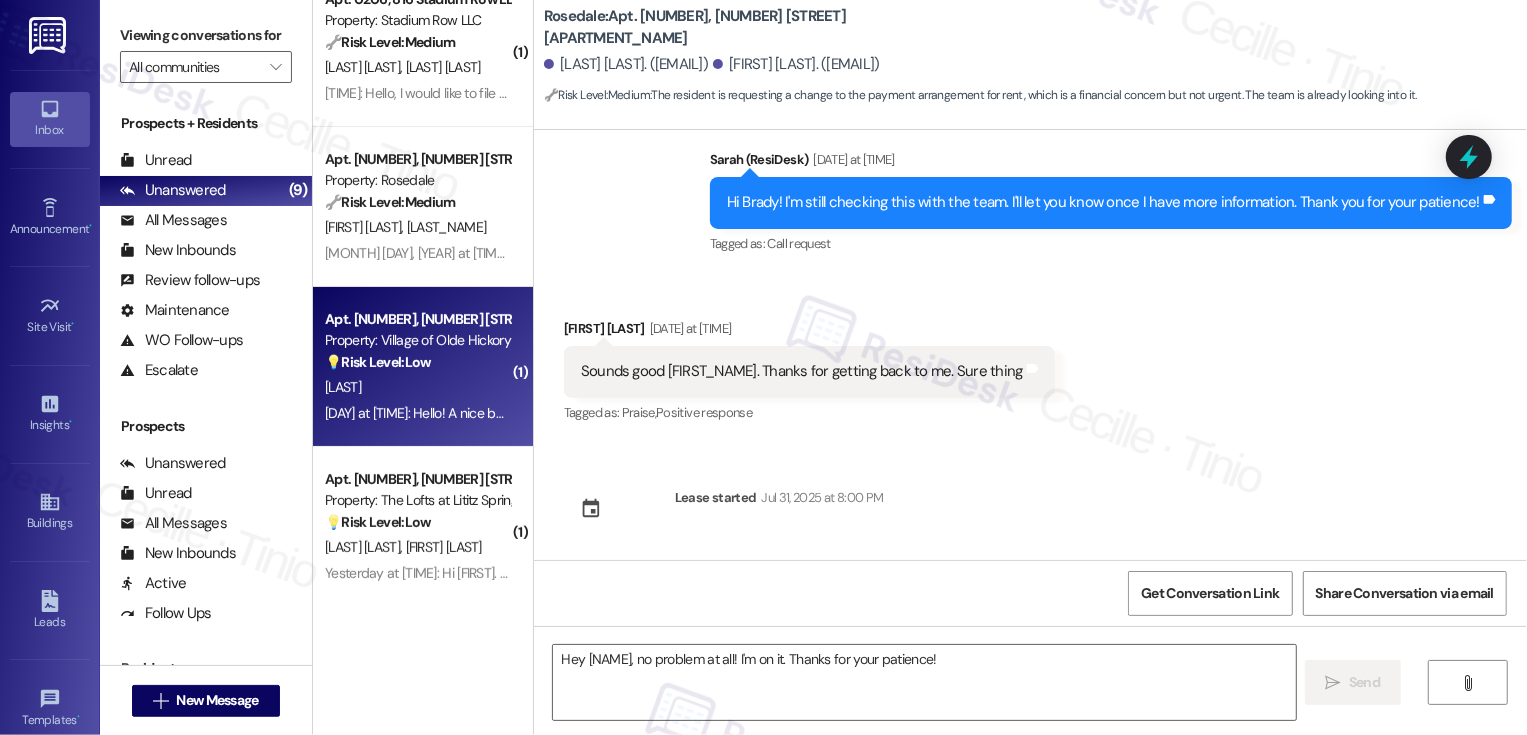 type on "Fetching suggested responses. Please feel free to read through the conversation in the meantime." 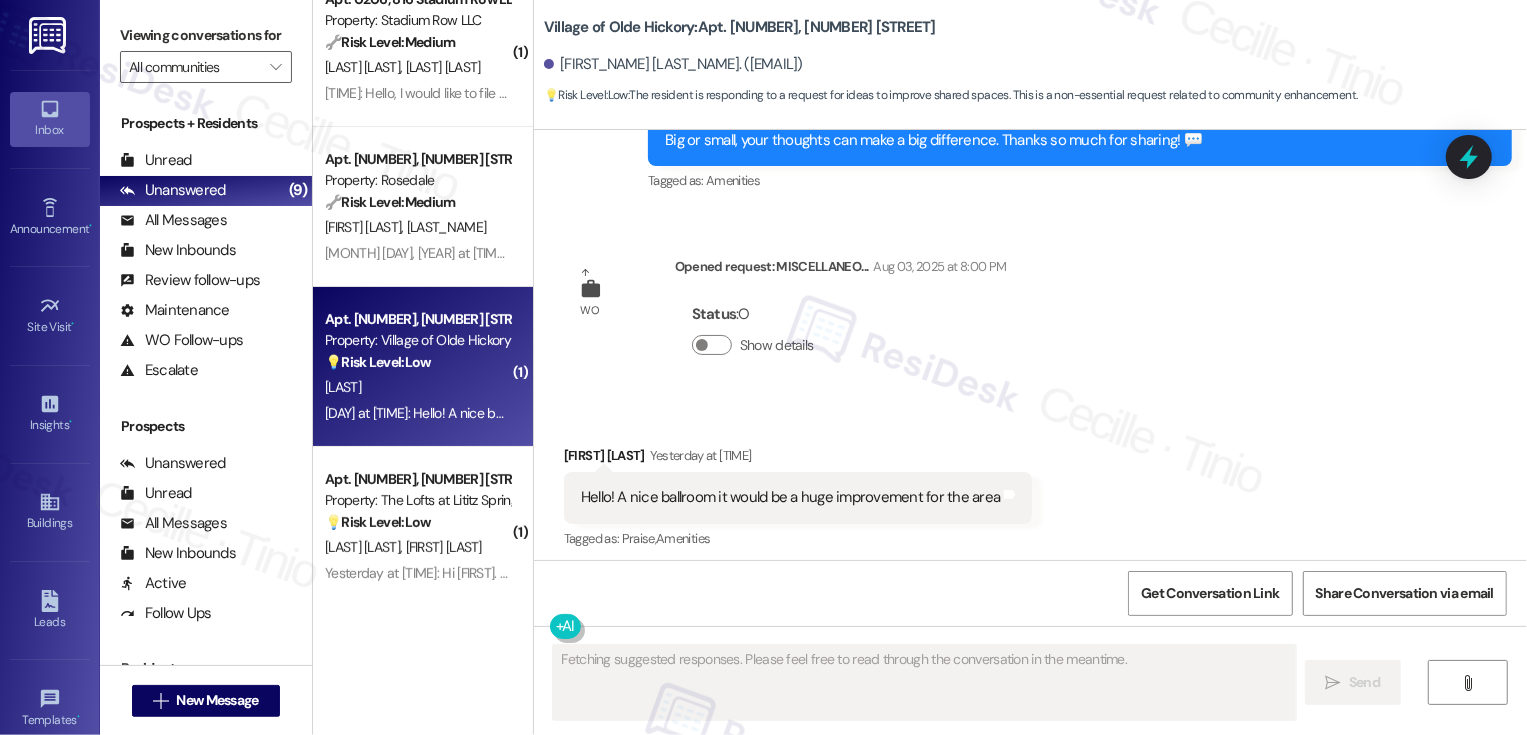 scroll, scrollTop: 16946, scrollLeft: 0, axis: vertical 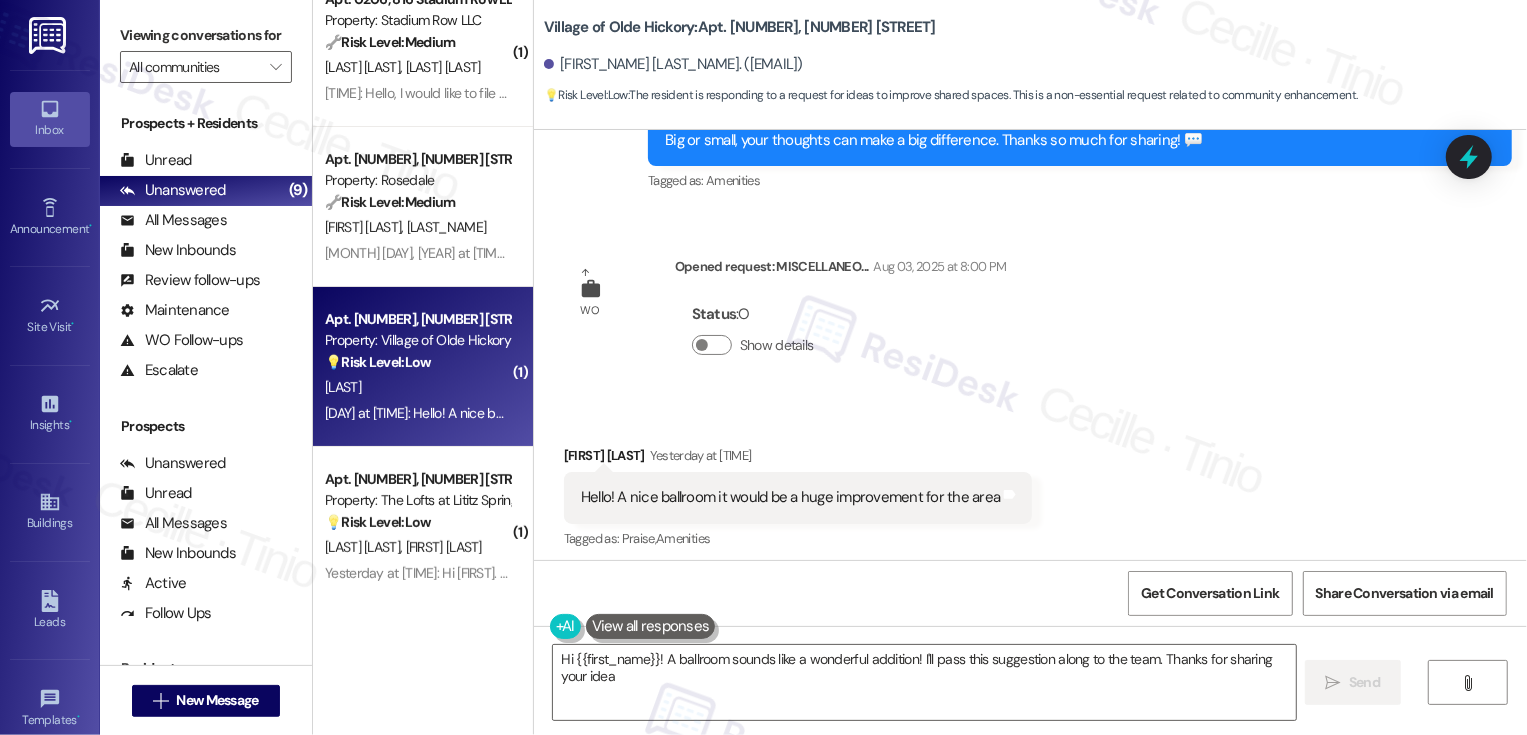 type on "Hi [FIRST_NAME]! A ballroom sounds like a wonderful addition! I'll pass this suggestion along to the team. Thanks for sharing your idea!" 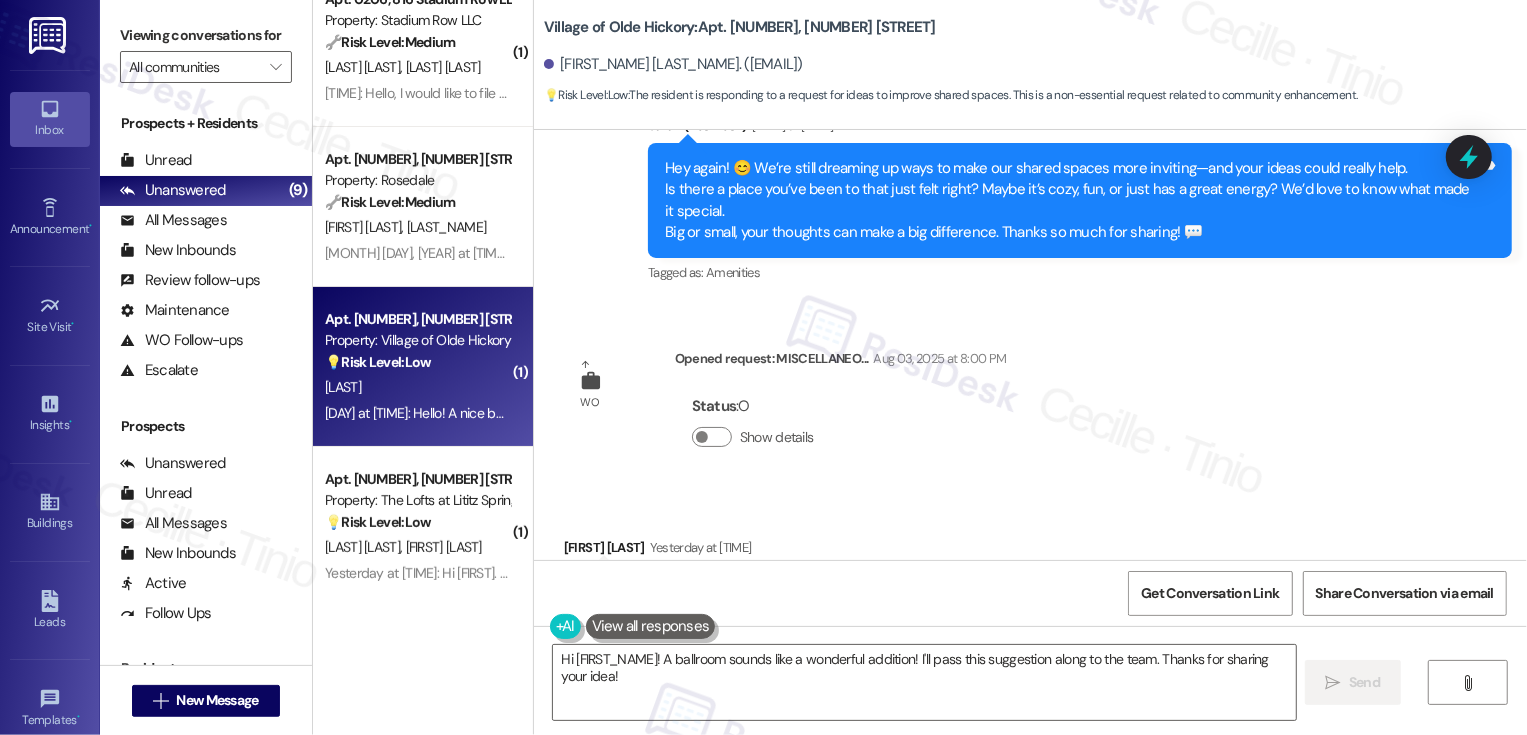scroll, scrollTop: 16946, scrollLeft: 0, axis: vertical 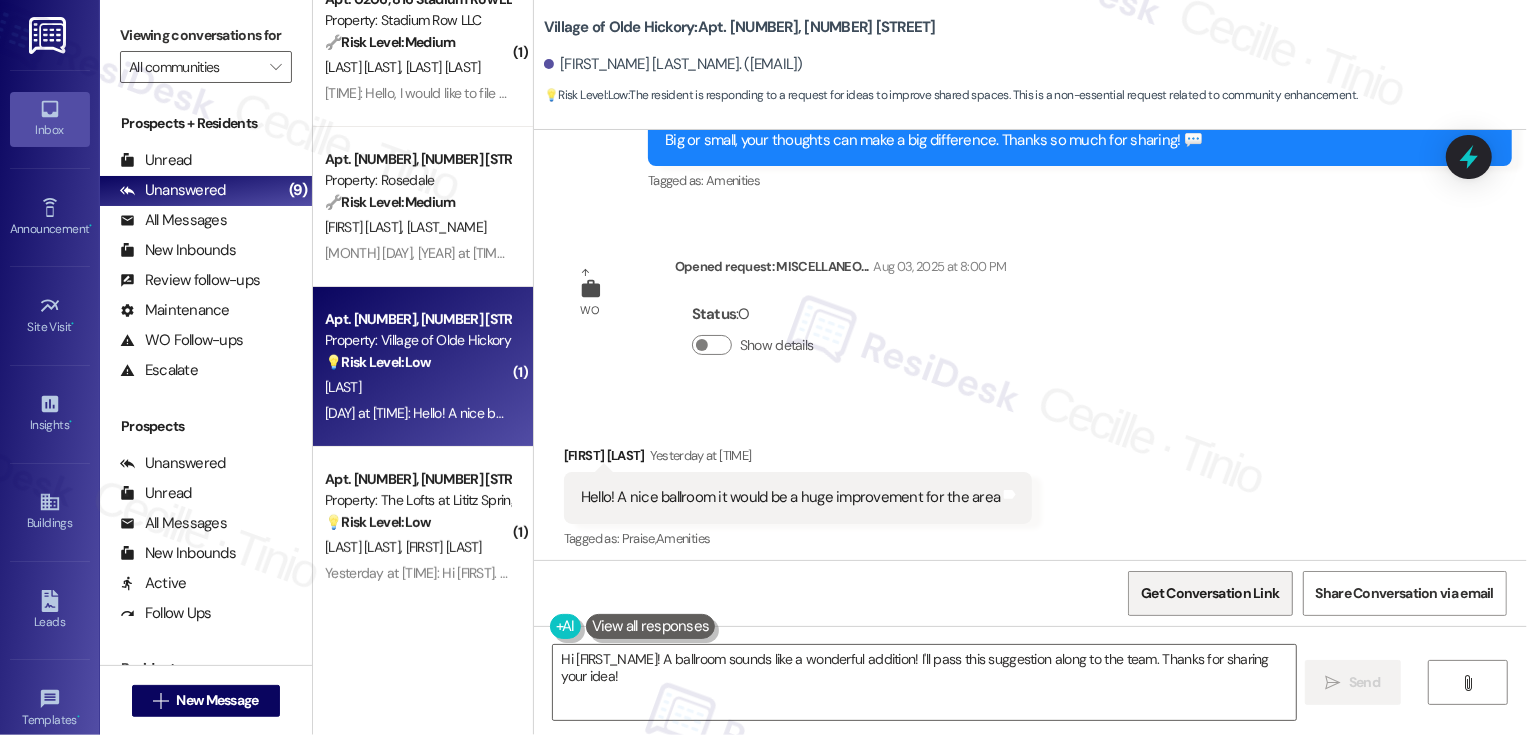 click on "Get Conversation Link" at bounding box center (1210, 593) 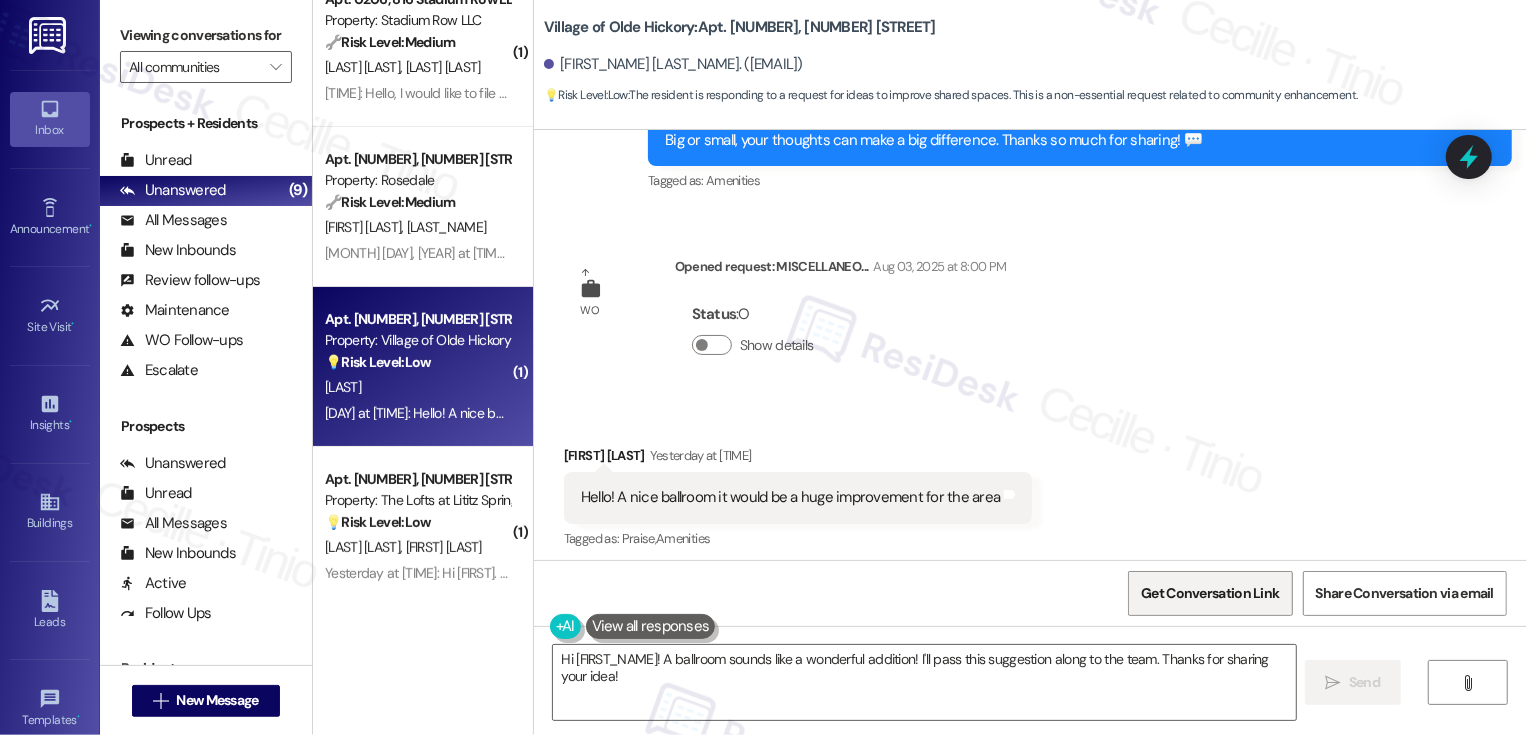 click on "Get Conversation Link" at bounding box center [1210, 593] 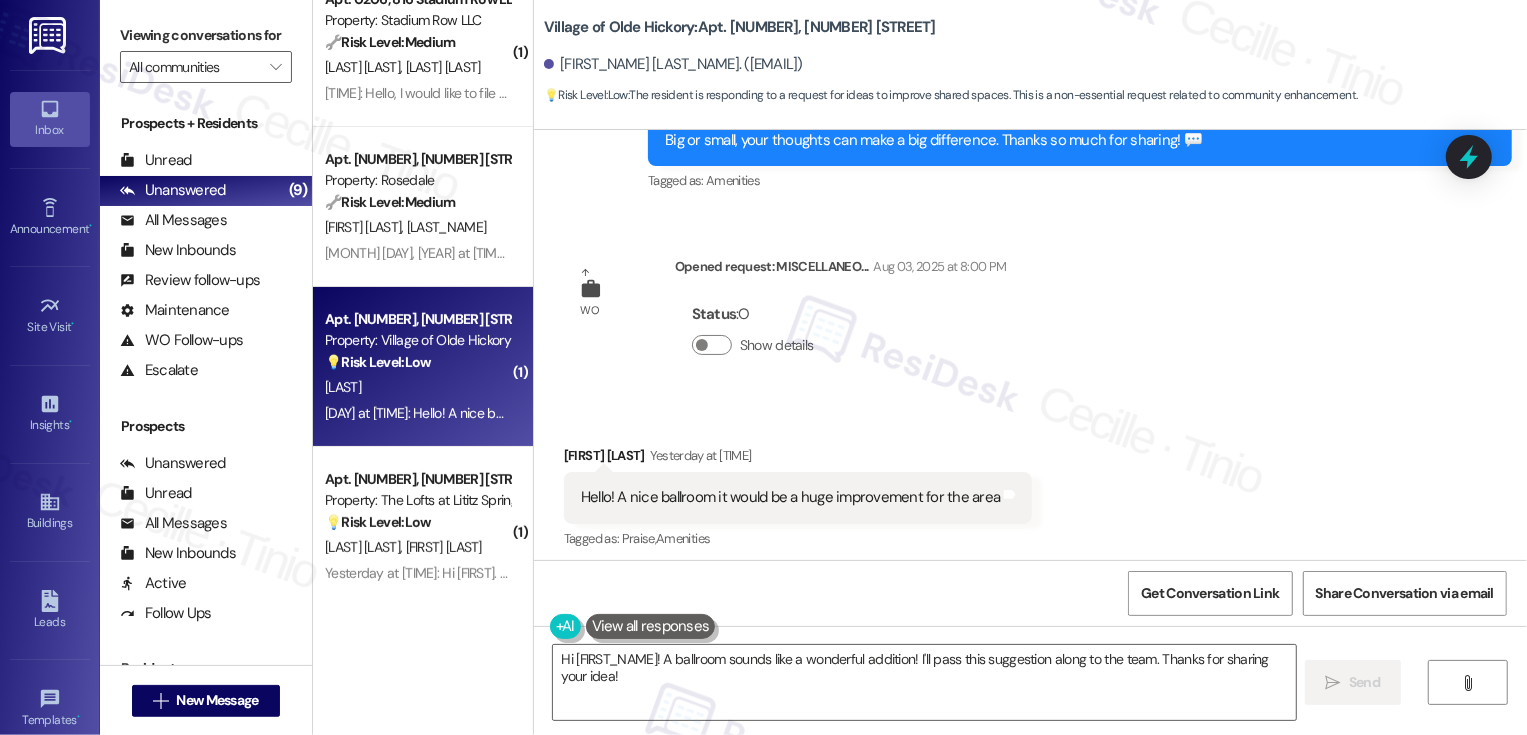 click on "If I may also ask, how has your experience been living at [PROPERTY]? Has the property lived up to your expectations?" at bounding box center (1030, 484) 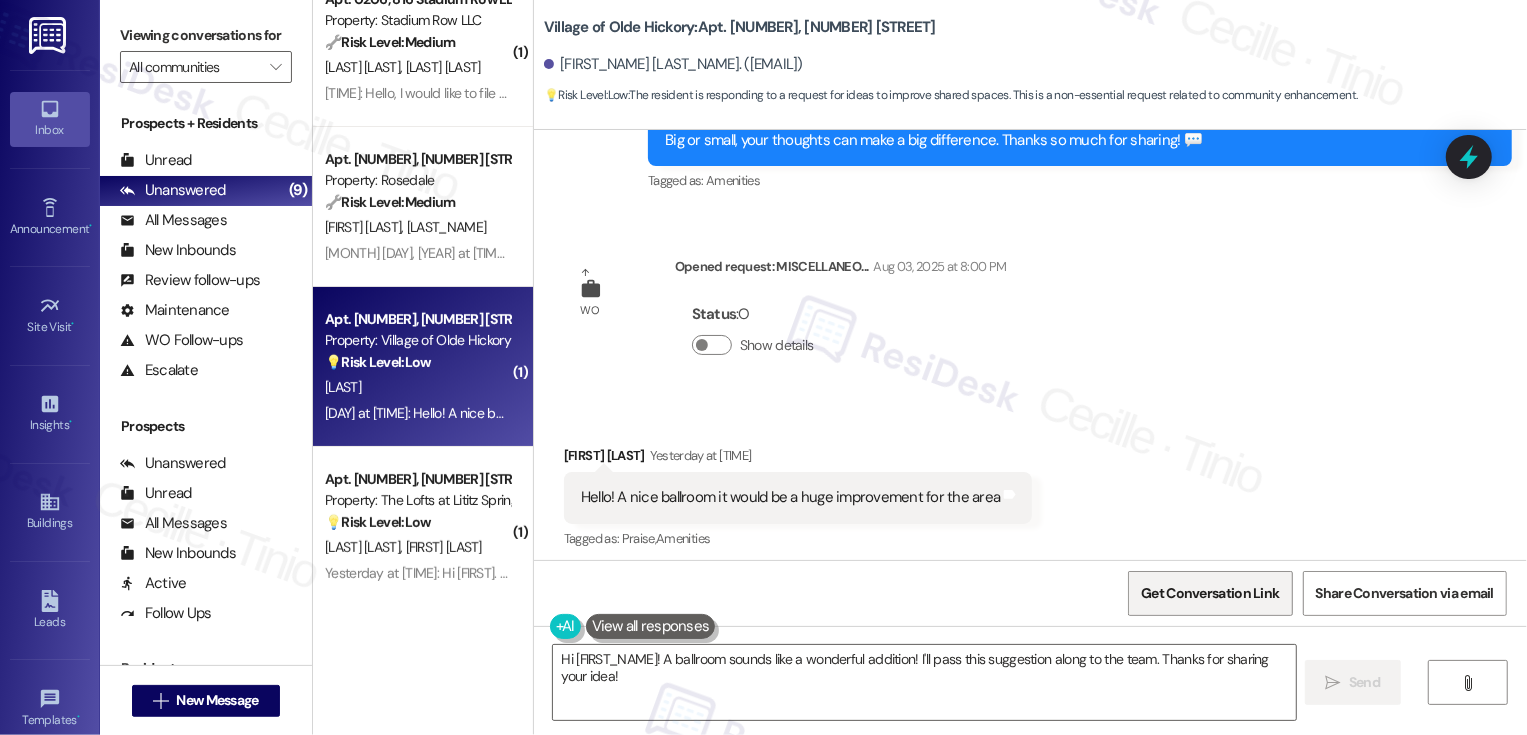 click on "Get Conversation Link" at bounding box center [1210, 593] 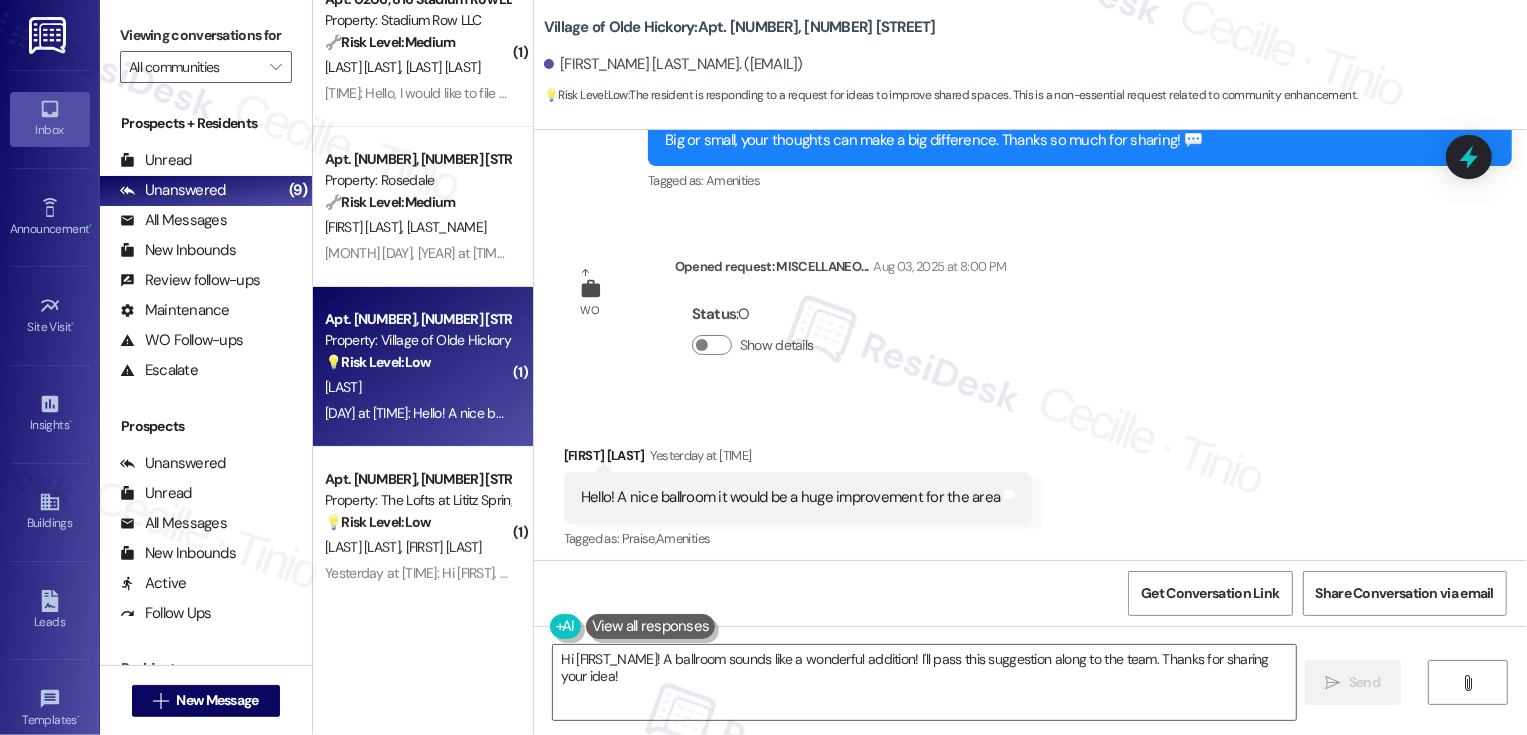 click on "If I may also ask, how has your experience been living at [PROPERTY]? Has the property lived up to your expectations?" at bounding box center [1030, 484] 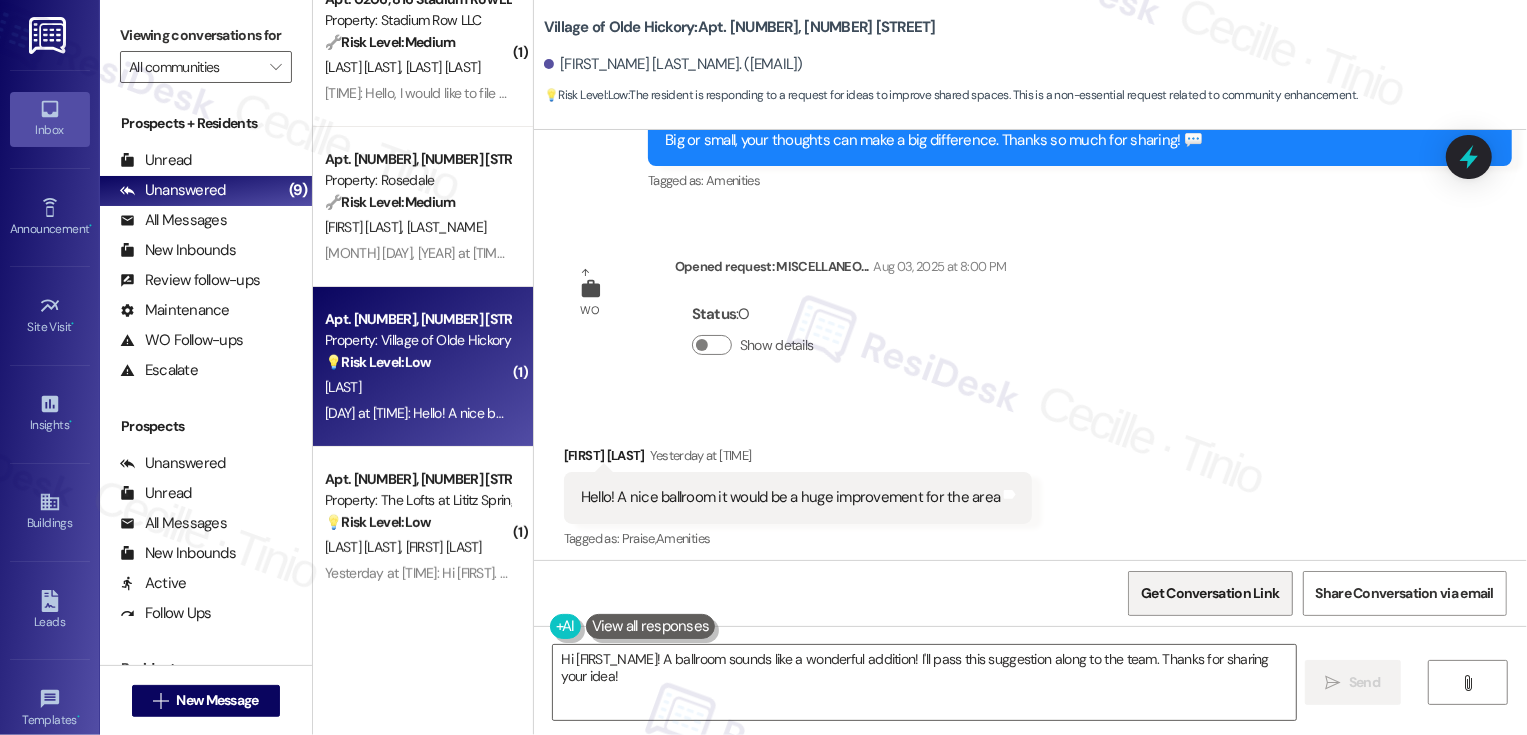 click on "Get Conversation Link" at bounding box center (1210, 593) 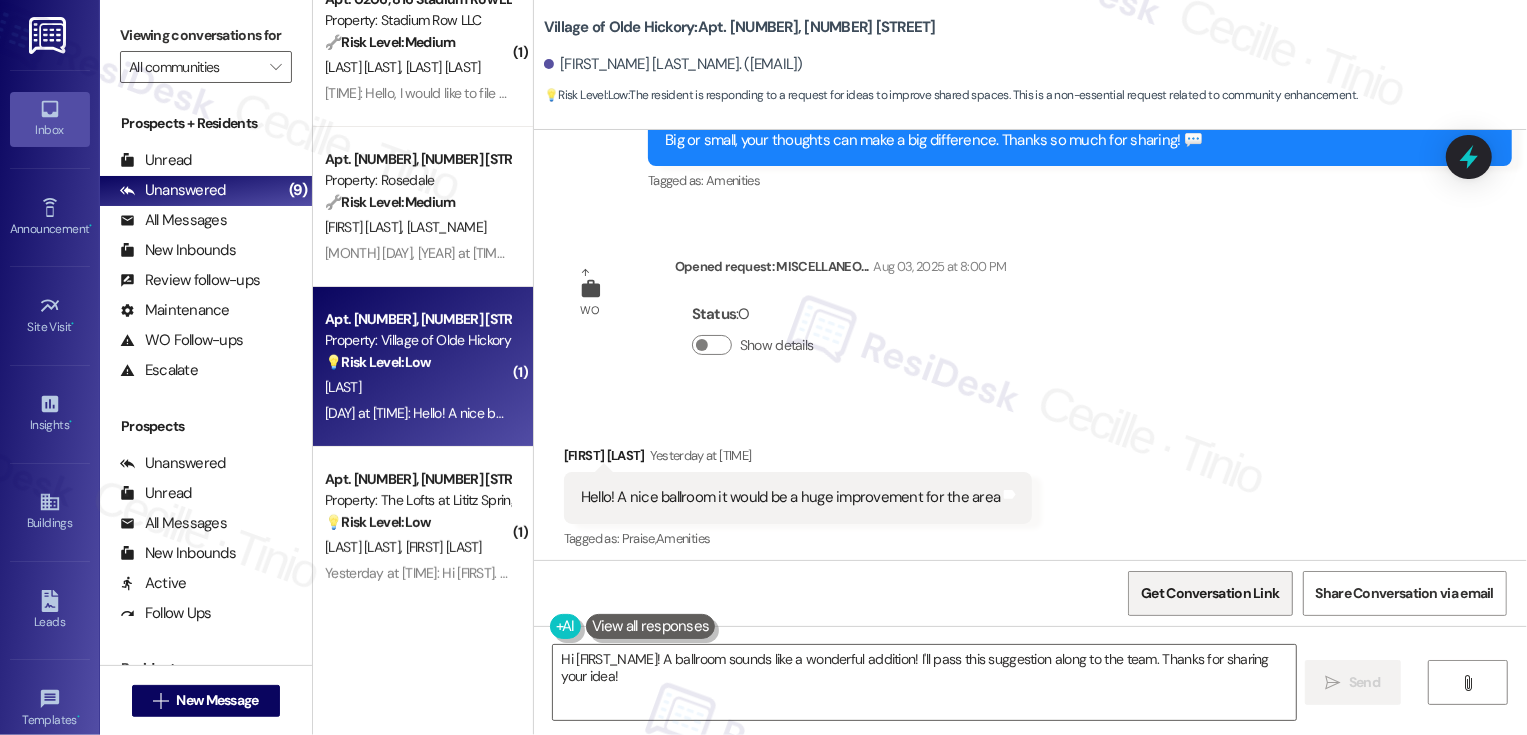 click on "Get Conversation Link" at bounding box center [1210, 593] 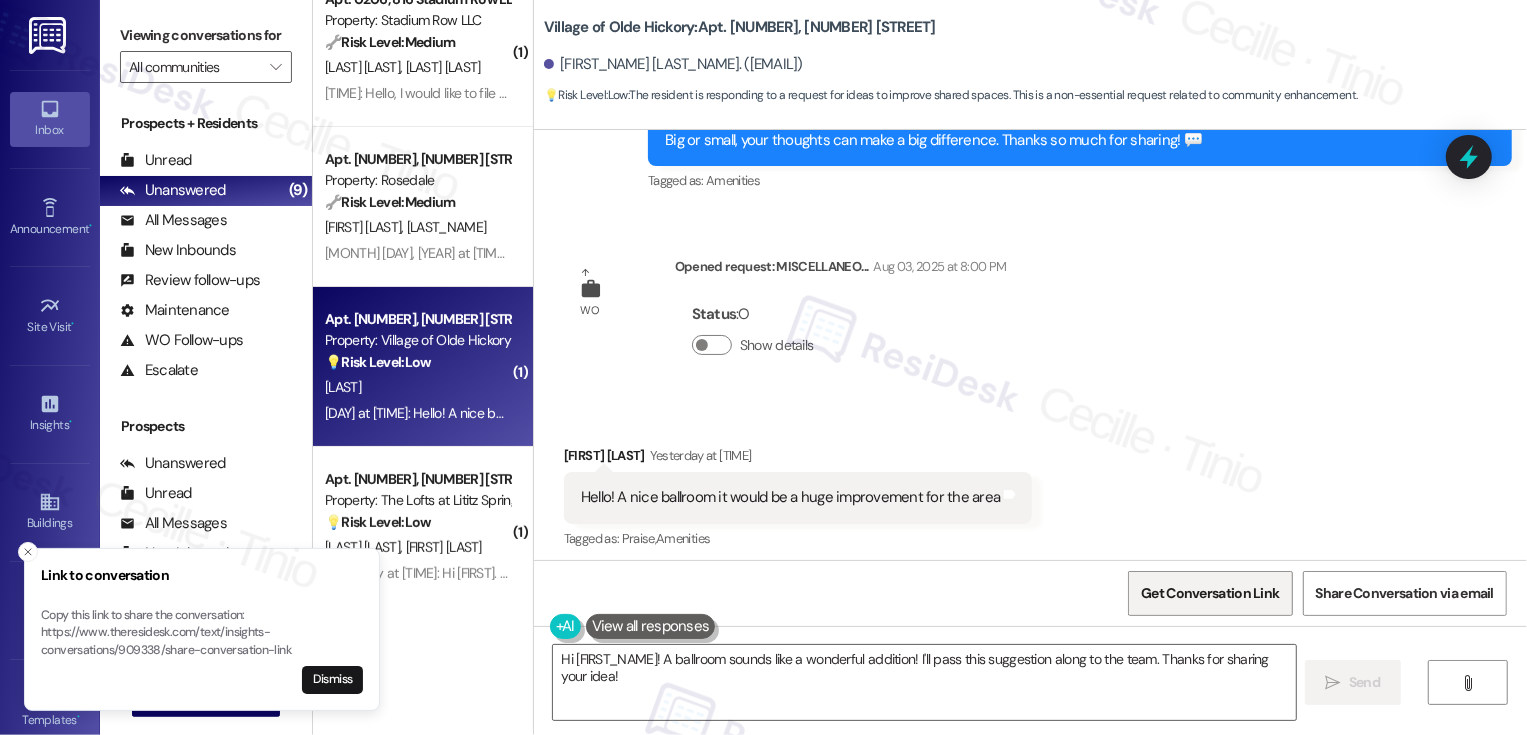 click on "Get Conversation Link" at bounding box center [1210, 593] 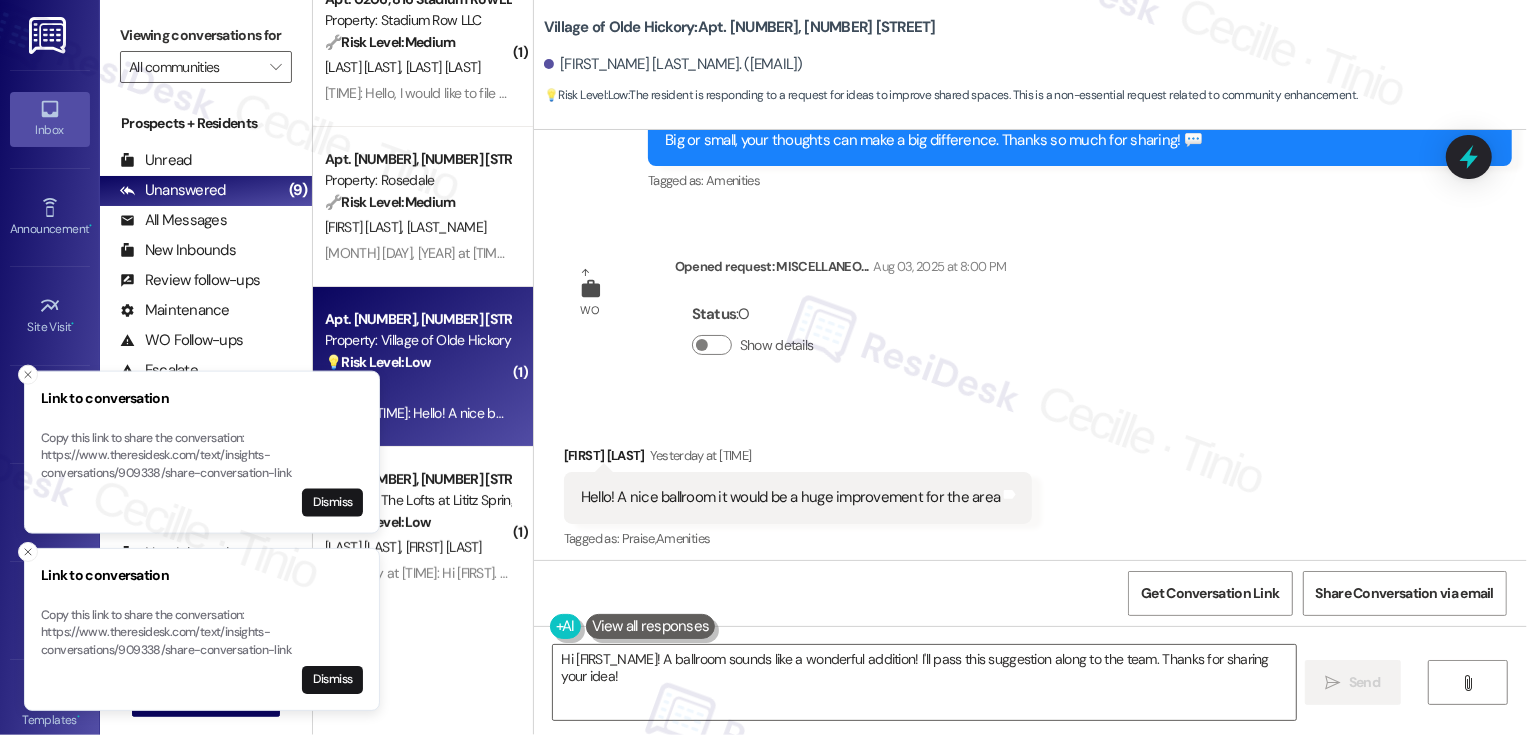 type 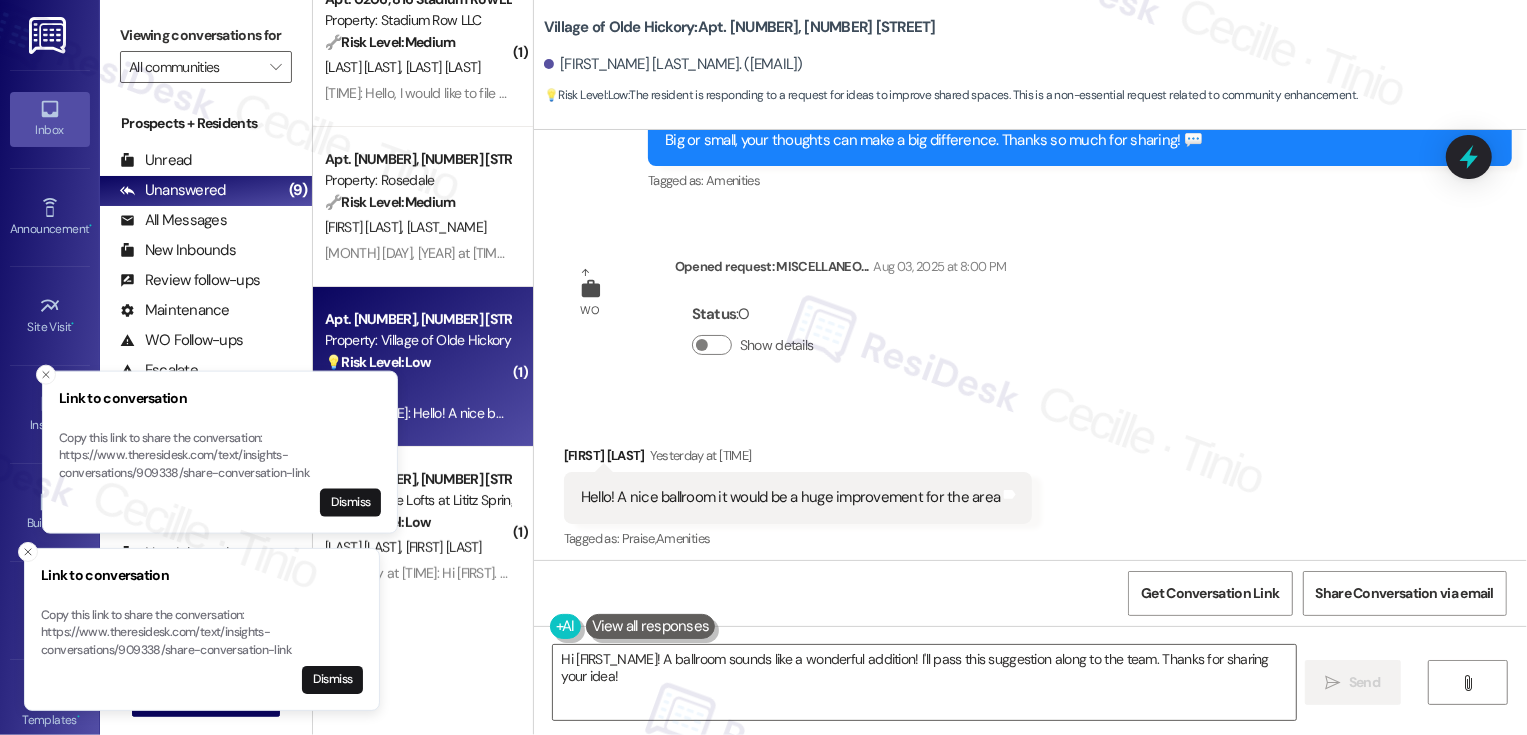 drag, startPoint x: 39, startPoint y: 452, endPoint x: 305, endPoint y: 453, distance: 266.0019 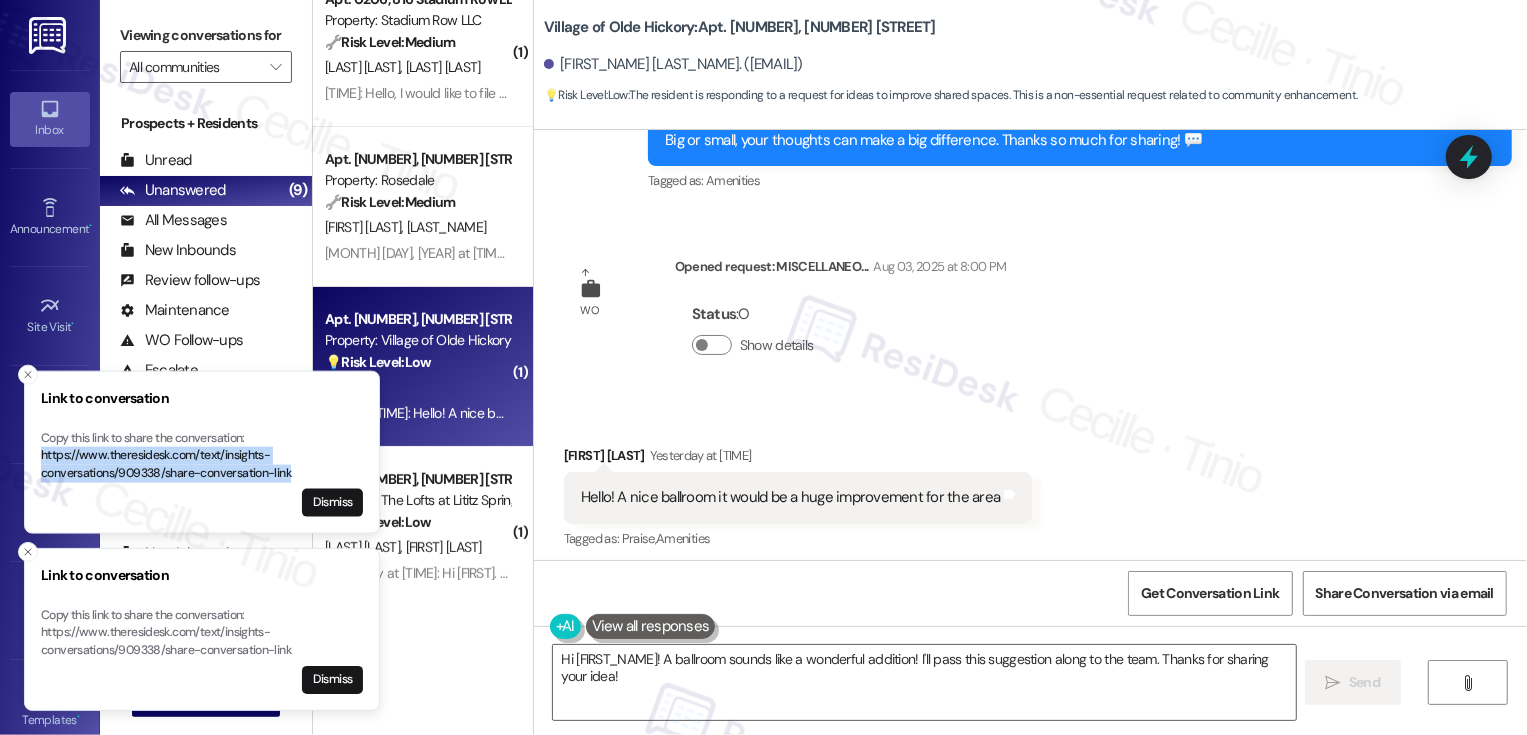 drag, startPoint x: 42, startPoint y: 454, endPoint x: 303, endPoint y: 472, distance: 261.61996 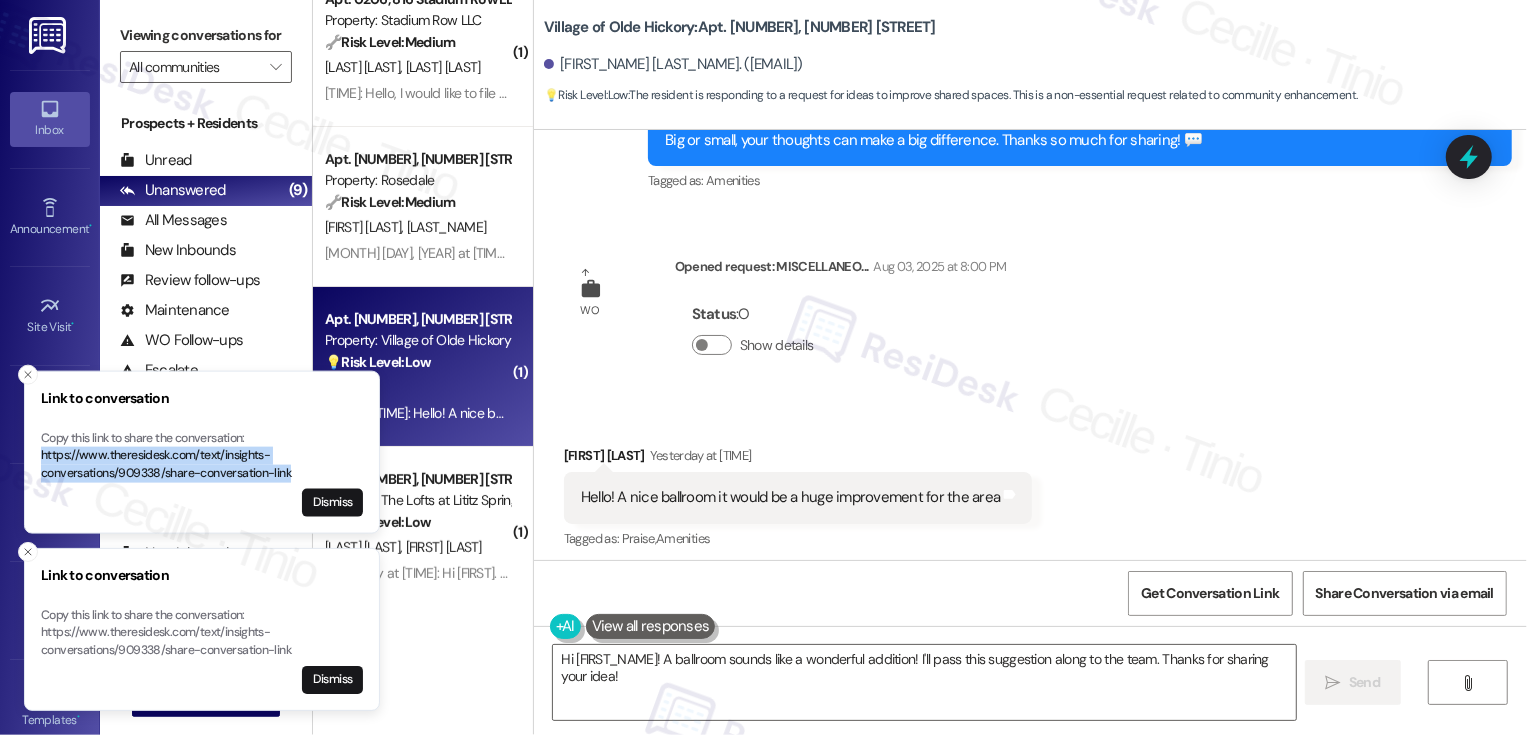 type 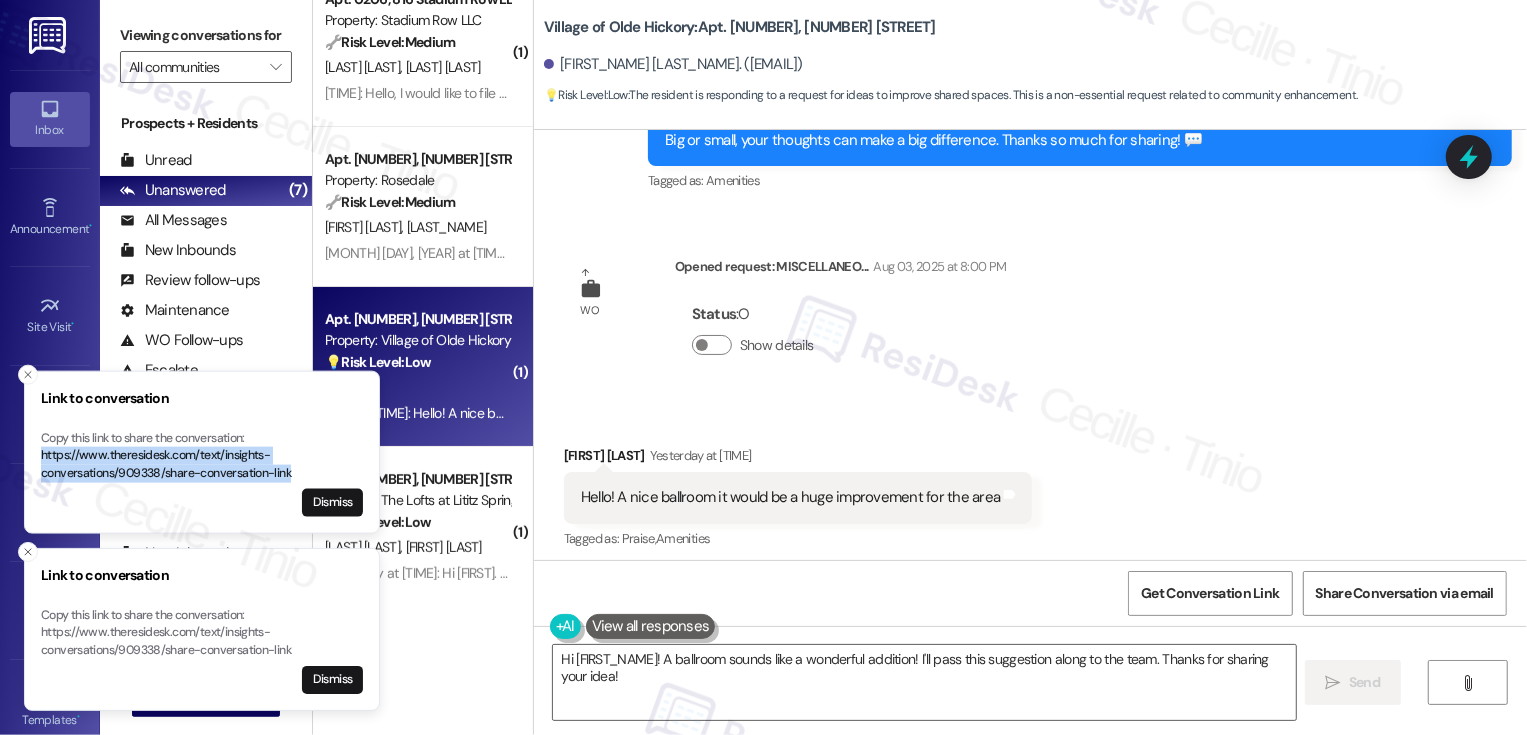 copy on "https://www.theresidesk.com/text/insights-conversations/909338/share-conversation-link" 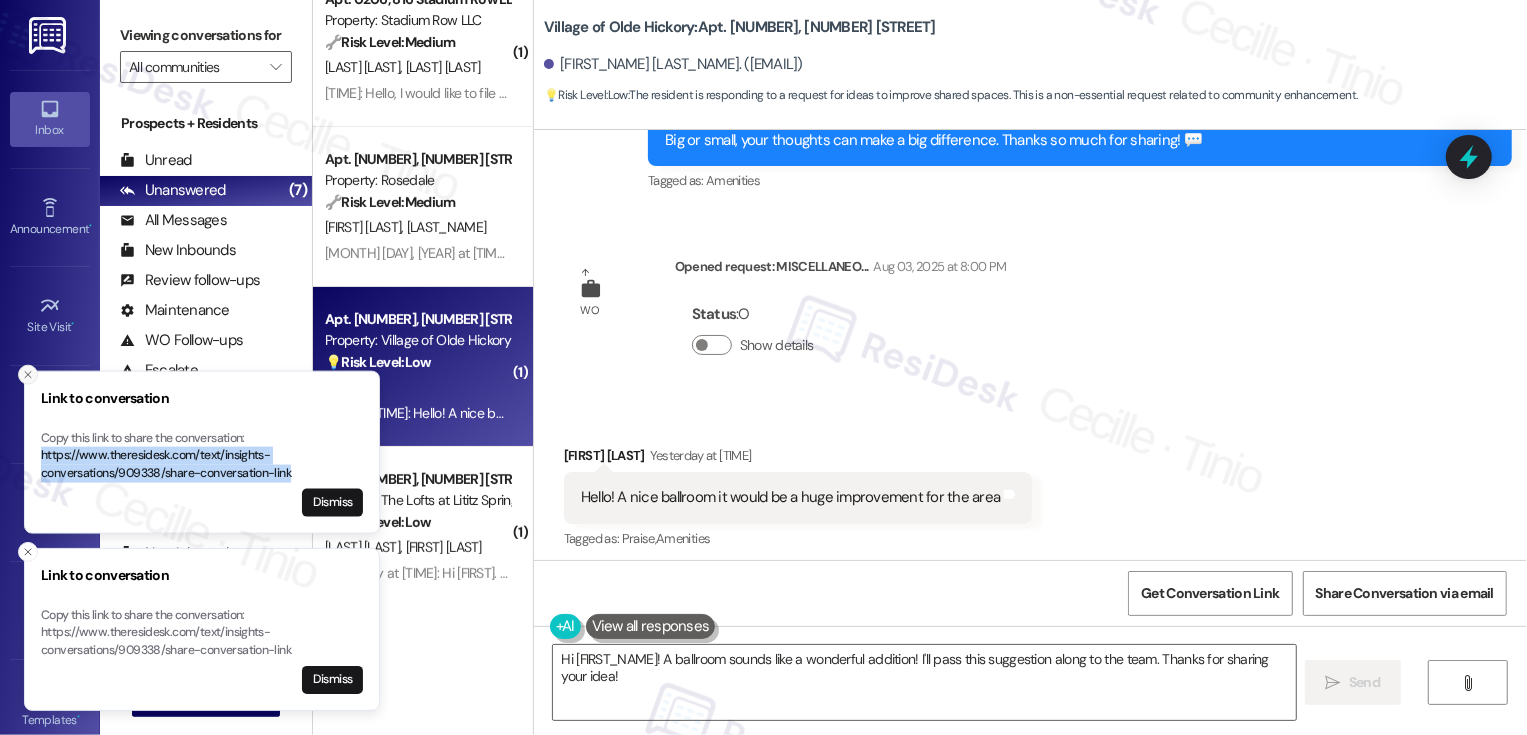 click 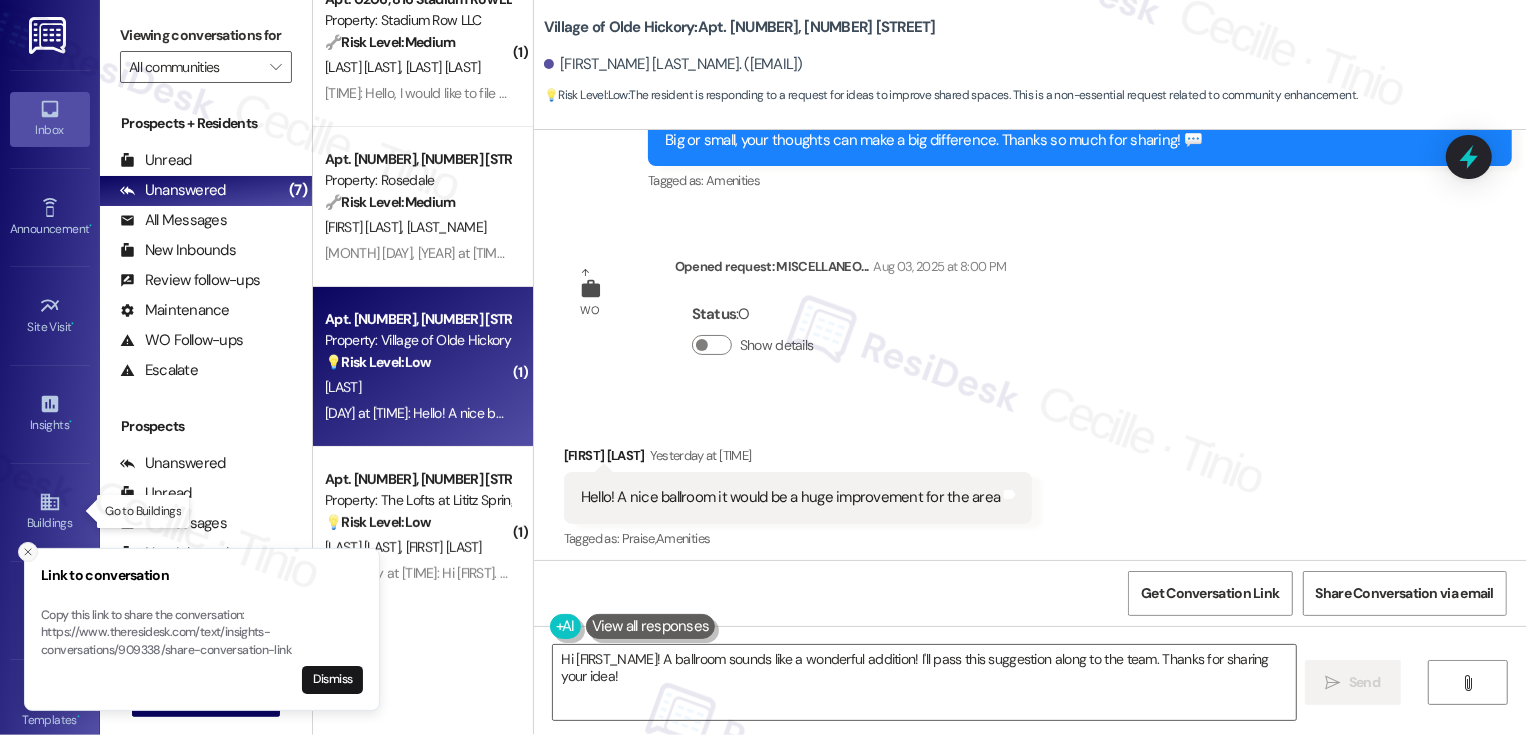 click 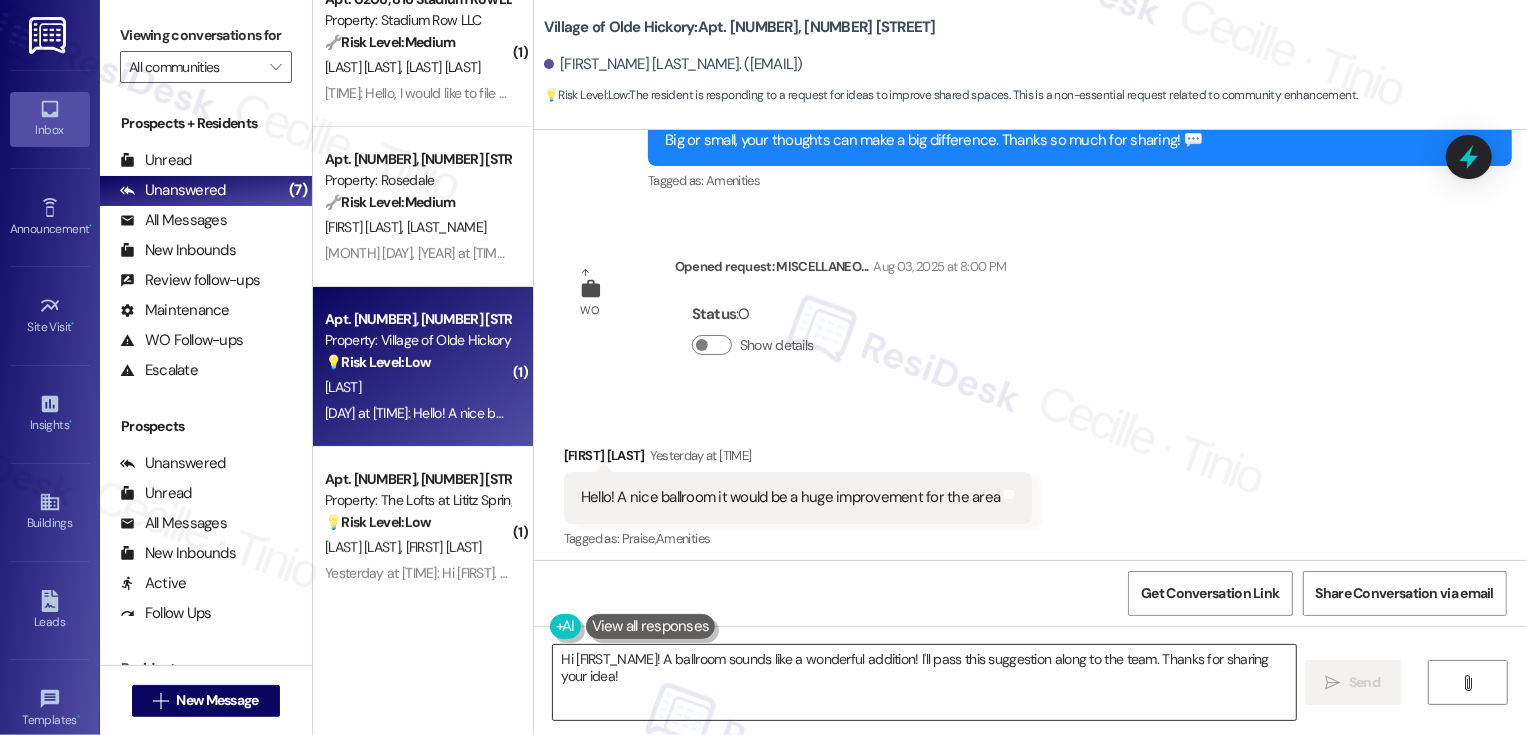 click on "Hi [FIRST_NAME]! A ballroom sounds like a wonderful addition! I'll pass this suggestion along to the team. Thanks for sharing your idea!" at bounding box center (924, 682) 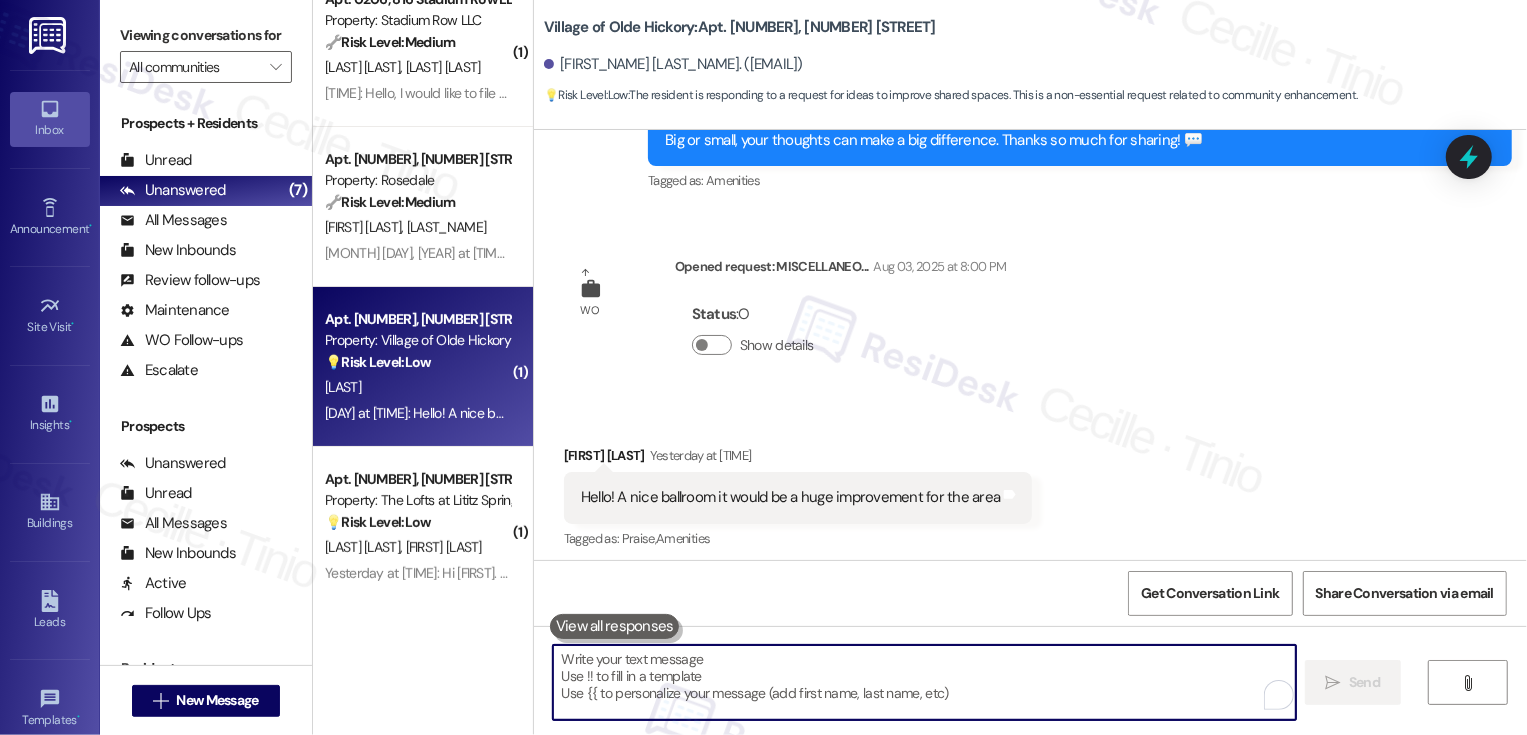 paste on "Love that—thank you for sharing 🙏
We’re trying to design this with actual residents in mind, so every little detail helps." 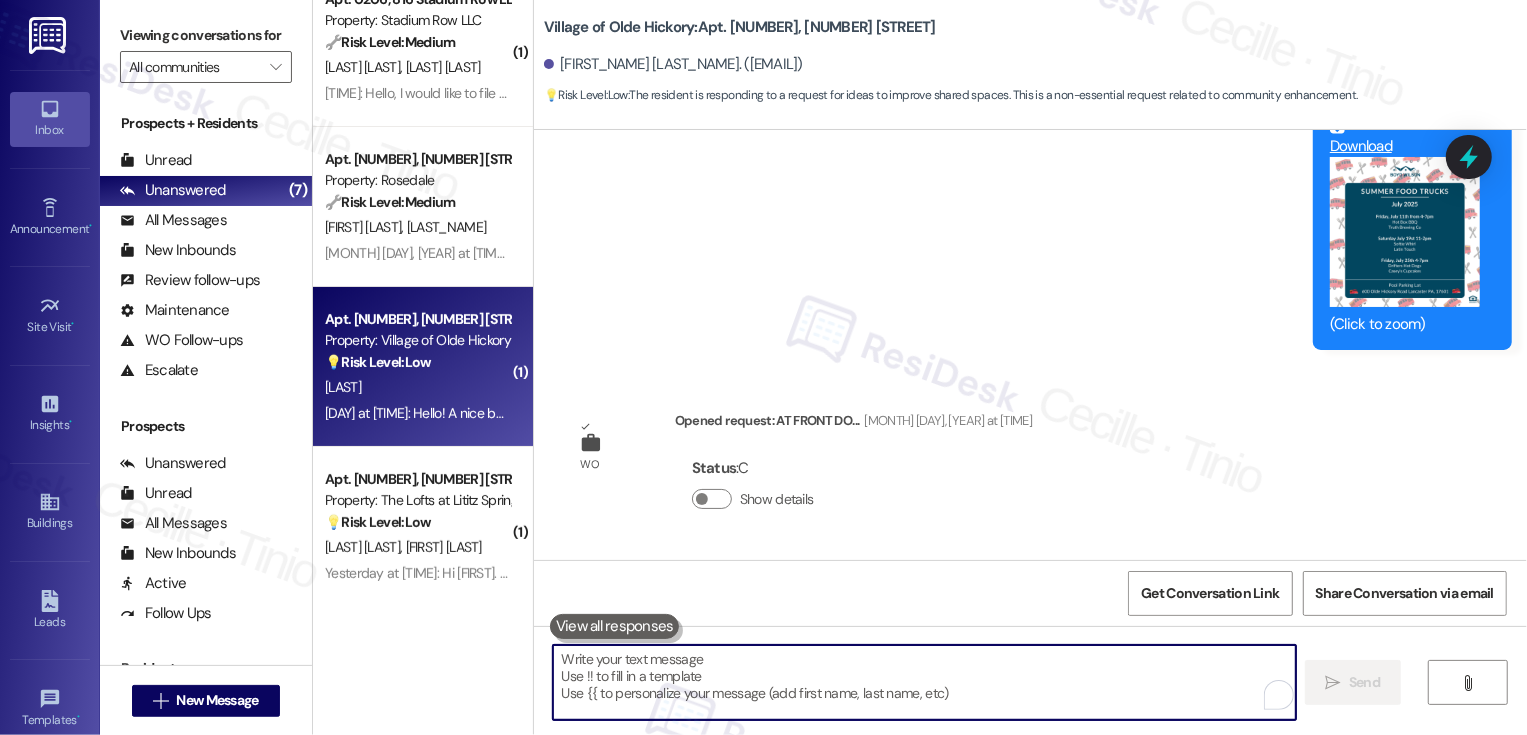scroll, scrollTop: 17106, scrollLeft: 0, axis: vertical 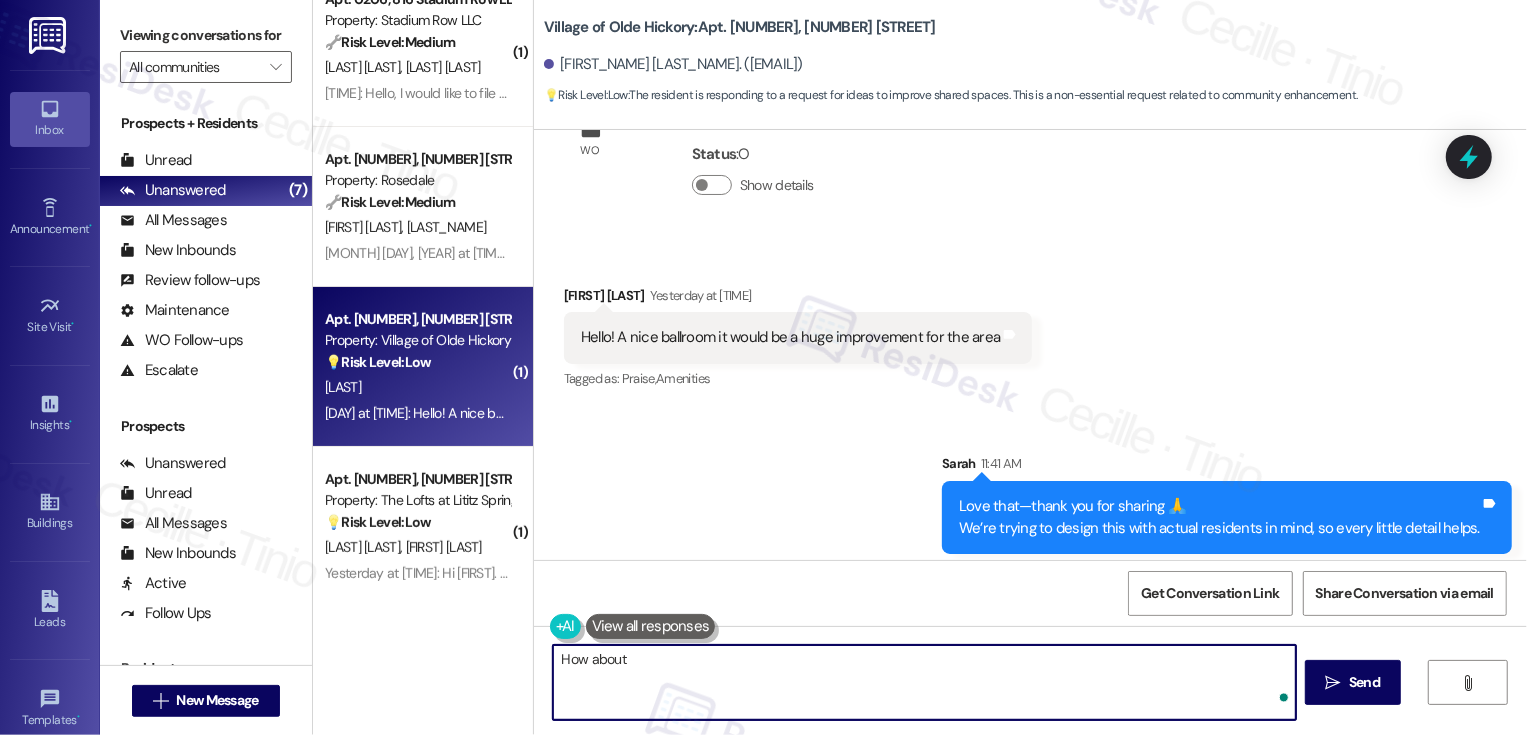 paste on "When you’ve got stuff to do—work, study, emails—what’s your go-to spot?
And what would it take to make you work from a shared space here instead?" 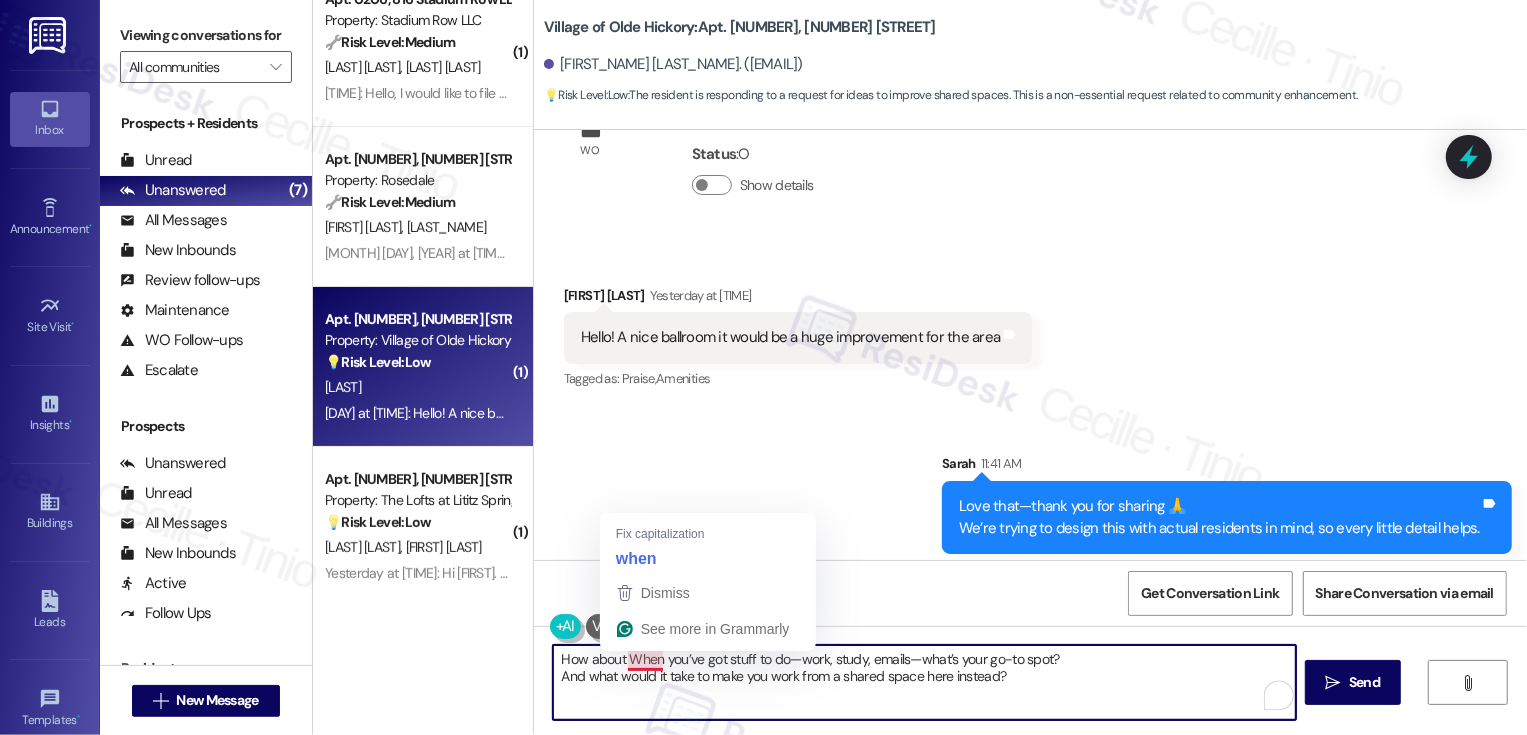 click on "How about When you’ve got stuff to do—work, study, emails—what’s your go-to spot?
And what would it take to make you work from a shared space here instead?" at bounding box center [924, 682] 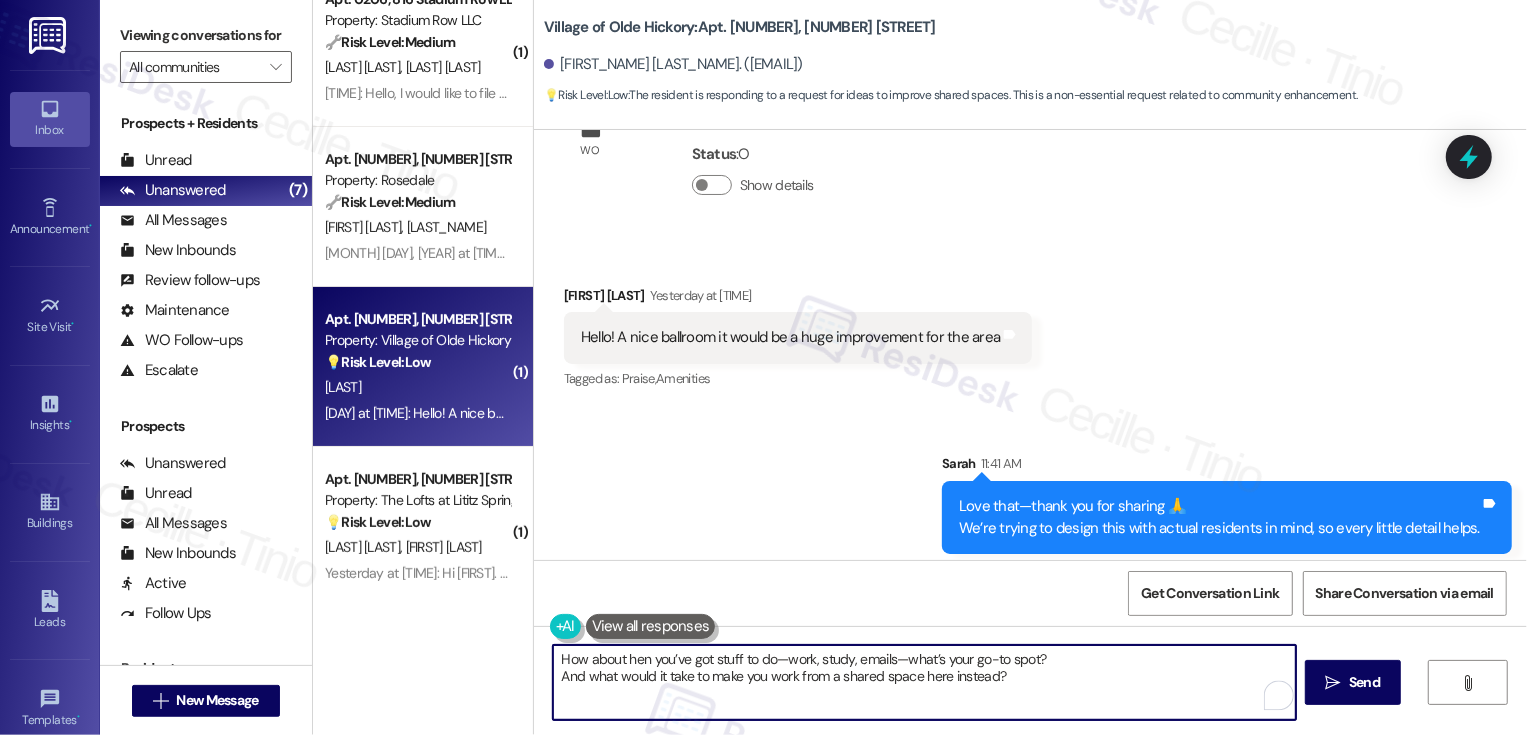 type on "How about when you’ve got stuff to do—work, study, emails—what’s your go-to spot?
And what would it take to make you work from a shared space here instead?" 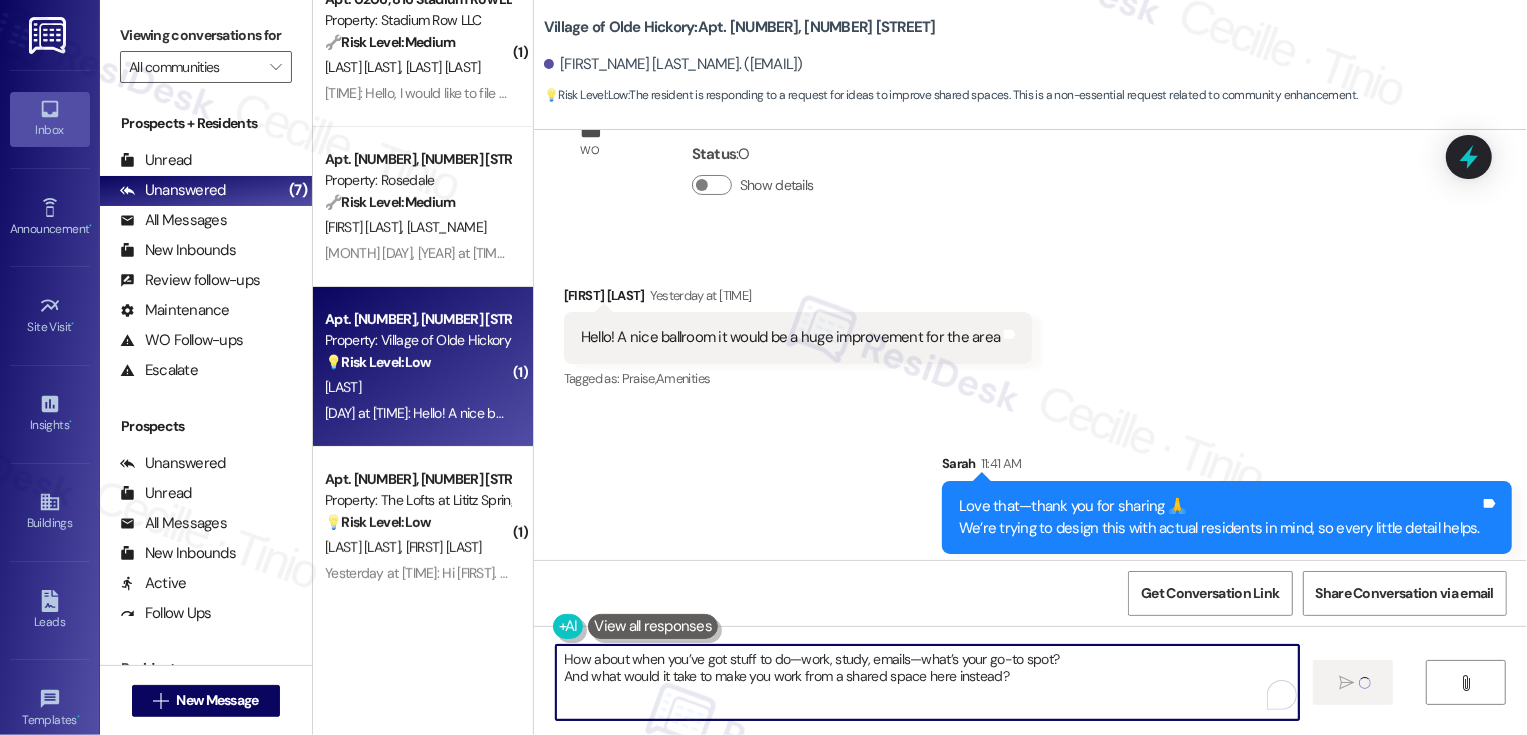 type 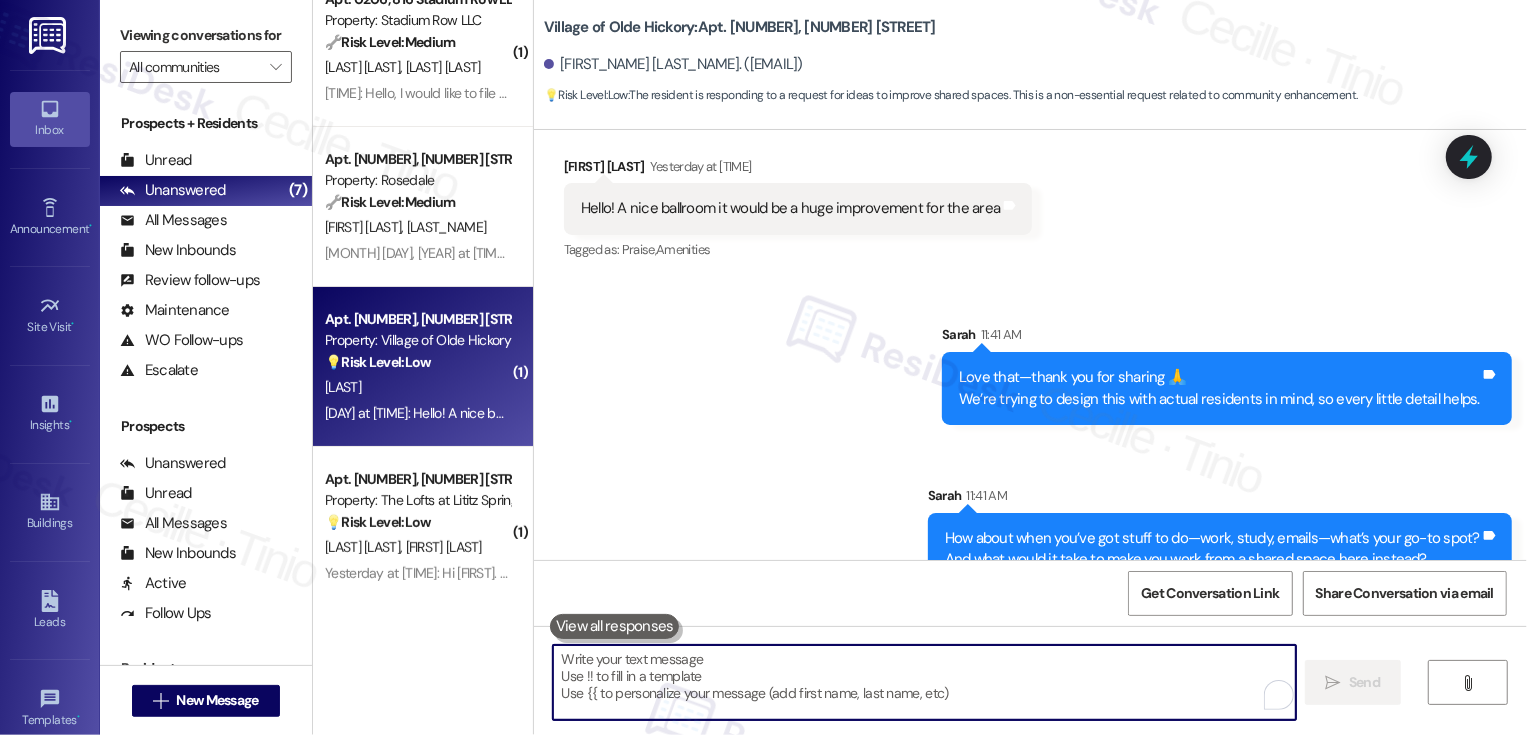 scroll, scrollTop: 17267, scrollLeft: 0, axis: vertical 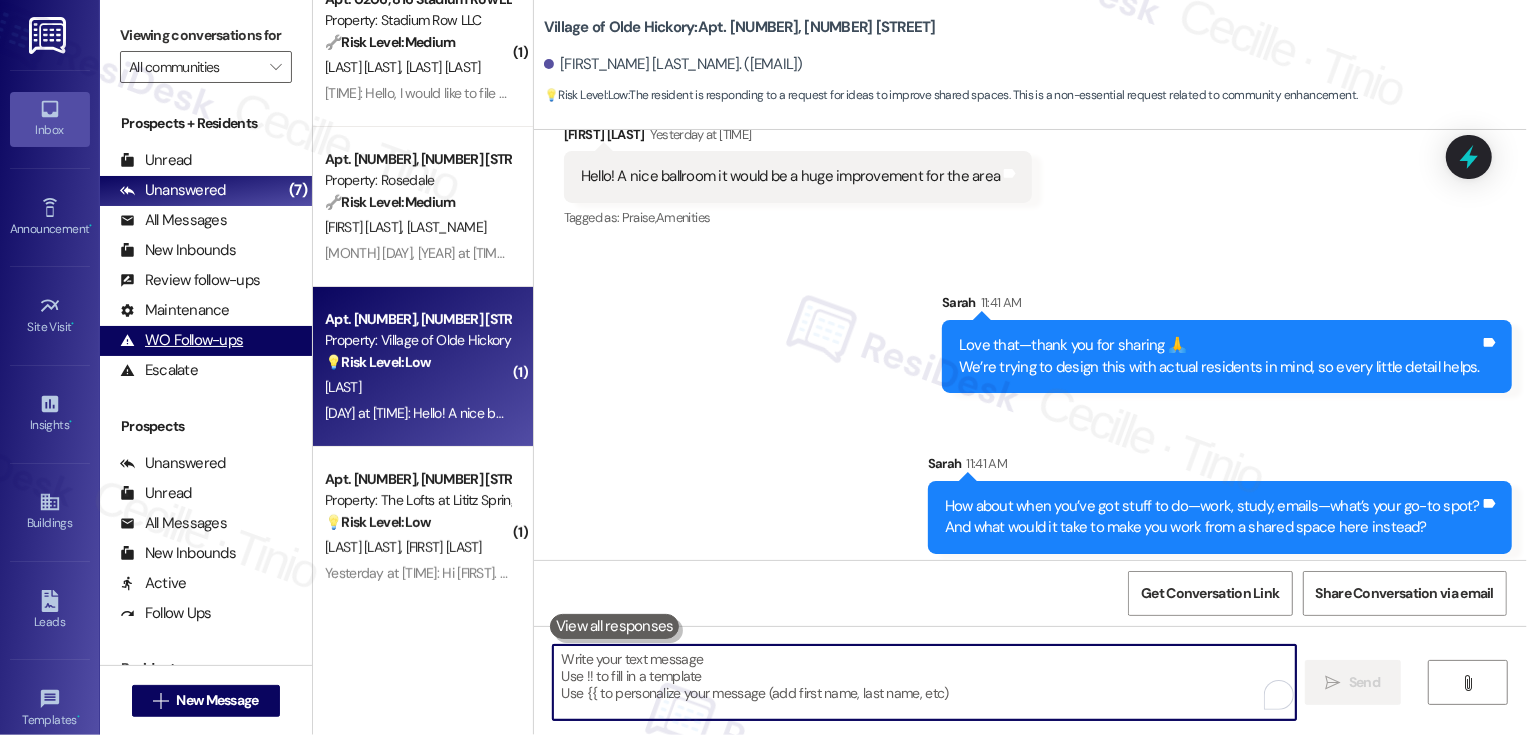 click on "WO Follow-ups (undefined)" at bounding box center (206, 341) 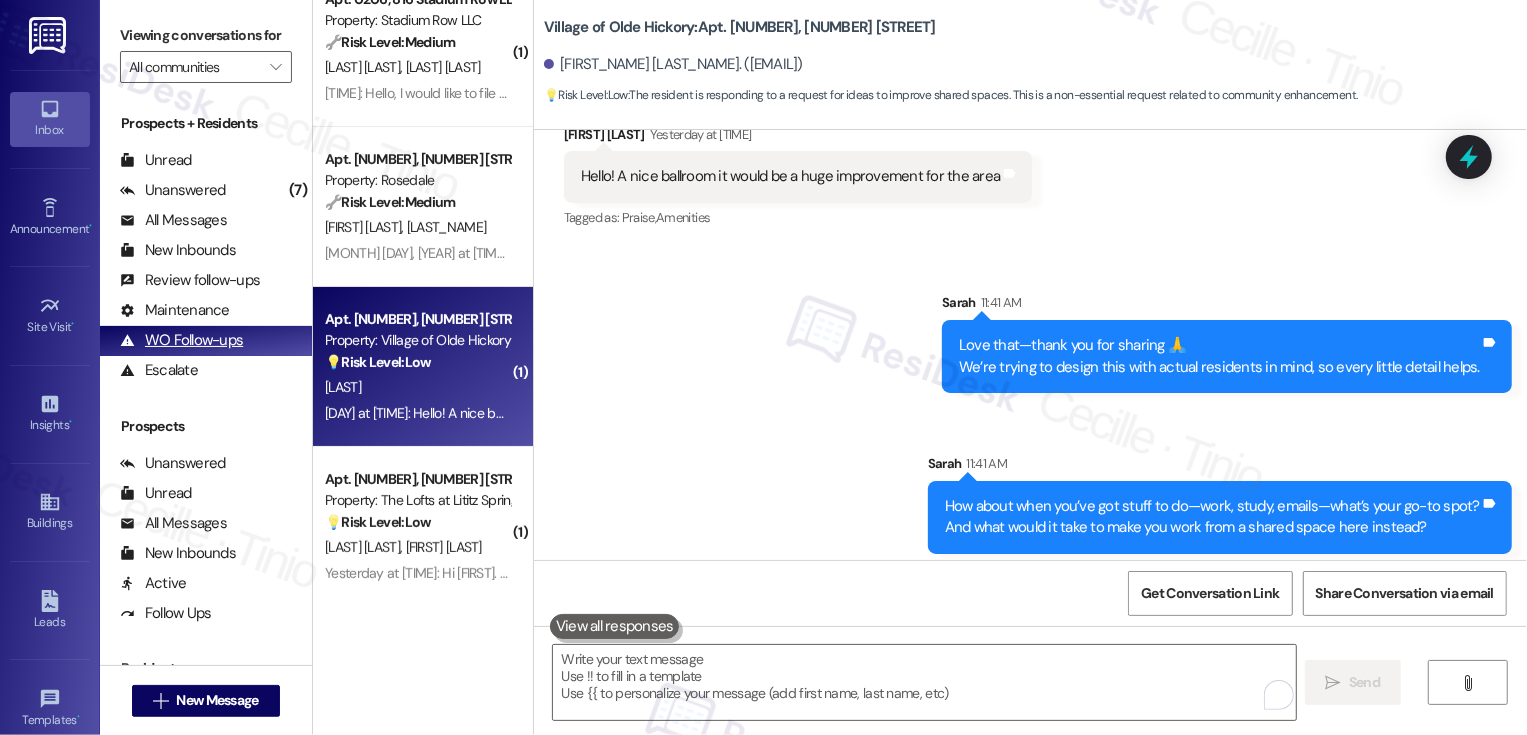 scroll, scrollTop: 19, scrollLeft: 0, axis: vertical 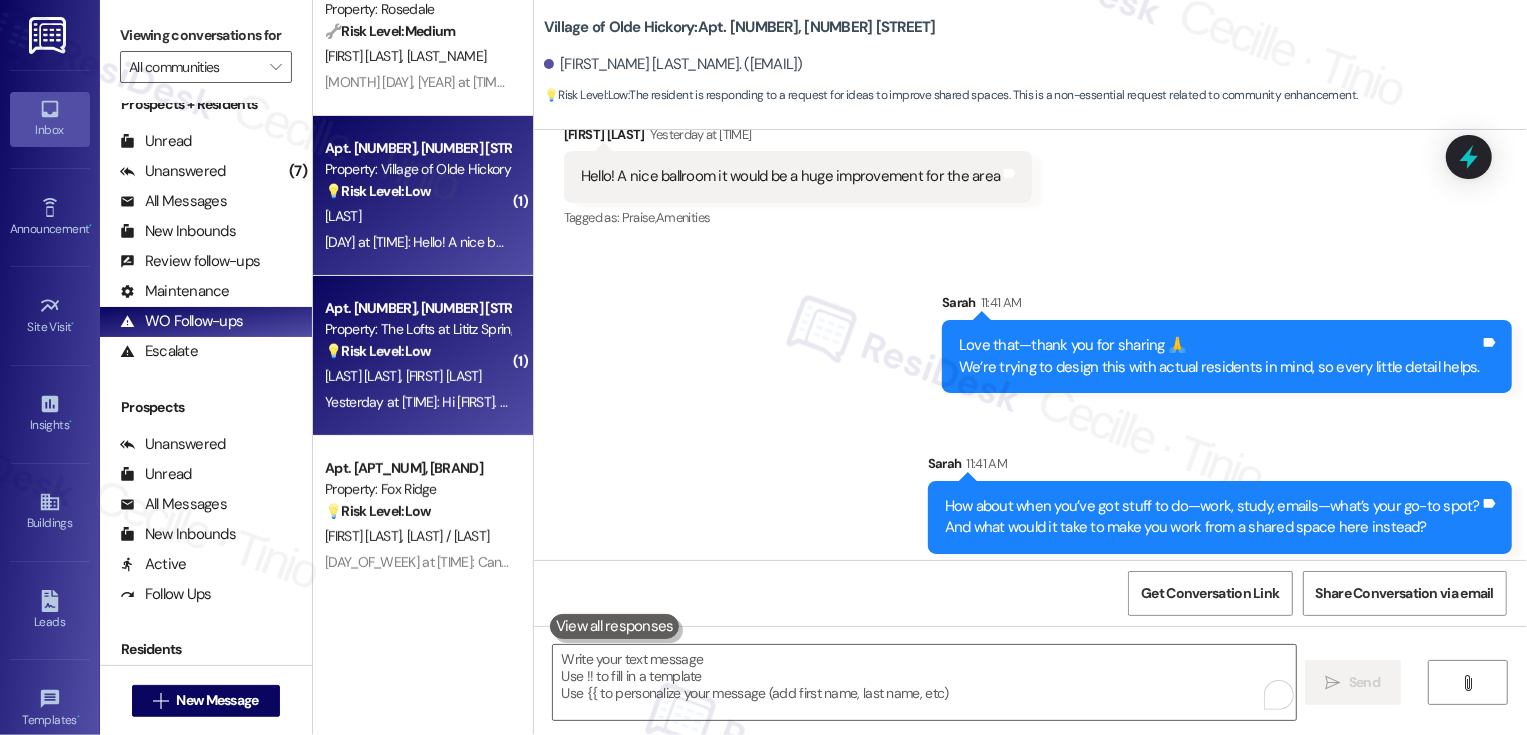 click on "💡  Risk Level:  Low The resident is providing feedback on the move-in process, which is a customer satisfaction issue and a request for more information. This is not an urgent matter." at bounding box center (417, 351) 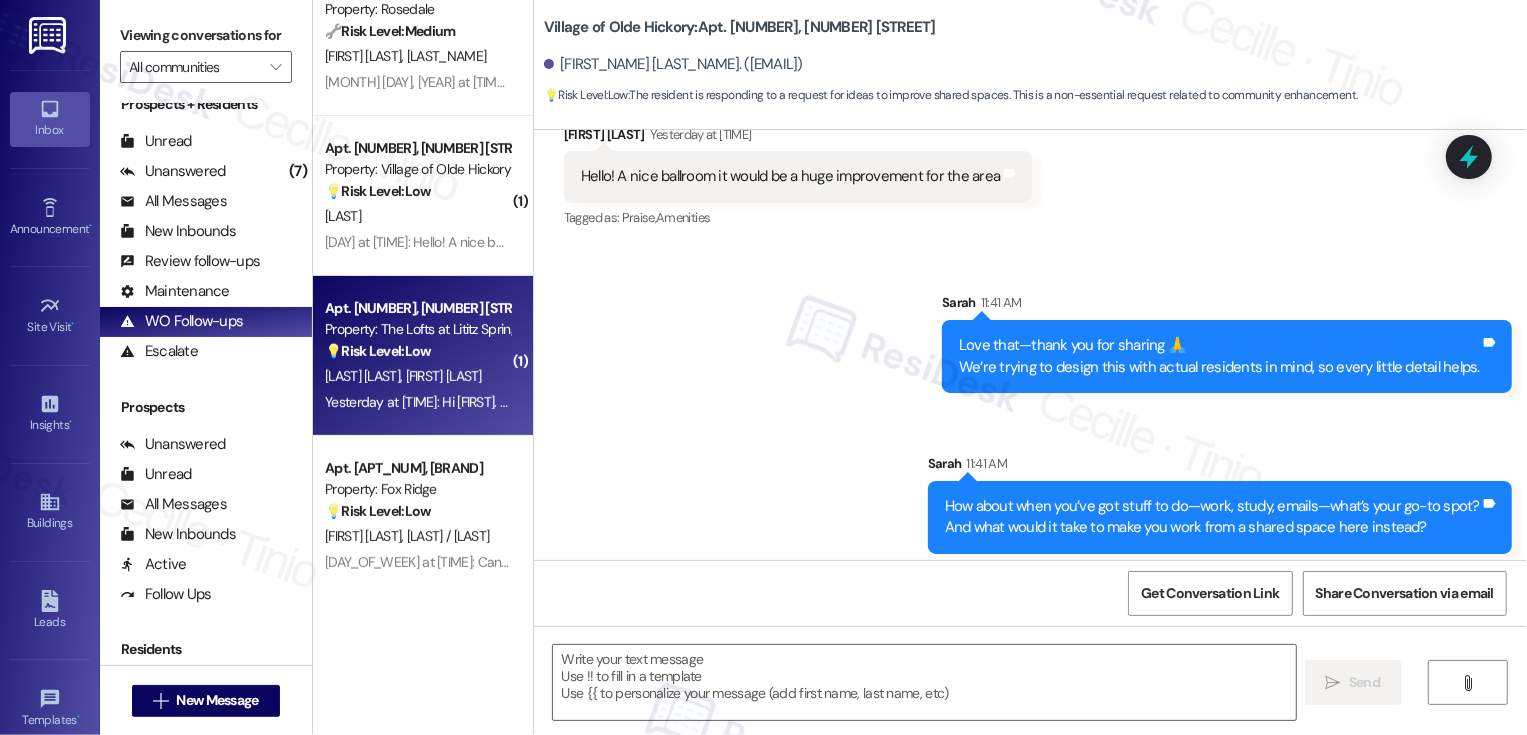 type on "Fetching suggested responses. Please feel free to read through the conversation in the meantime." 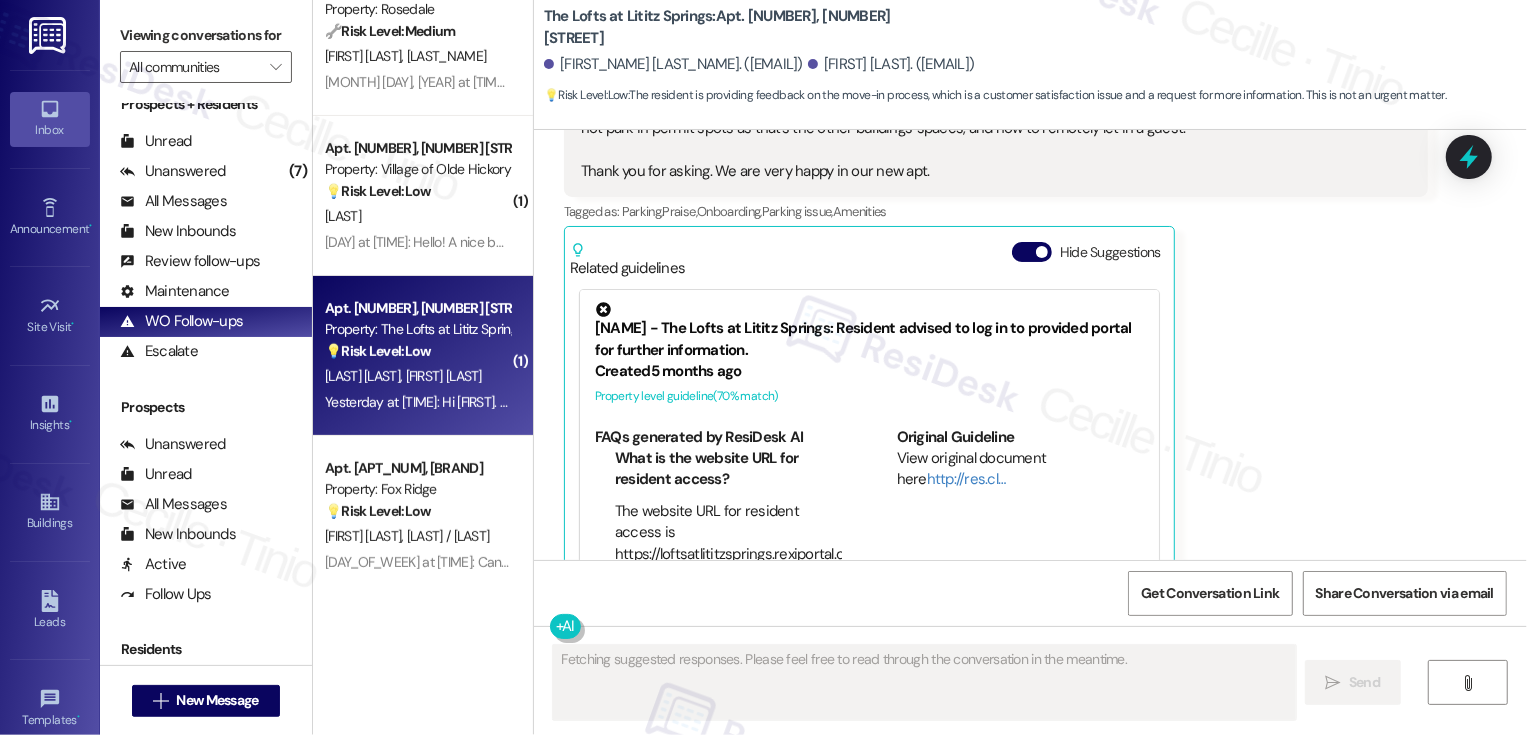 scroll, scrollTop: 836, scrollLeft: 0, axis: vertical 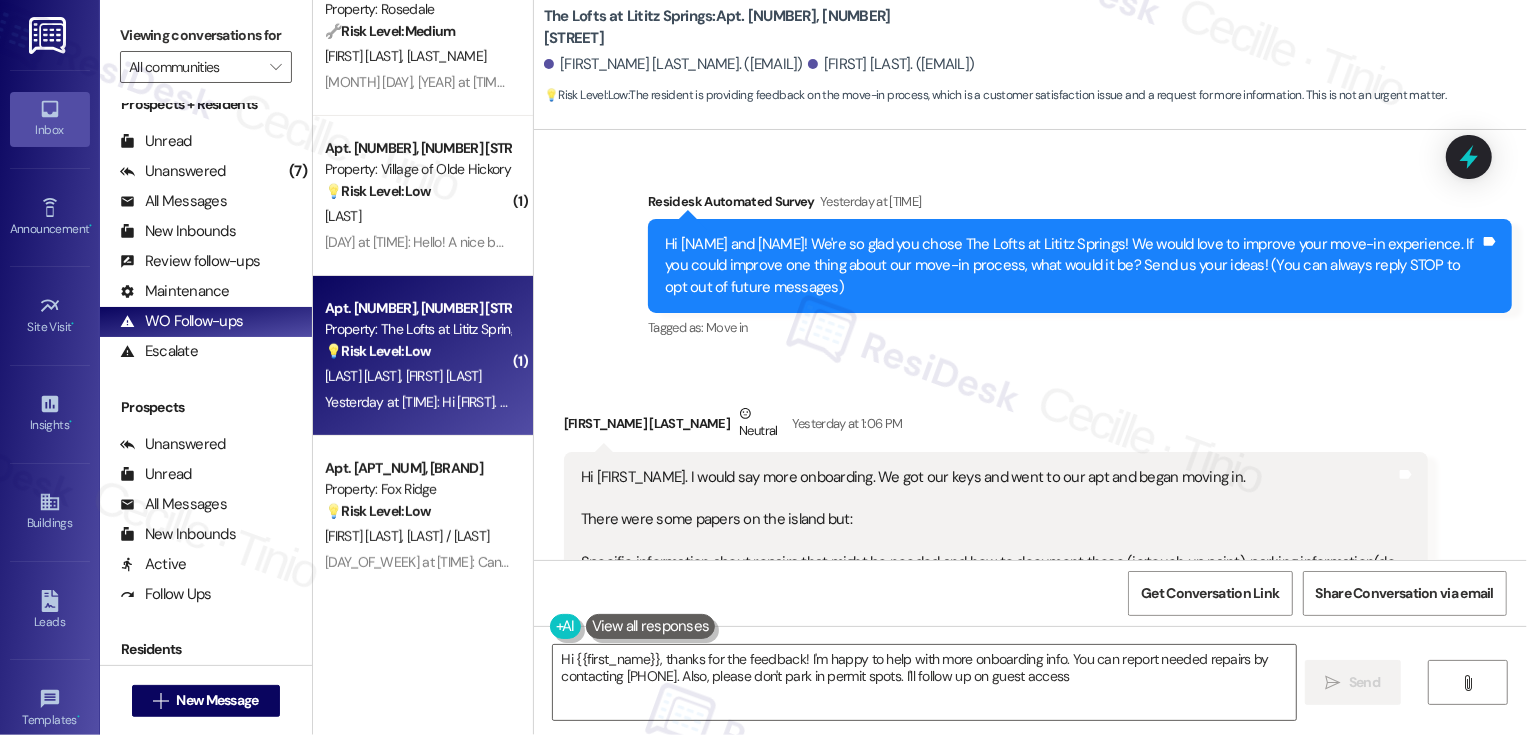 type on "Hi {{first_name}}, thanks for the feedback! I'm happy to help with more onboarding info. You can report needed repairs by contacting [PHONE]. Also, please don't park in permit spots. I'll follow up on guest access!" 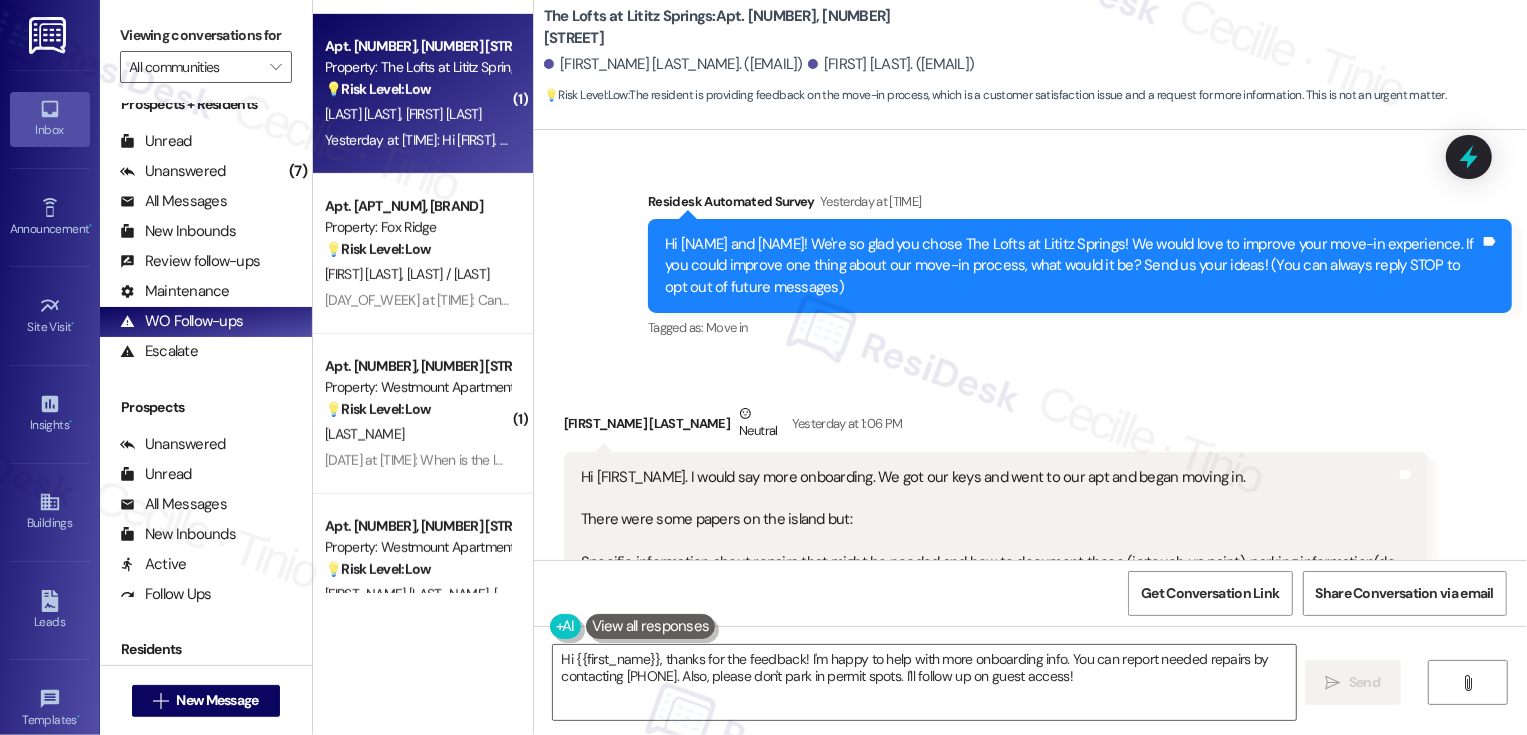 scroll, scrollTop: 635, scrollLeft: 0, axis: vertical 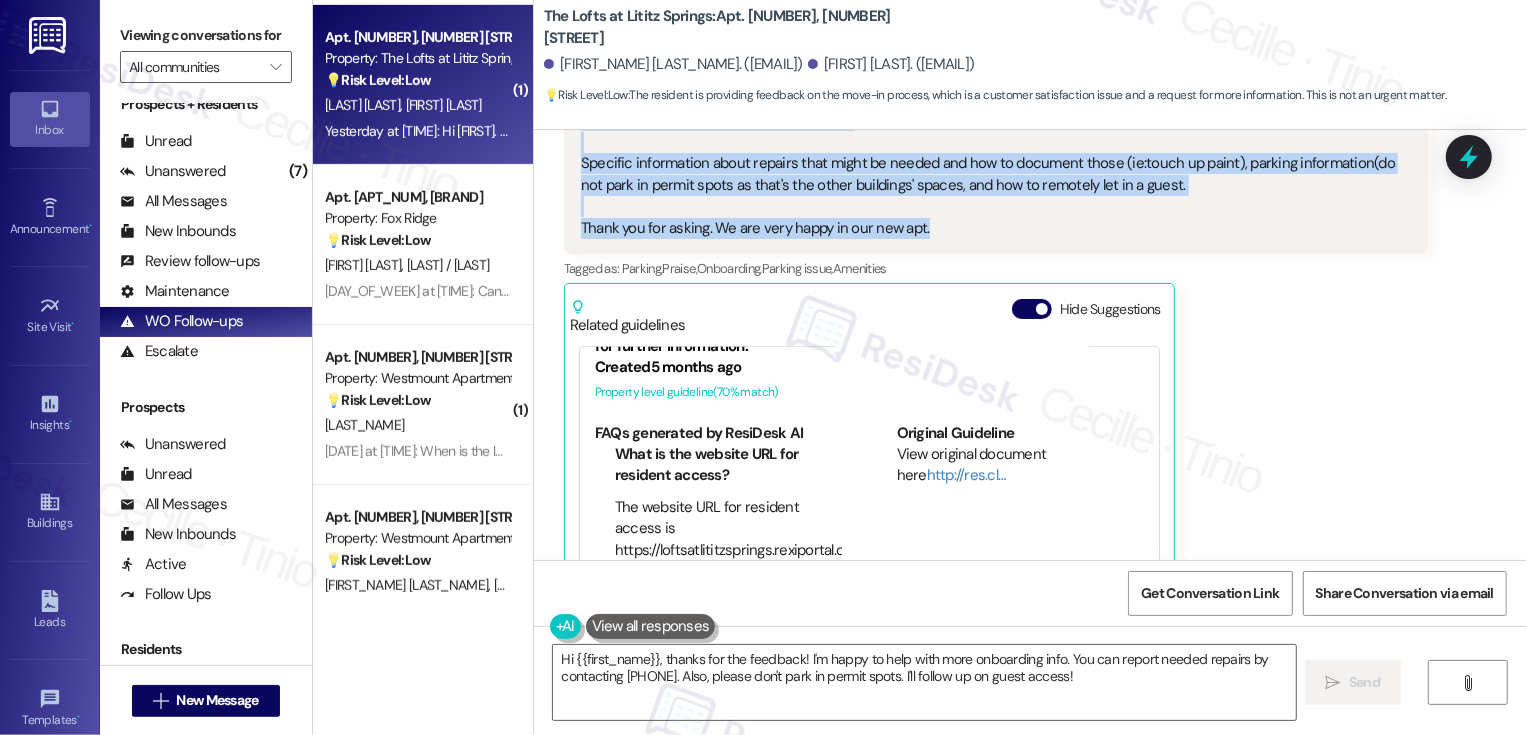 drag, startPoint x: 638, startPoint y: 159, endPoint x: 941, endPoint y: 227, distance: 310.53662 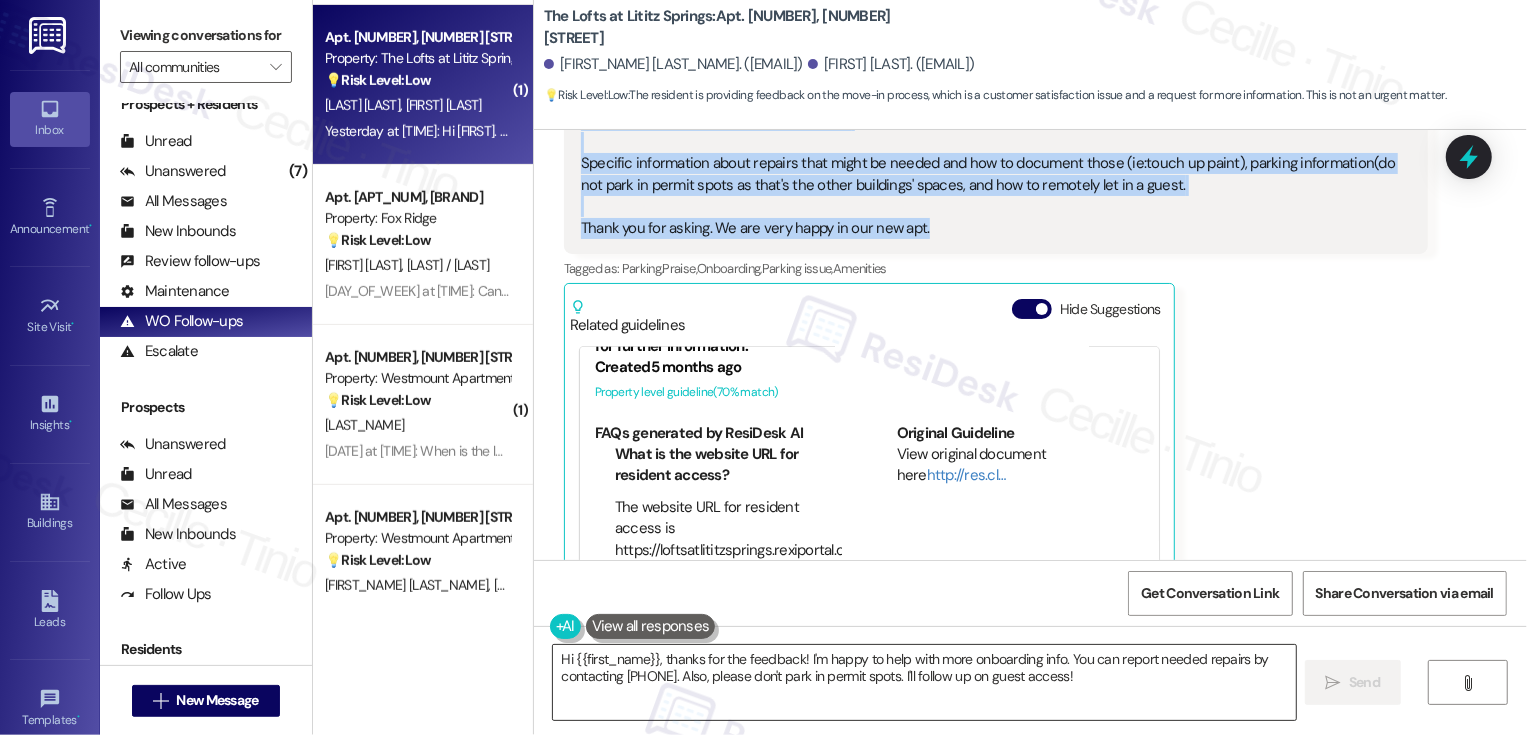 click on "Hi {{first_name}}, thanks for the feedback! I'm happy to help with more onboarding info. You can report needed repairs by contacting [PHONE]. Also, please don't park in permit spots. I'll follow up on guest access!" at bounding box center [924, 682] 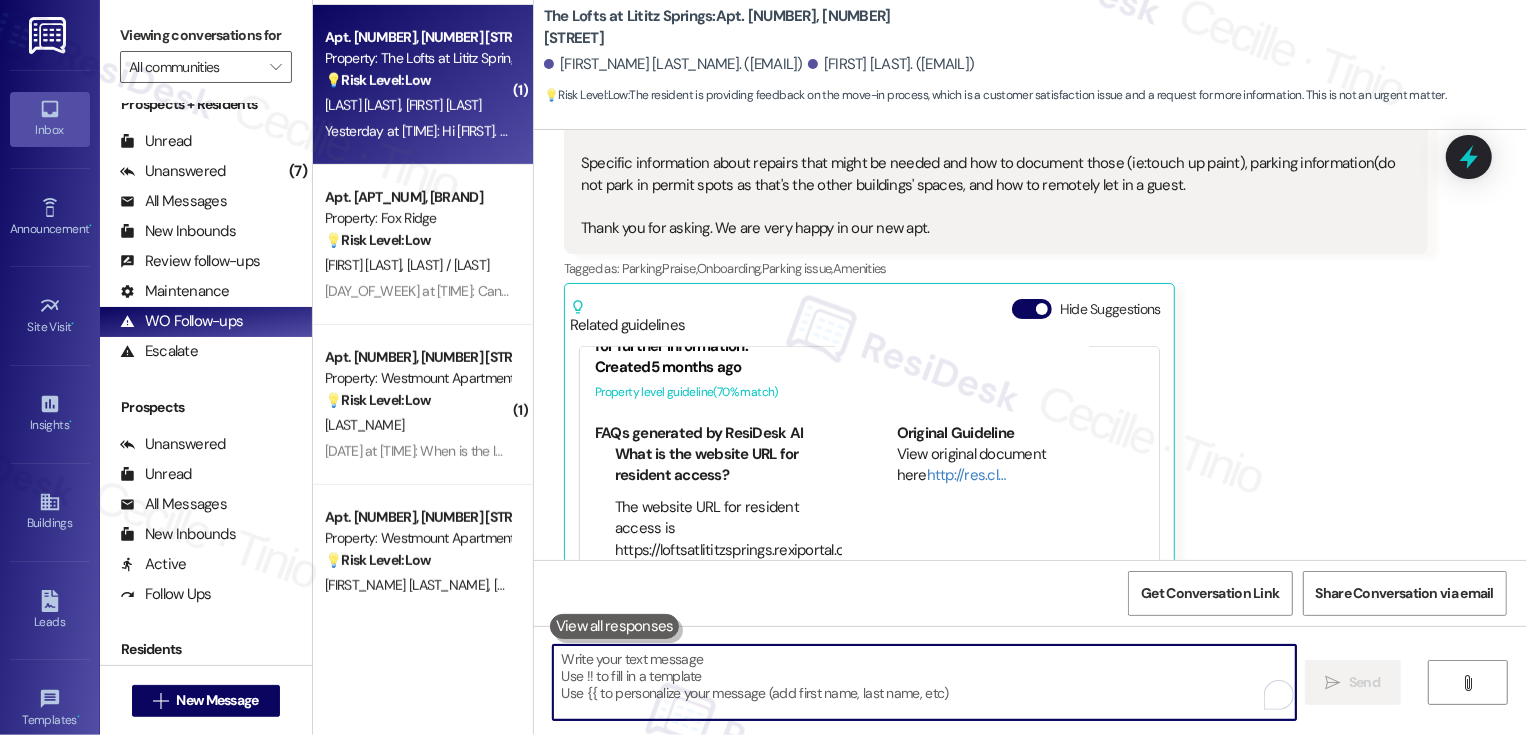 paste on "Thank you so much for your thoughtful feedback! I’m really glad to hear you’re happy in your new apartment — that’s always great to hear.
Your suggestions about more onboarding are super helpful. I’ll pass along your notes about repair documentation, parking guidelines, and guest access — those are great ideas for improving the move-in process for future residents.
Thanks again for taking the time to share your experience" 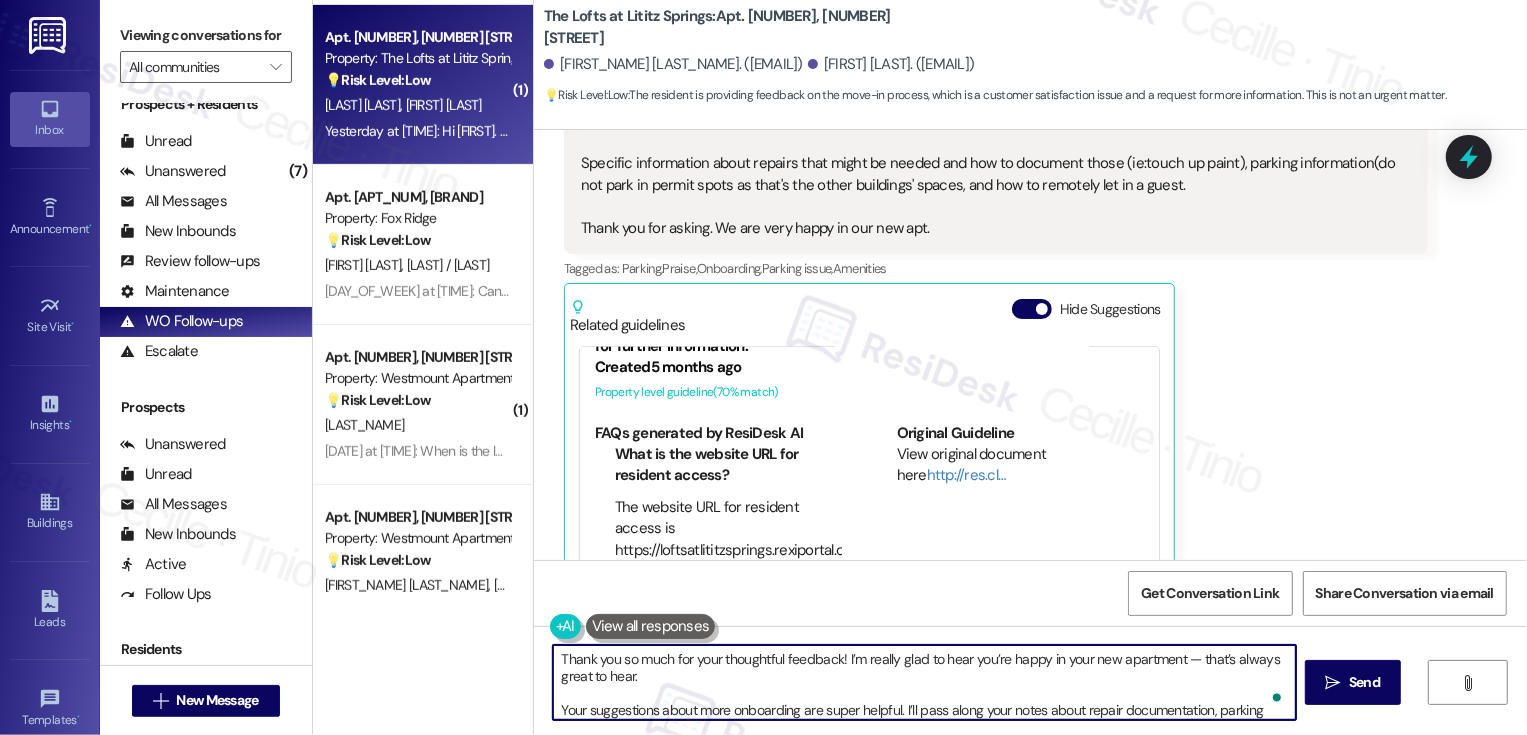 scroll, scrollTop: 50, scrollLeft: 0, axis: vertical 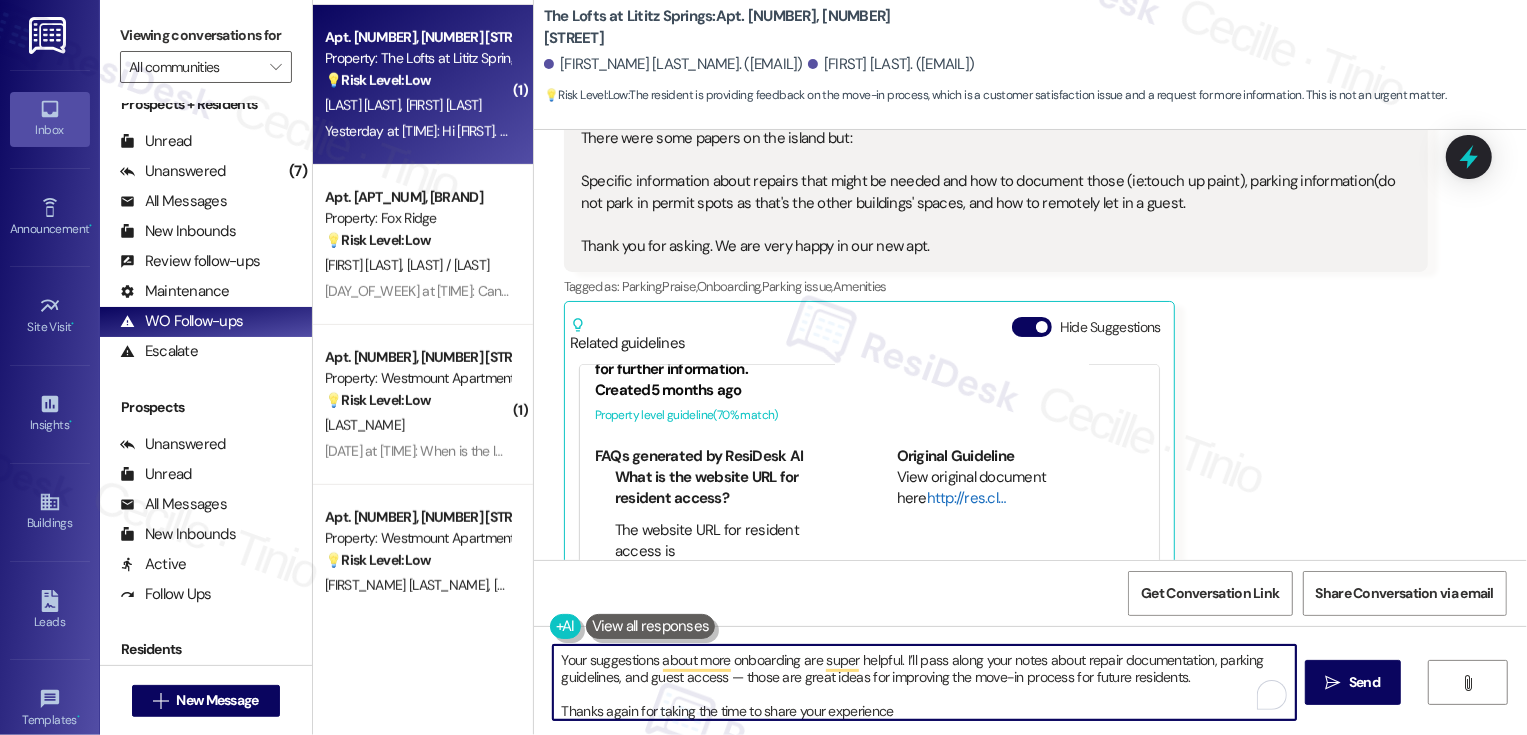 click on "http://res.cl…" at bounding box center (966, 498) 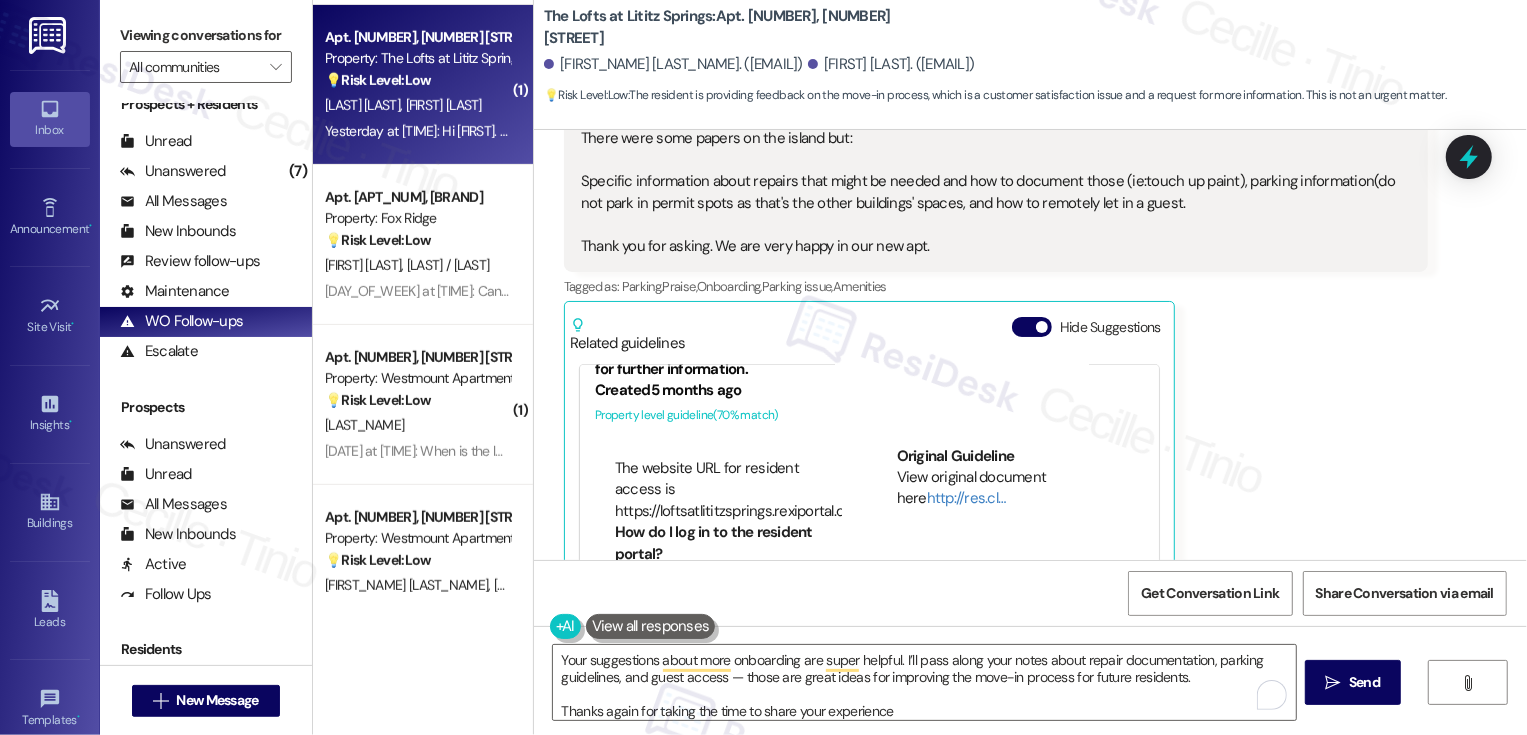 scroll, scrollTop: 225, scrollLeft: 0, axis: vertical 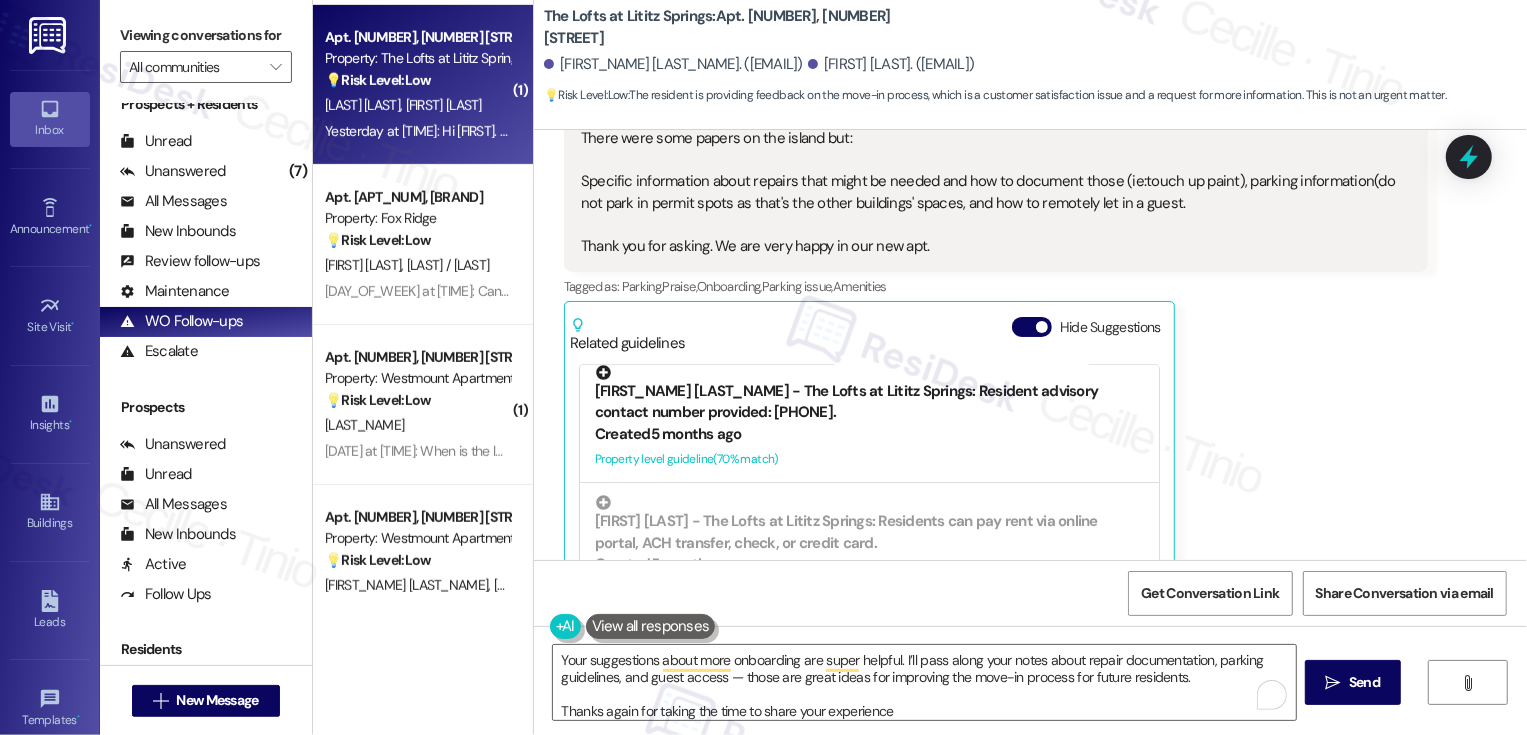 click on "Created [TIME] ago" at bounding box center [869, 434] 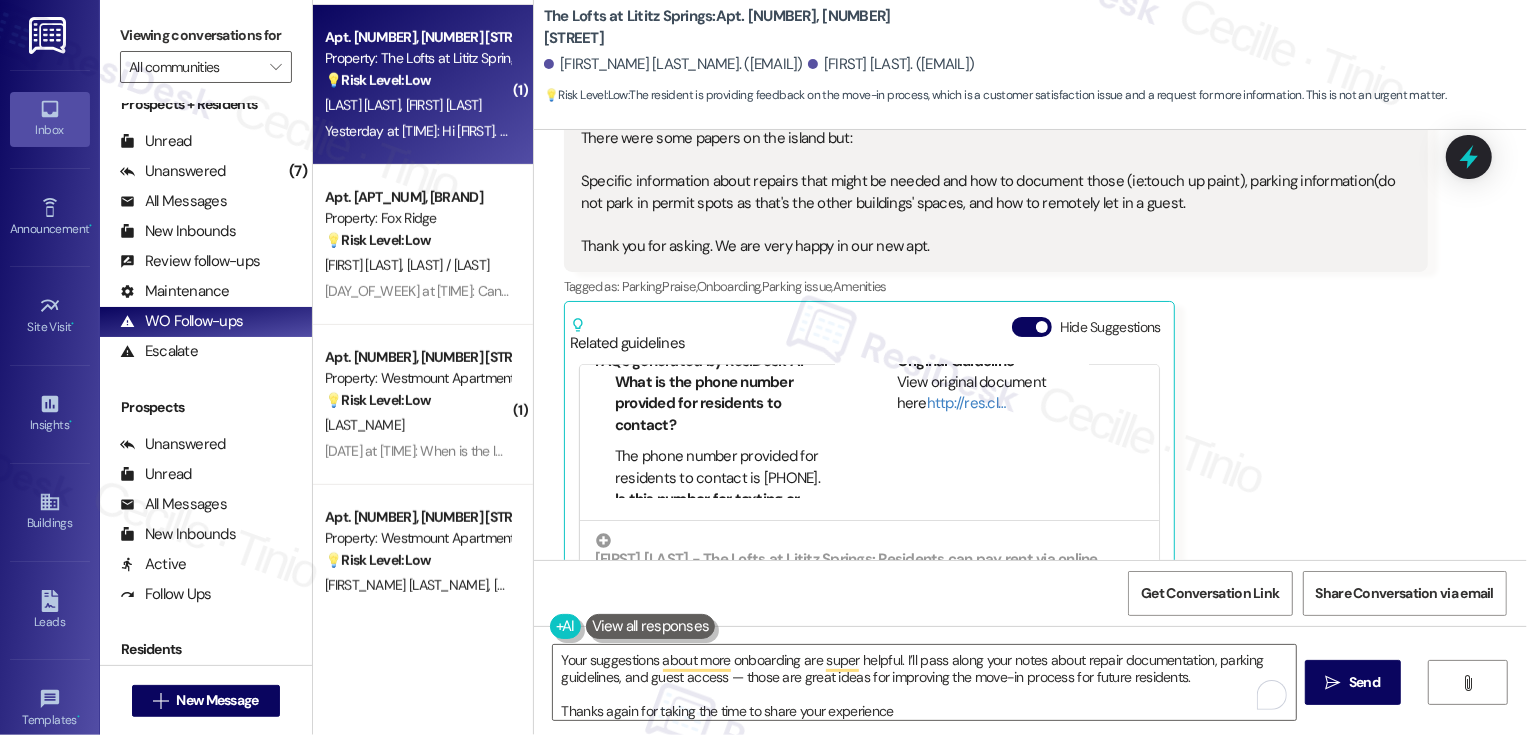 scroll, scrollTop: 380, scrollLeft: 0, axis: vertical 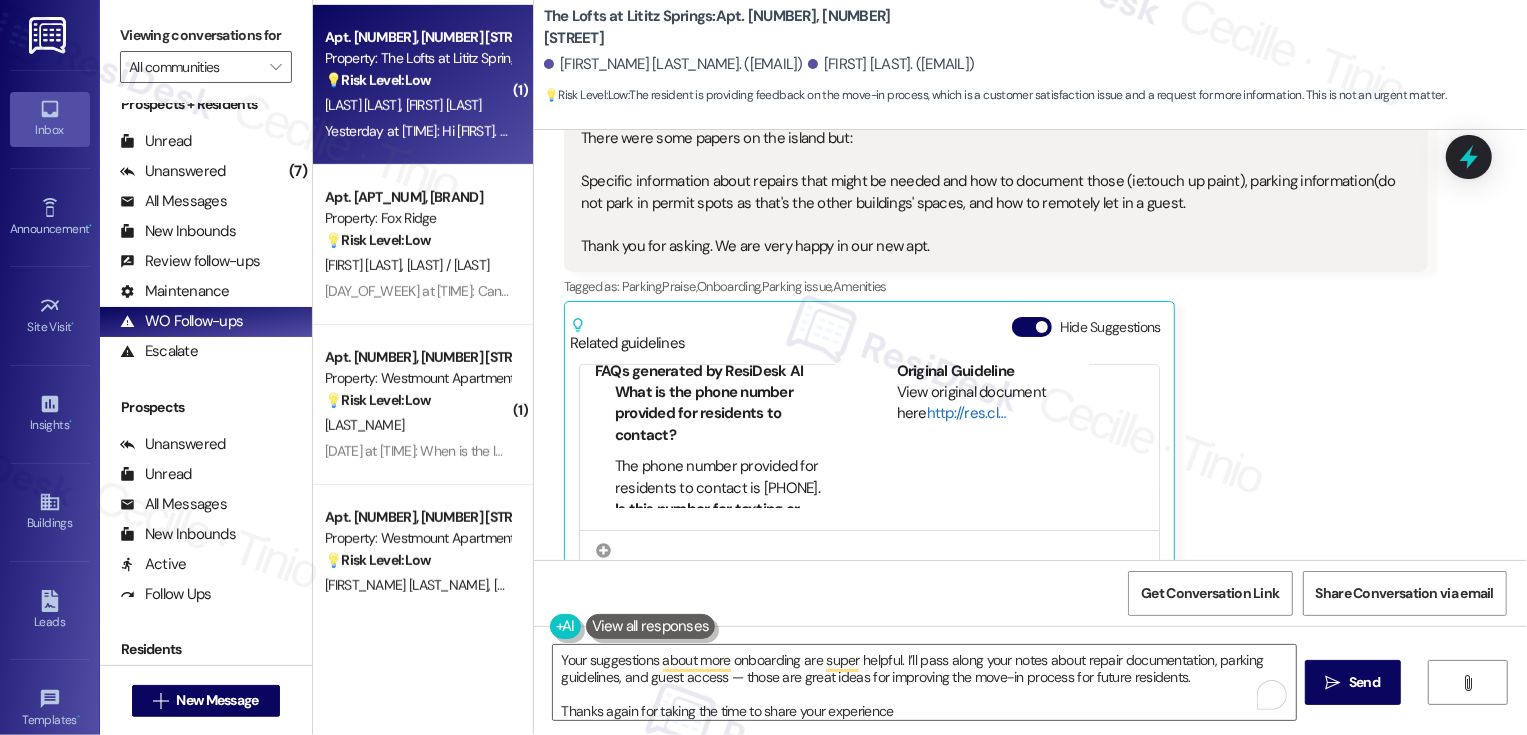 click on "http://res.cl…" at bounding box center (966, 413) 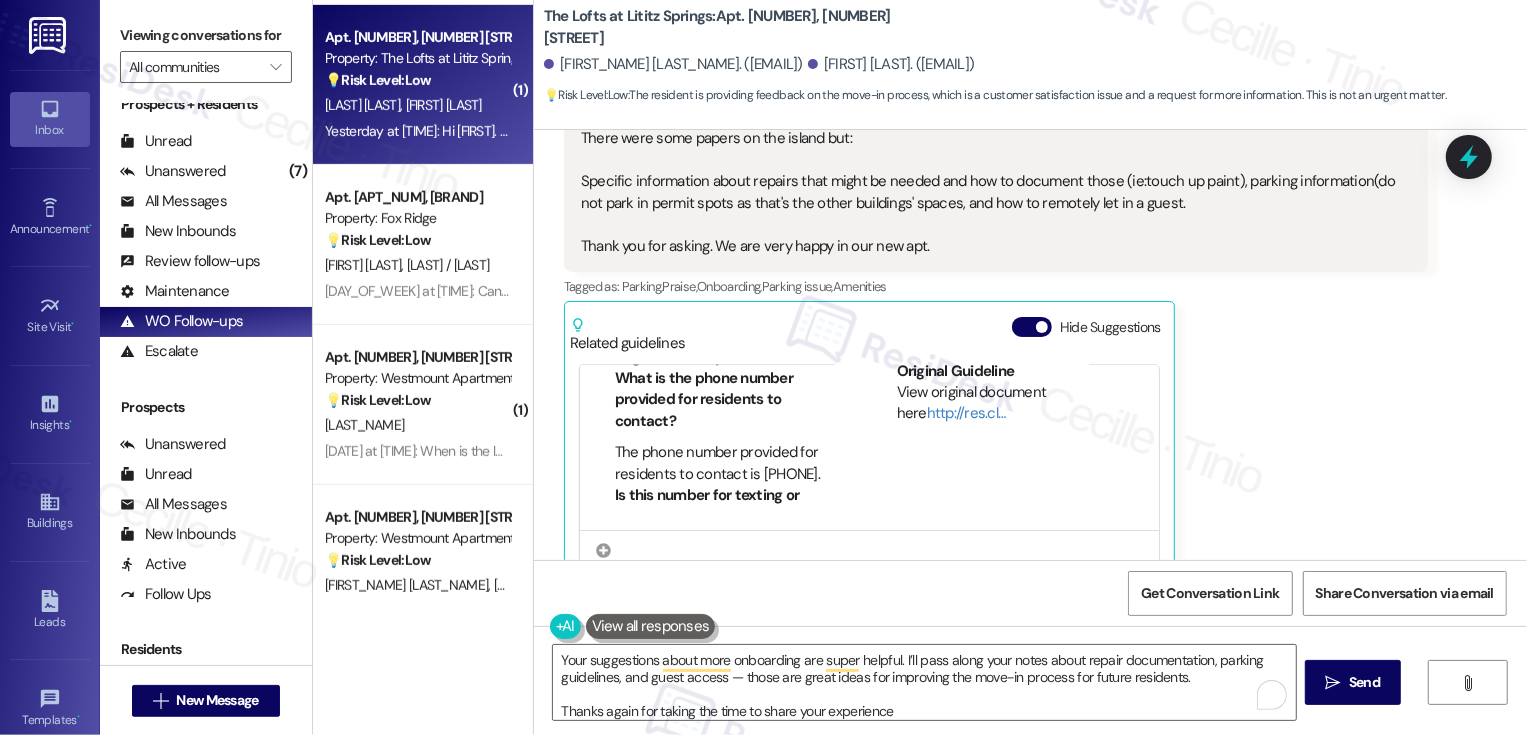 scroll, scrollTop: 0, scrollLeft: 0, axis: both 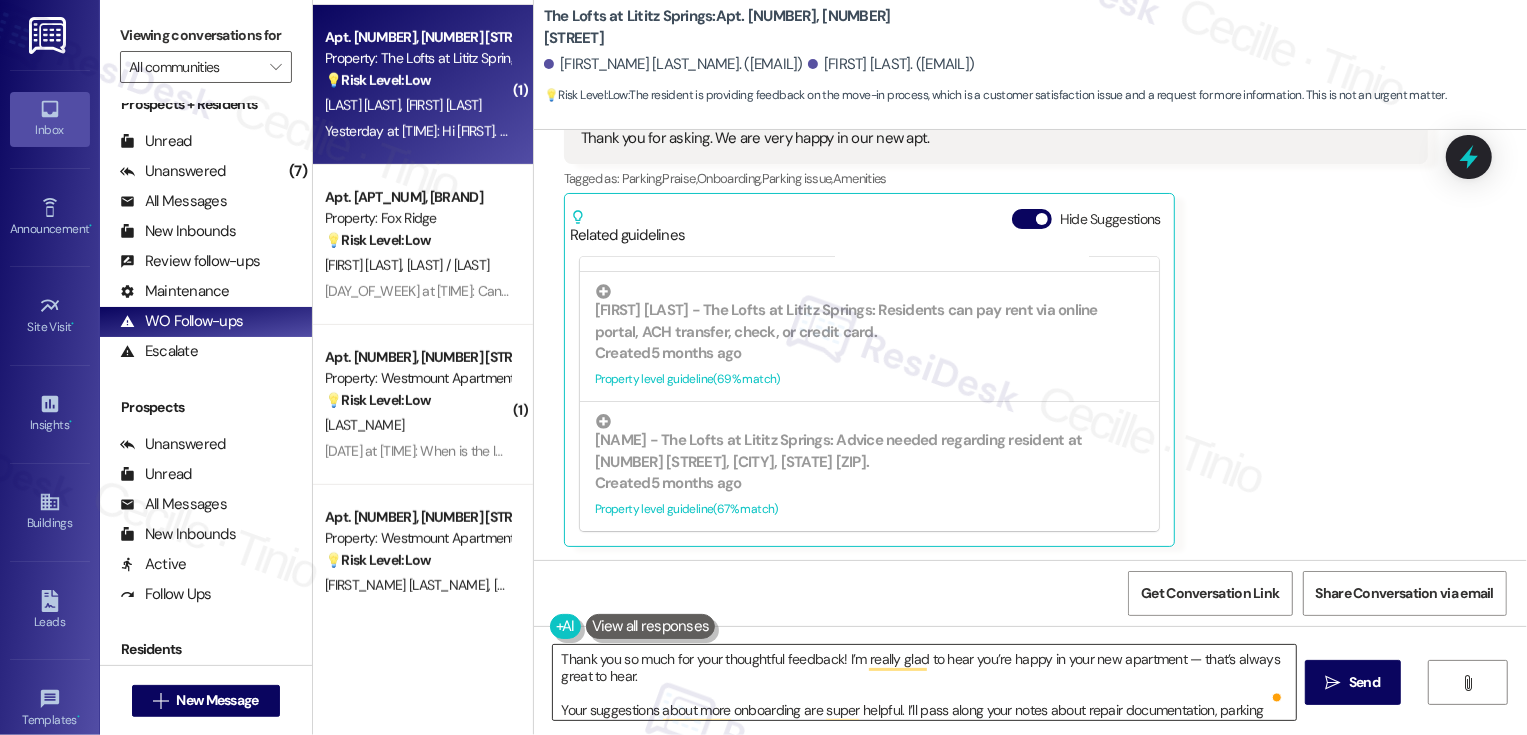 click on "Thank you so much for your thoughtful feedback! I’m really glad to hear you’re happy in your new apartment — that’s always great to hear.
Your suggestions about more onboarding are super helpful. I’ll pass along your notes about repair documentation, parking guidelines, and guest access — those are great ideas for improving the move-in process for future residents.
Thanks again for taking the time to share your experience" at bounding box center (924, 682) 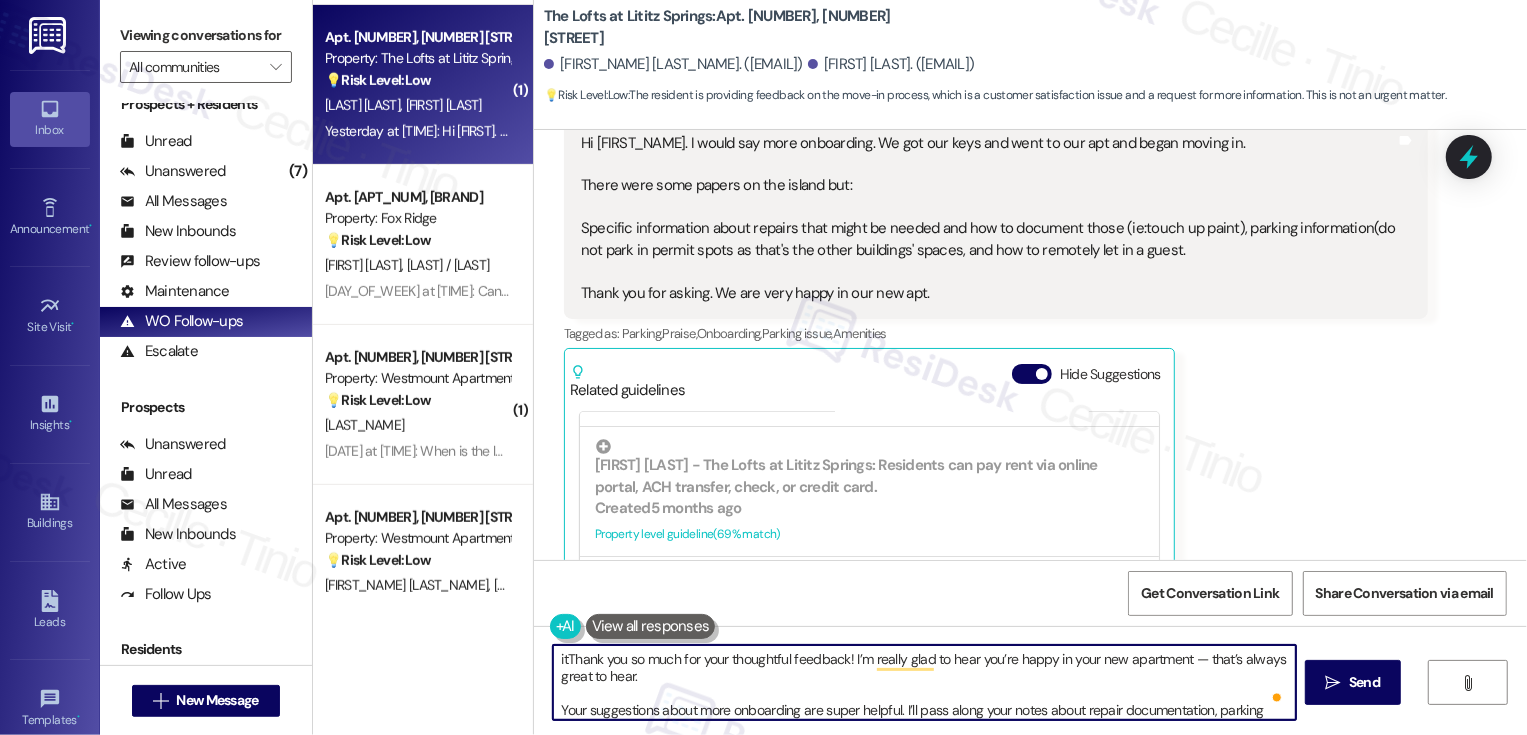 scroll, scrollTop: 837, scrollLeft: 0, axis: vertical 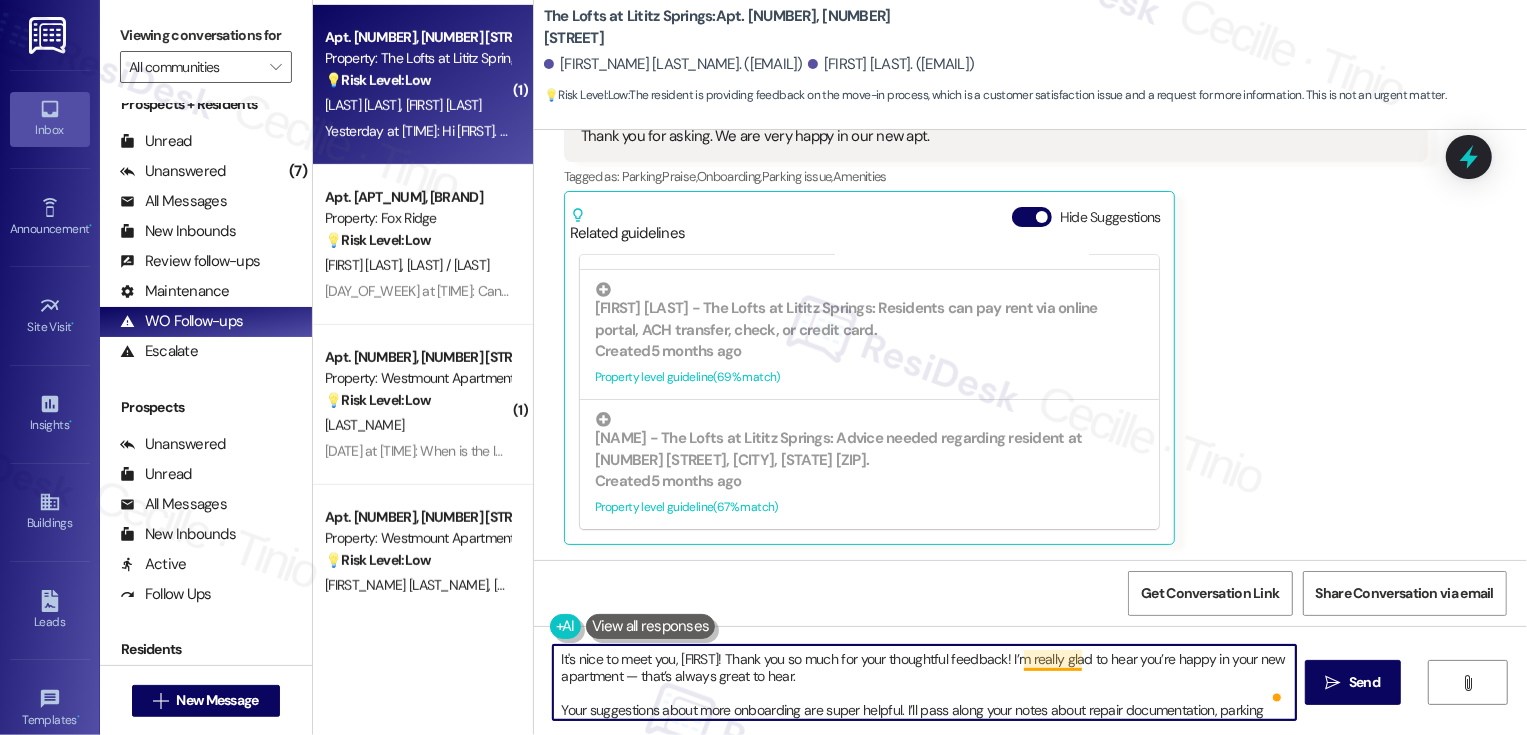 click on "It's nice to meet you, [FIRST]! Thank you so much for your thoughtful feedback! I’m really glad to hear you’re happy in your new apartment — that’s always great to hear.
Your suggestions about more onboarding are super helpful. I’ll pass along your notes about repair documentation, parking guidelines, and guest access — those are great ideas for improving the move-in process for future residents.
Thanks again for taking the time to share your experience" at bounding box center (924, 682) 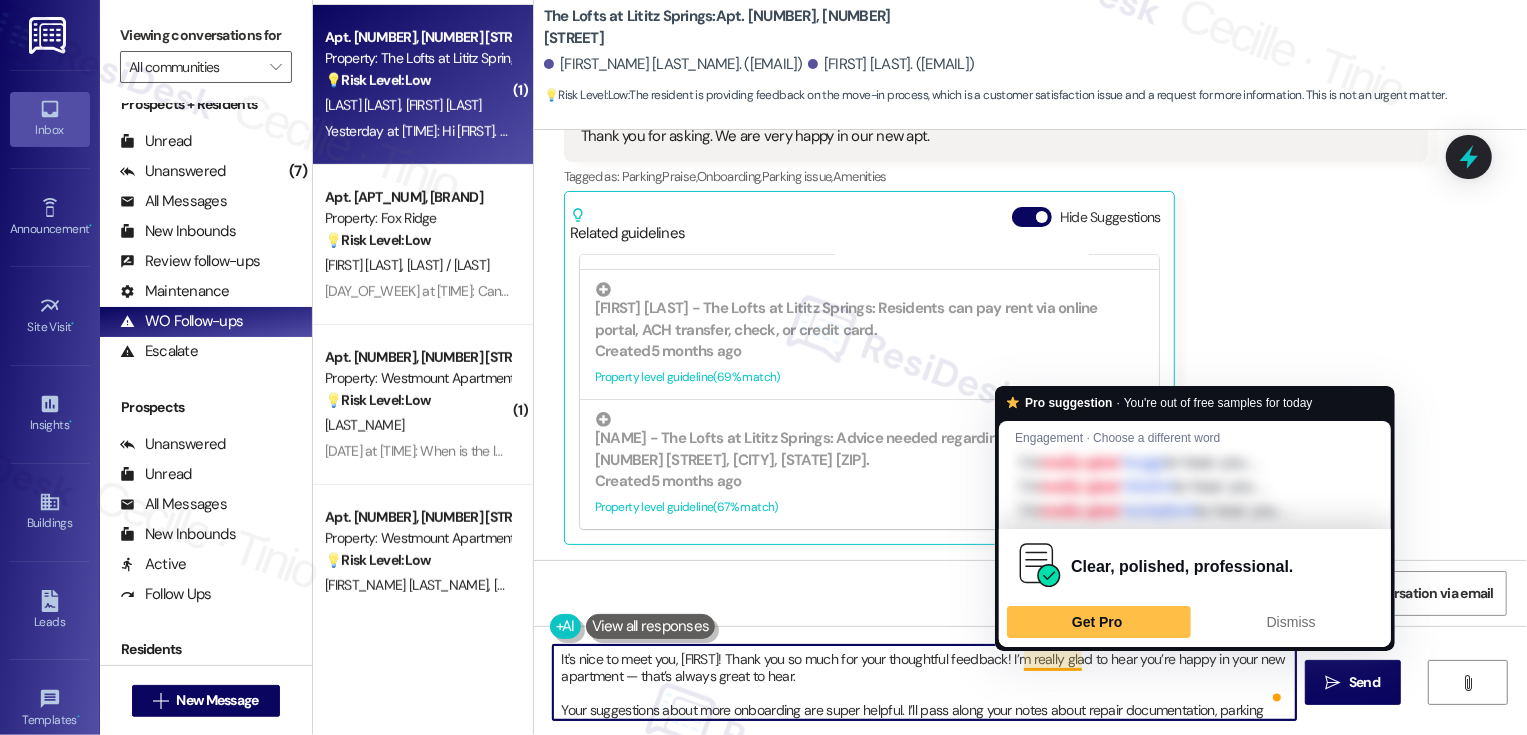 click on "It's nice to meet you, [FIRST]! Thank you so much for your thoughtful feedback! I’m really glad to hear you’re happy in your new apartment — that’s always great to hear.
Your suggestions about more onboarding are super helpful. I’ll pass along your notes about repair documentation, parking guidelines, and guest access — those are great ideas for improving the move-in process for future residents.
Thanks again for taking the time to share your experience" at bounding box center (924, 682) 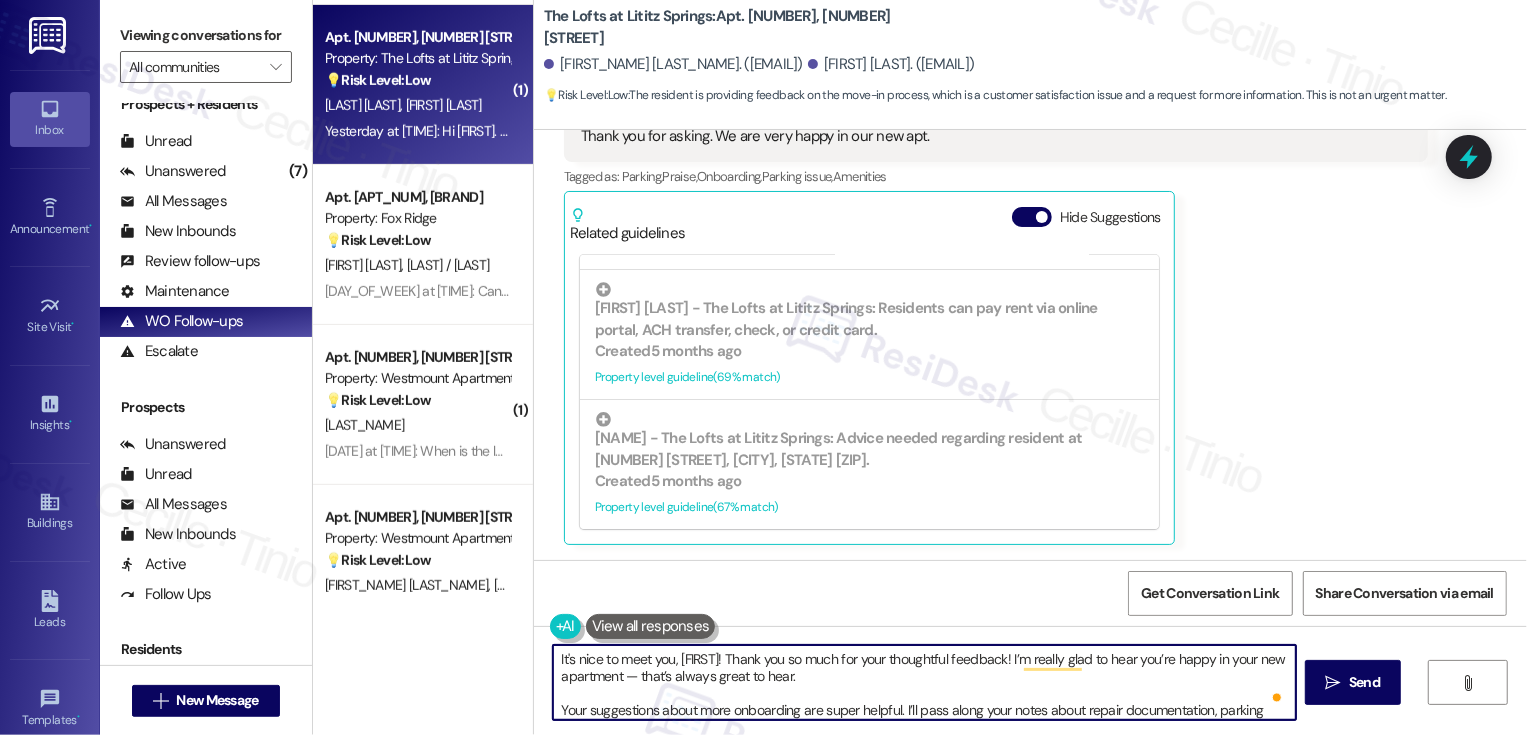 click on "It's nice to meet you, [FIRST]! Thank you so much for your thoughtful feedback! I’m really glad to hear you’re happy in your new apartment — that’s always great to hear.
Your suggestions about more onboarding are super helpful. I’ll pass along your notes about repair documentation, parking guidelines, and guest access — those are great ideas for improving the move-in process for future residents.
Thanks again for taking the time to share your experience" at bounding box center (924, 682) 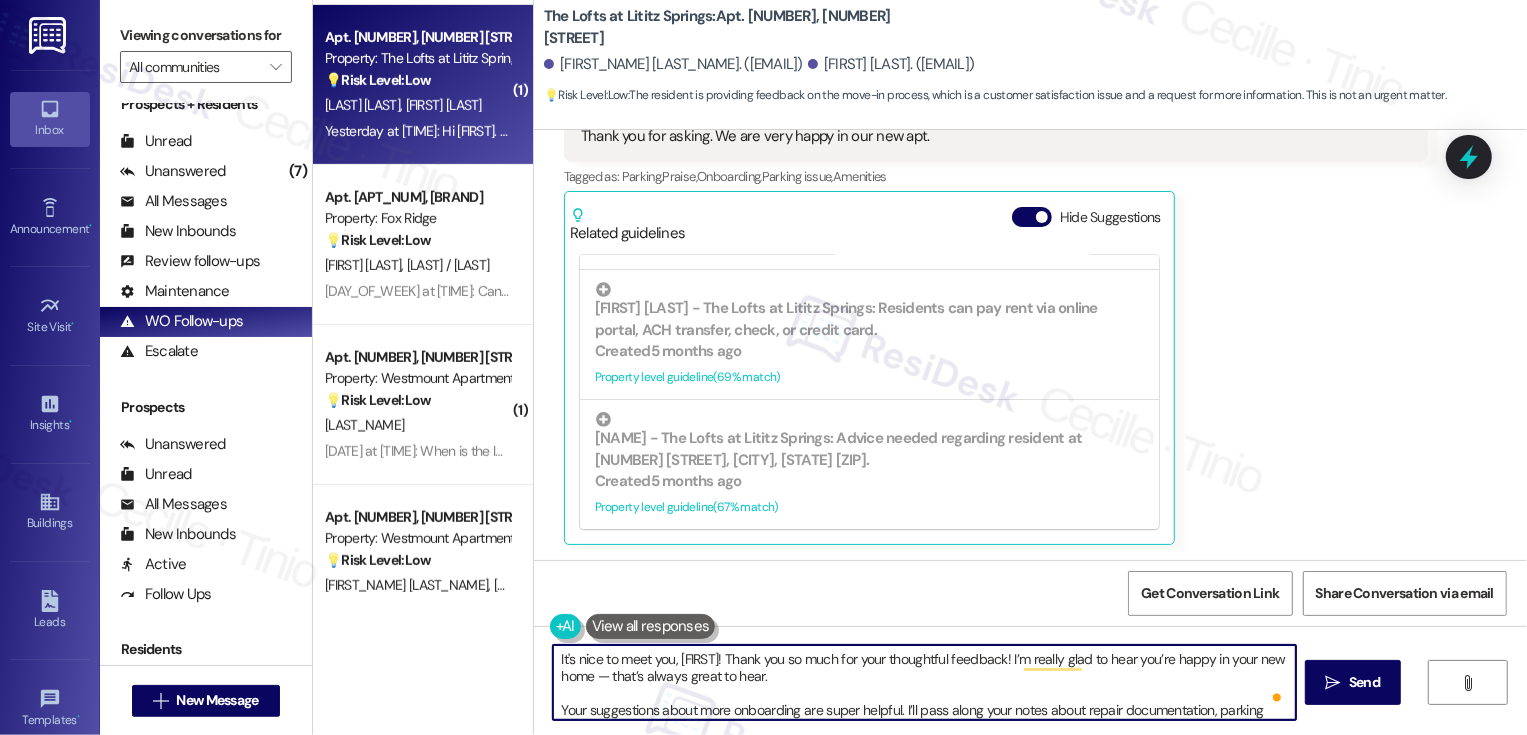 click on "It's nice to meet you, [FIRST]! Thank you so much for your thoughtful feedback! I’m really glad to hear you’re happy in your new home — that’s always great to hear.
Your suggestions about more onboarding are super helpful. I’ll pass along your notes about repair documentation, parking guidelines, and guest access — those are great ideas for improving the move-in process for future residents.
Thanks again for taking the time to share your experience" at bounding box center [924, 682] 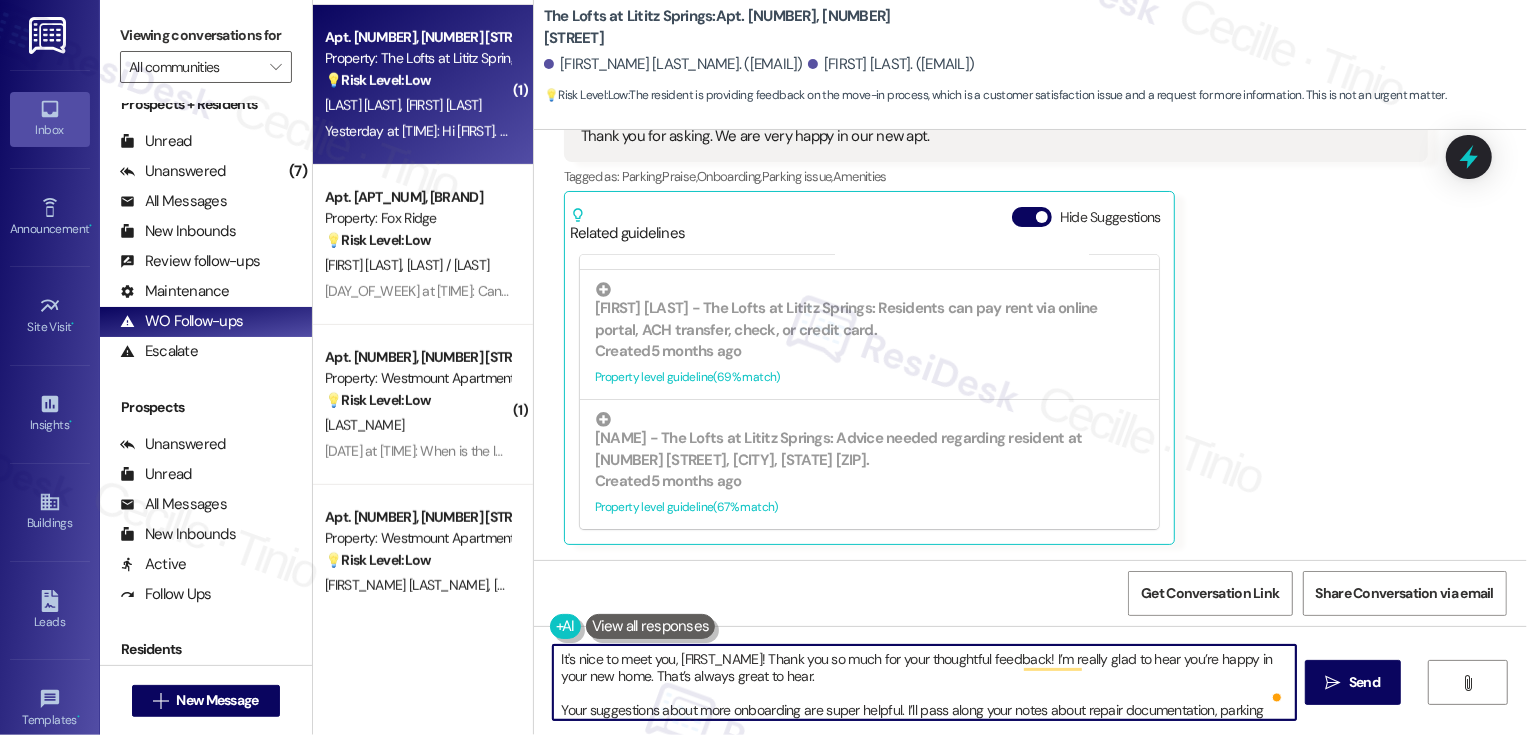 click on "It's nice to meet you, [FIRST_NAME]! Thank you so much for your thoughtful feedback! I’m really glad to hear you’re happy in your new home. That’s always great to hear.
Your suggestions about more onboarding are super helpful. I’ll pass along your notes about repair documentation, parking guidelines, and guest access — those are great ideas for improving the move-in process for future residents.
Thanks again for taking the time to share your experience" at bounding box center [924, 682] 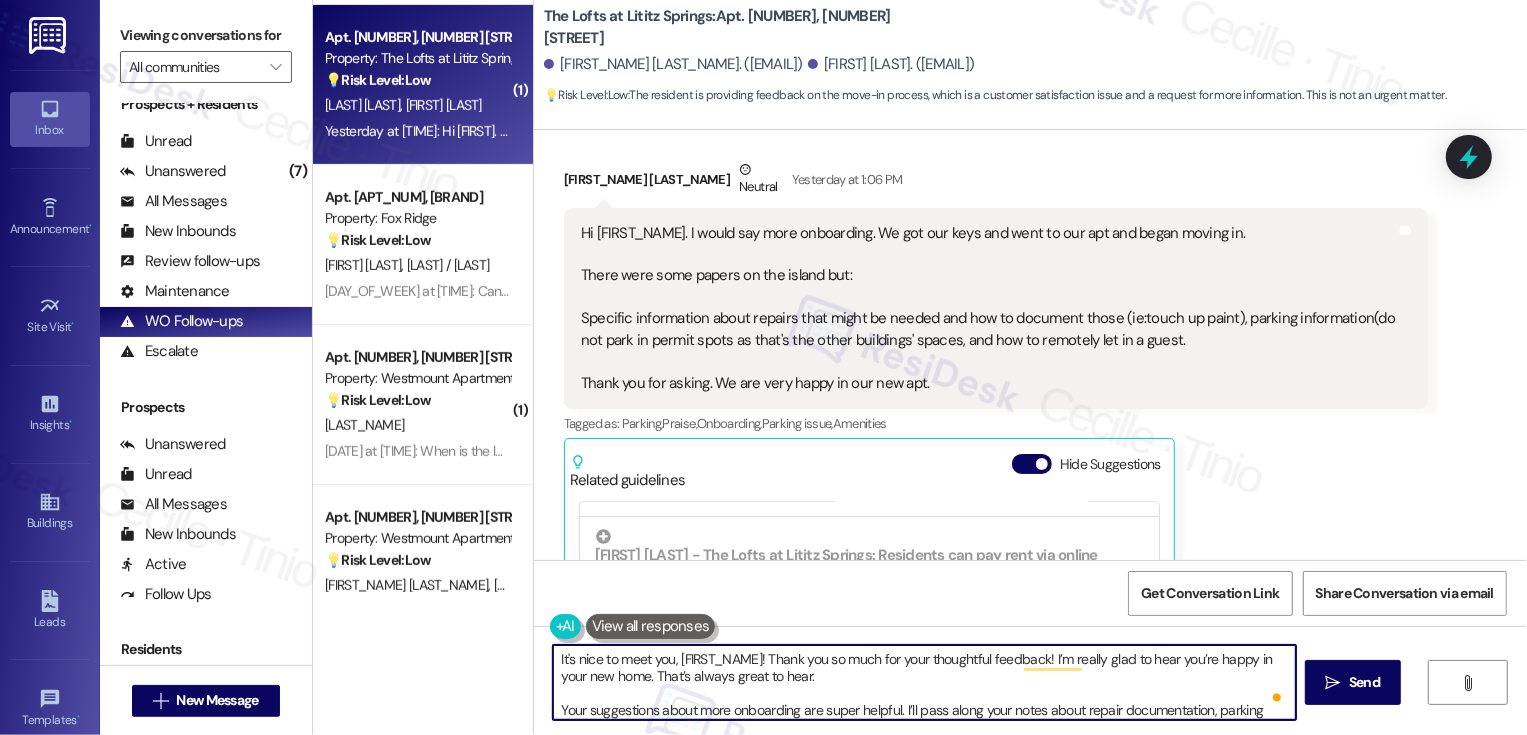 scroll, scrollTop: 588, scrollLeft: 0, axis: vertical 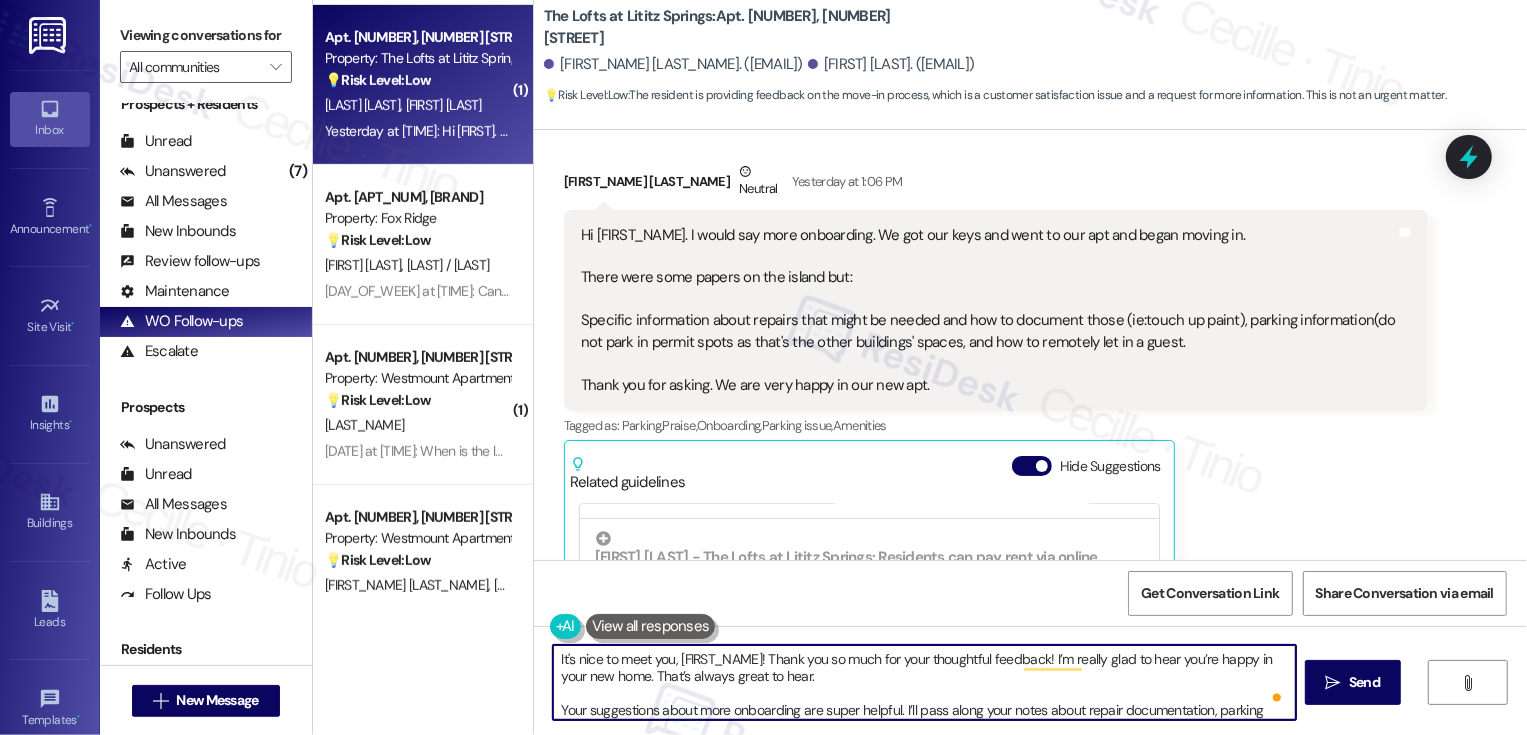 click on "Hi [NAME]. I would say more onboarding. We got our keys and went to our apt and began moving in.
There were some papers on the island but:
Specific information about repairs that might be needed and how to document those (ie:touch up paint), parking information(do not park in permit spots as that's the other buildings' spaces, and how to remotely let in a guest.
Thank you for asking. We are very happy in our new apt." at bounding box center [988, 310] 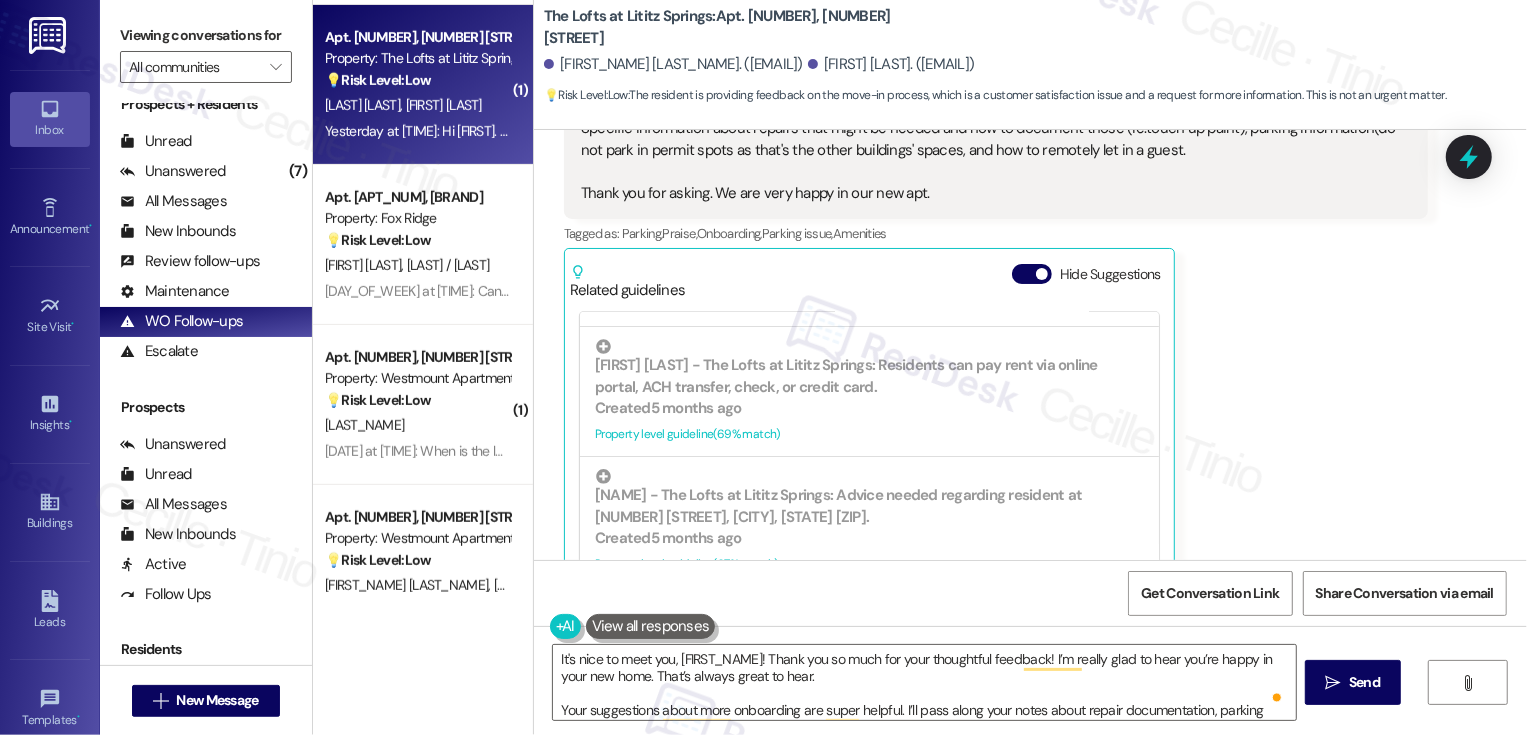 scroll, scrollTop: 837, scrollLeft: 0, axis: vertical 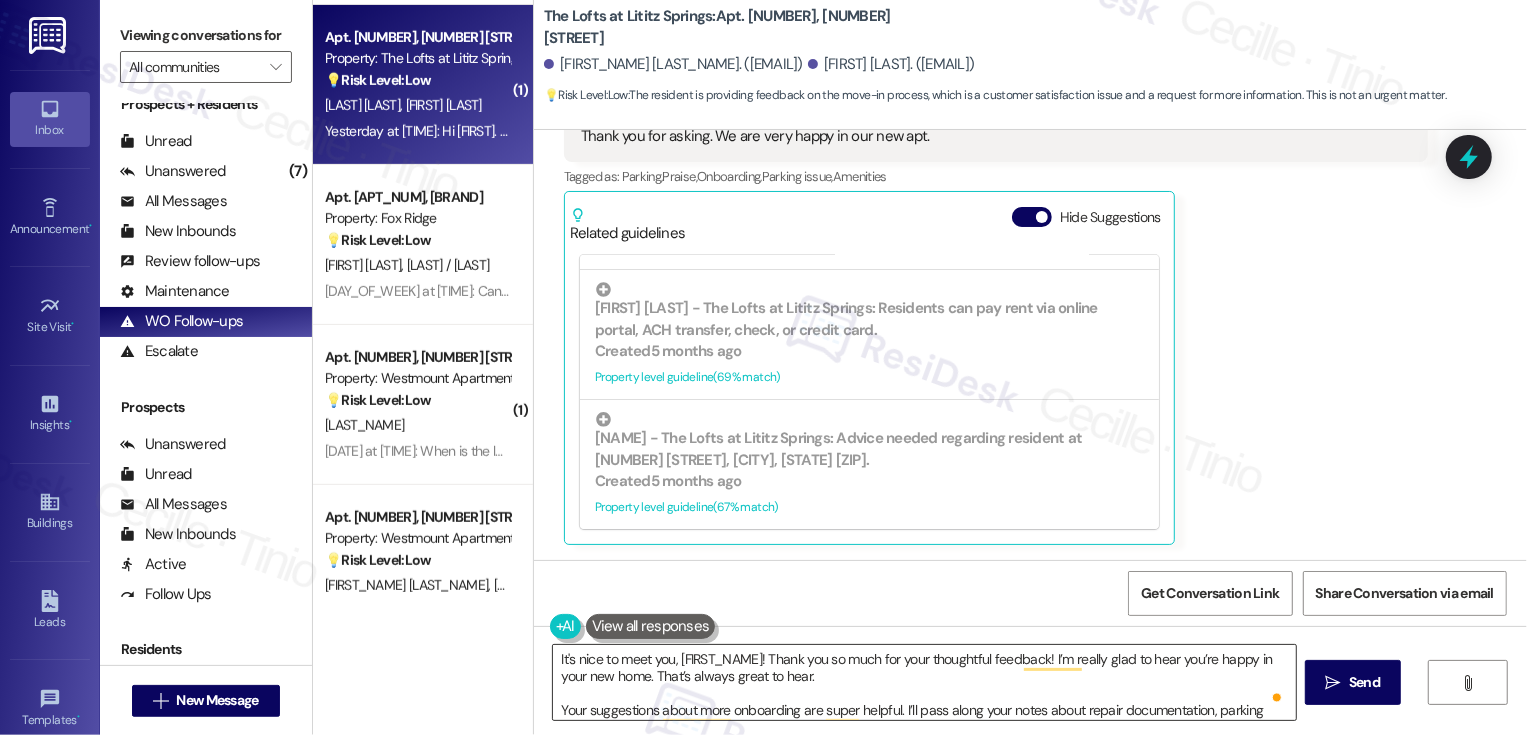click on "It's nice to meet you, [FIRST_NAME]! Thank you so much for your thoughtful feedback! I’m really glad to hear you’re happy in your new home. That’s always great to hear.
Your suggestions about more onboarding are super helpful. I’ll pass along your notes about repair documentation, parking guidelines, and guest access — those are great ideas for improving the move-in process for future residents.
Thanks again for taking the time to share your experience" at bounding box center (924, 682) 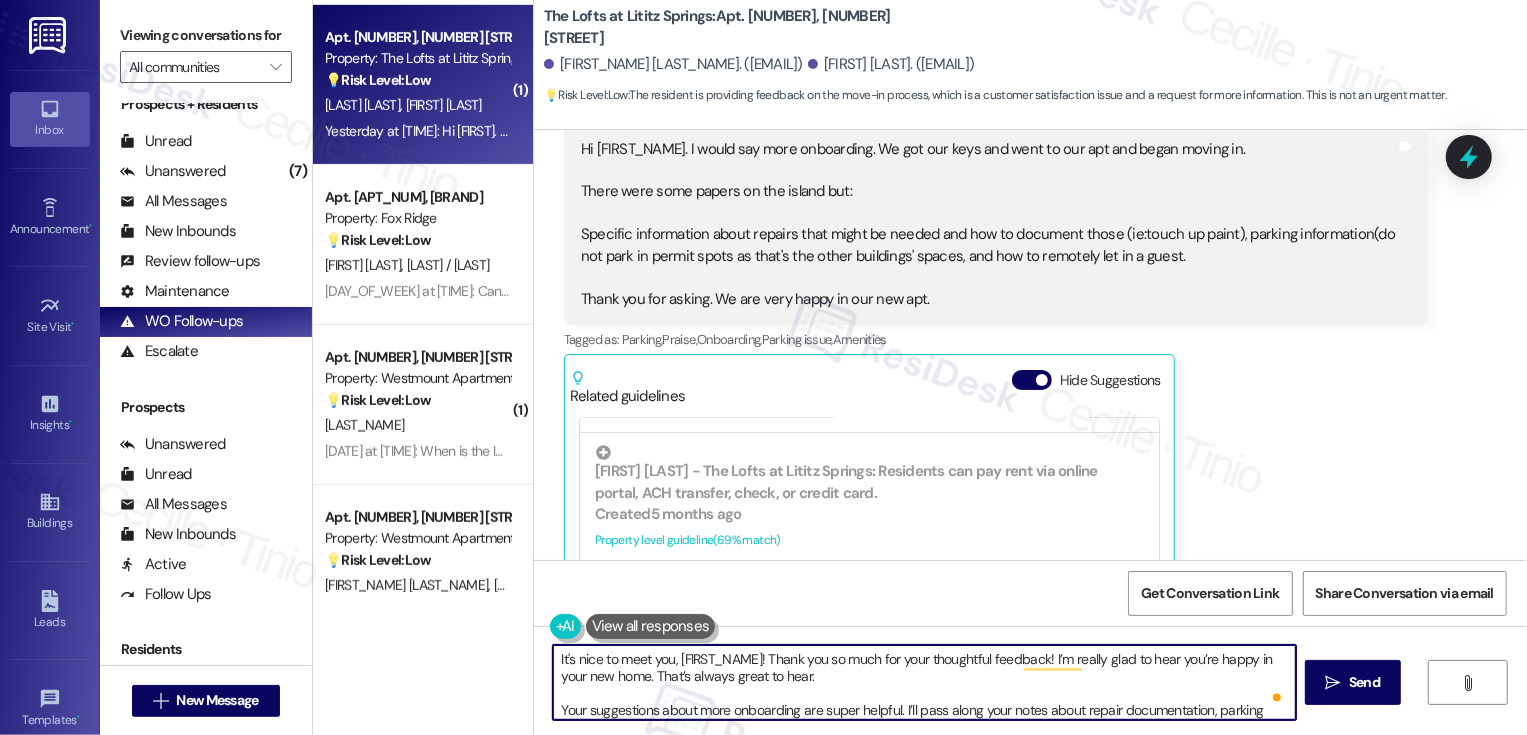 scroll, scrollTop: 690, scrollLeft: 0, axis: vertical 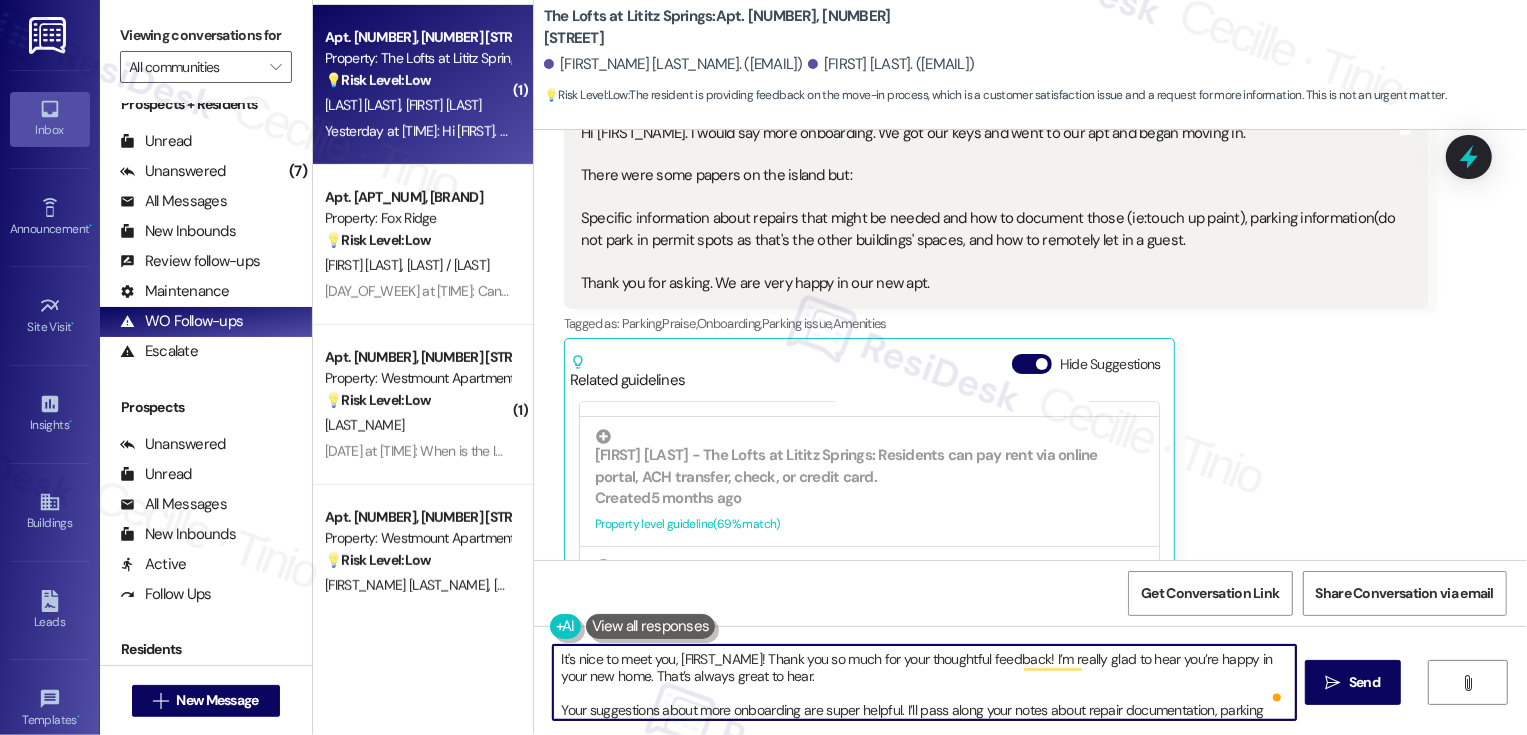 click on "It's nice to meet you, [FIRST_NAME]! Thank you so much for your thoughtful feedback! I’m really glad to hear you’re happy in your new home. That’s always great to hear.
Your suggestions about more onboarding are super helpful. I’ll pass along your notes about repair documentation, parking guidelines, and guest access — those are great ideas for improving the move-in process for future residents.
Thanks again for taking the time to share your experience" at bounding box center (924, 682) 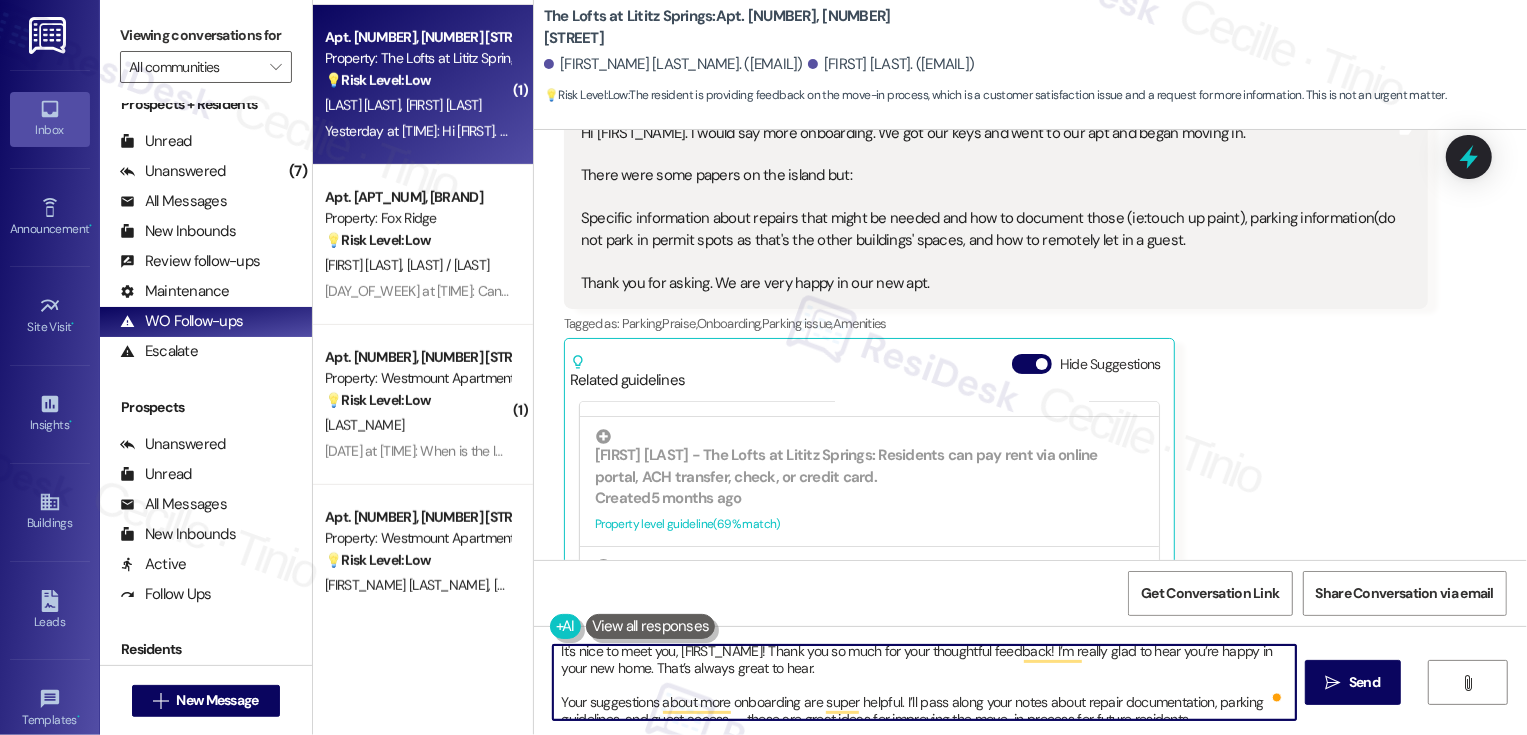 scroll, scrollTop: 24, scrollLeft: 0, axis: vertical 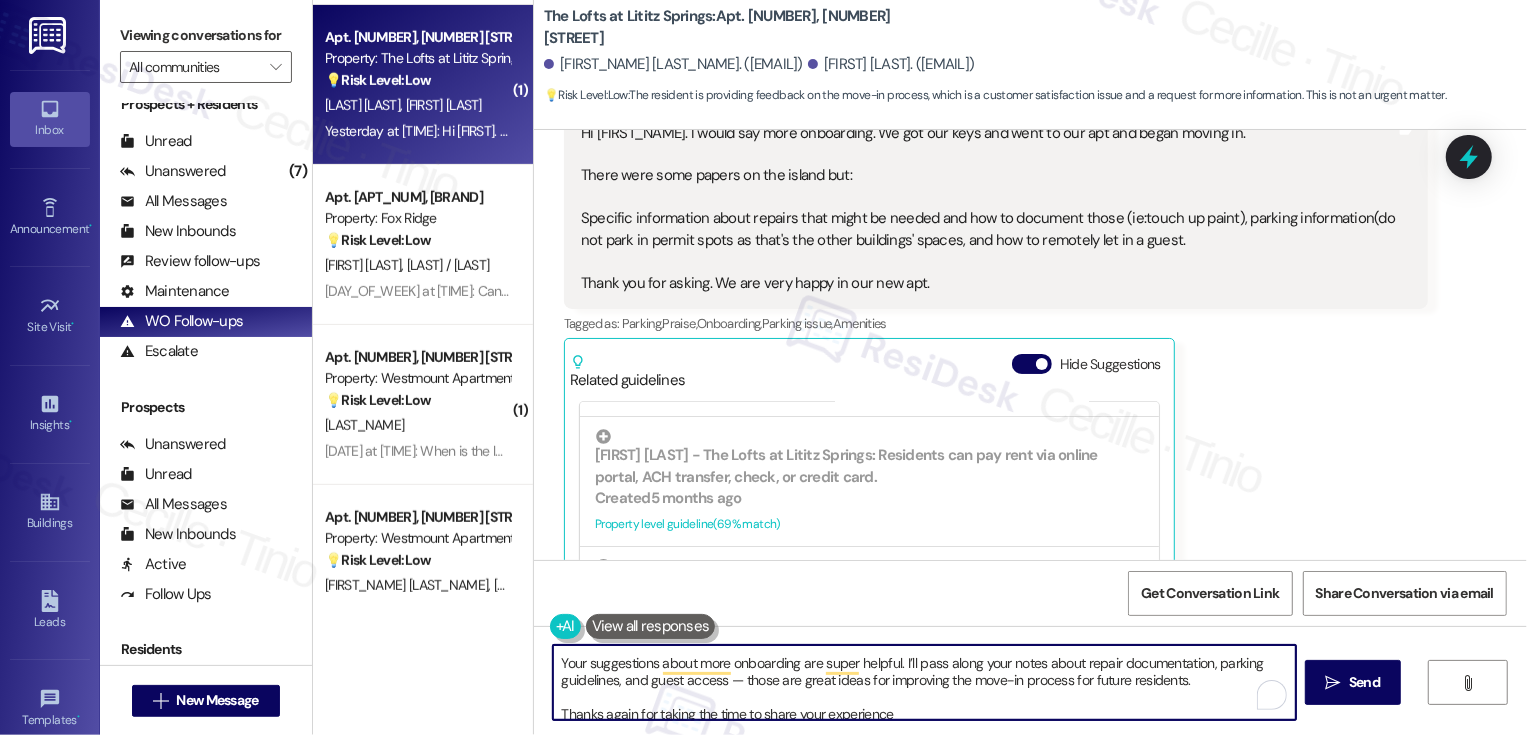 drag, startPoint x: 712, startPoint y: 682, endPoint x: 1178, endPoint y: 681, distance: 466.00107 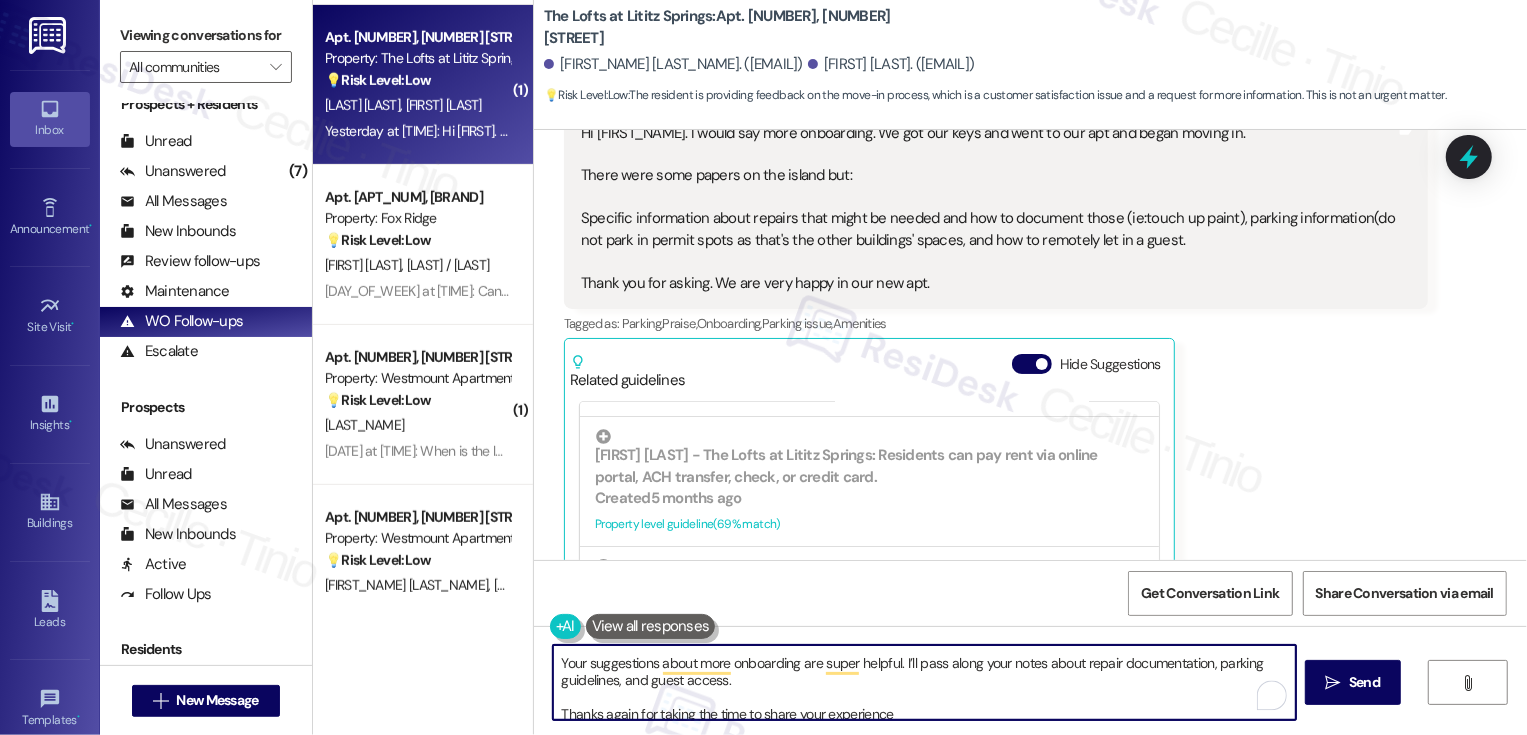 scroll, scrollTop: 55, scrollLeft: 0, axis: vertical 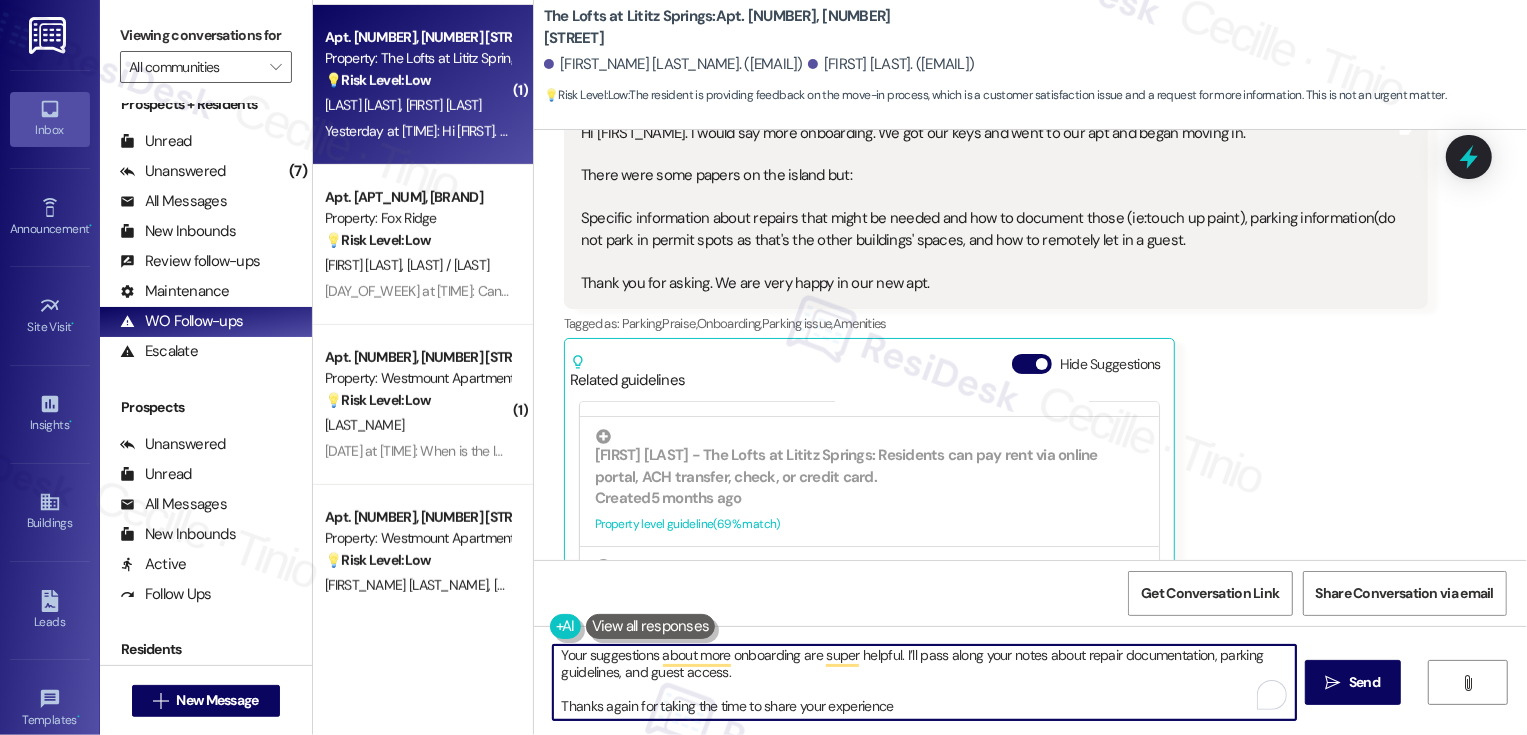 click on "It's nice to meet you, [FIRST]! Thank you so much for your thoughtful feedback! I’m really glad to hear you’re happy in your new home. That’s always great to hear.
Your suggestions about more onboarding are super helpful. I’ll pass along your notes about repair documentation, parking guidelines, and guest access.
Thanks again for taking the time to share your experience" at bounding box center [924, 682] 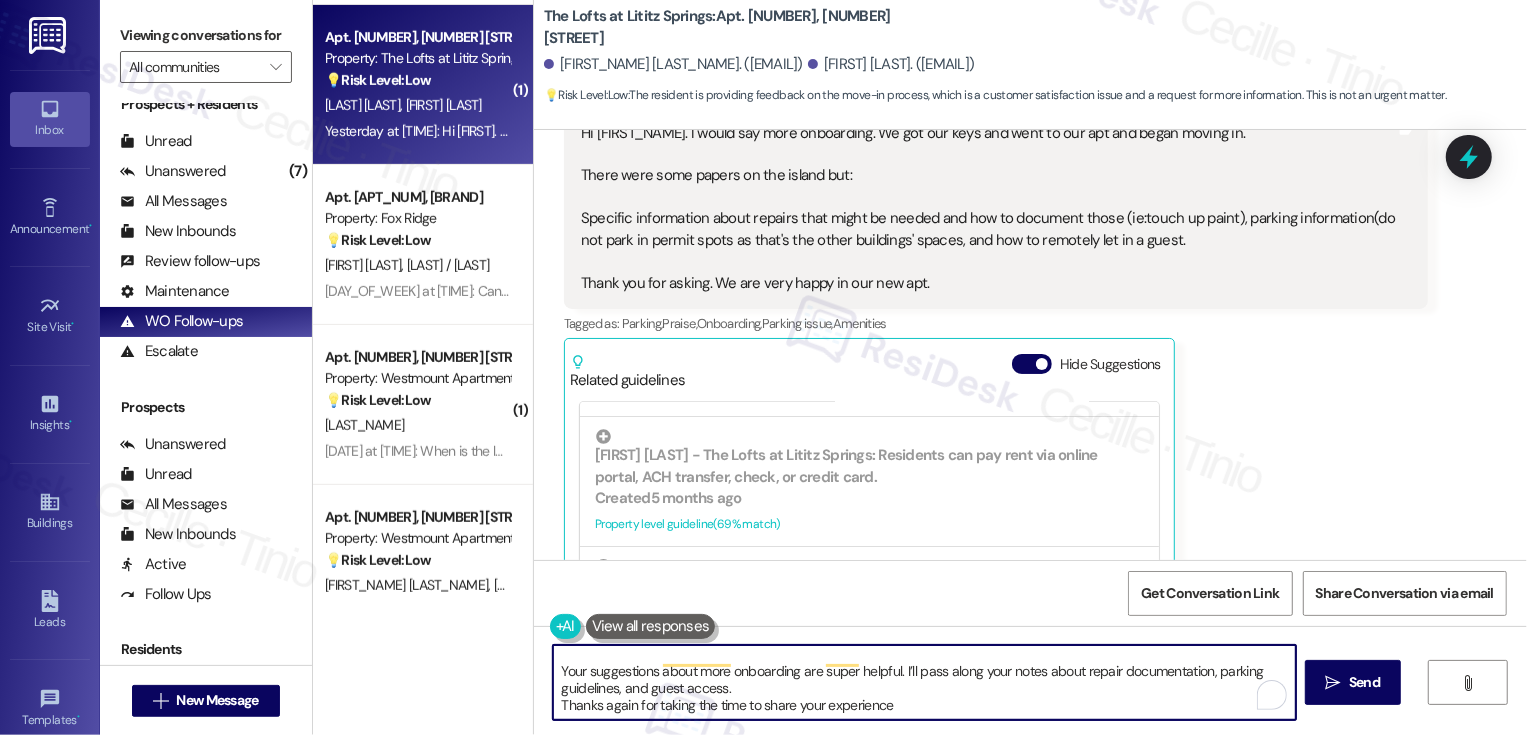 scroll, scrollTop: 39, scrollLeft: 0, axis: vertical 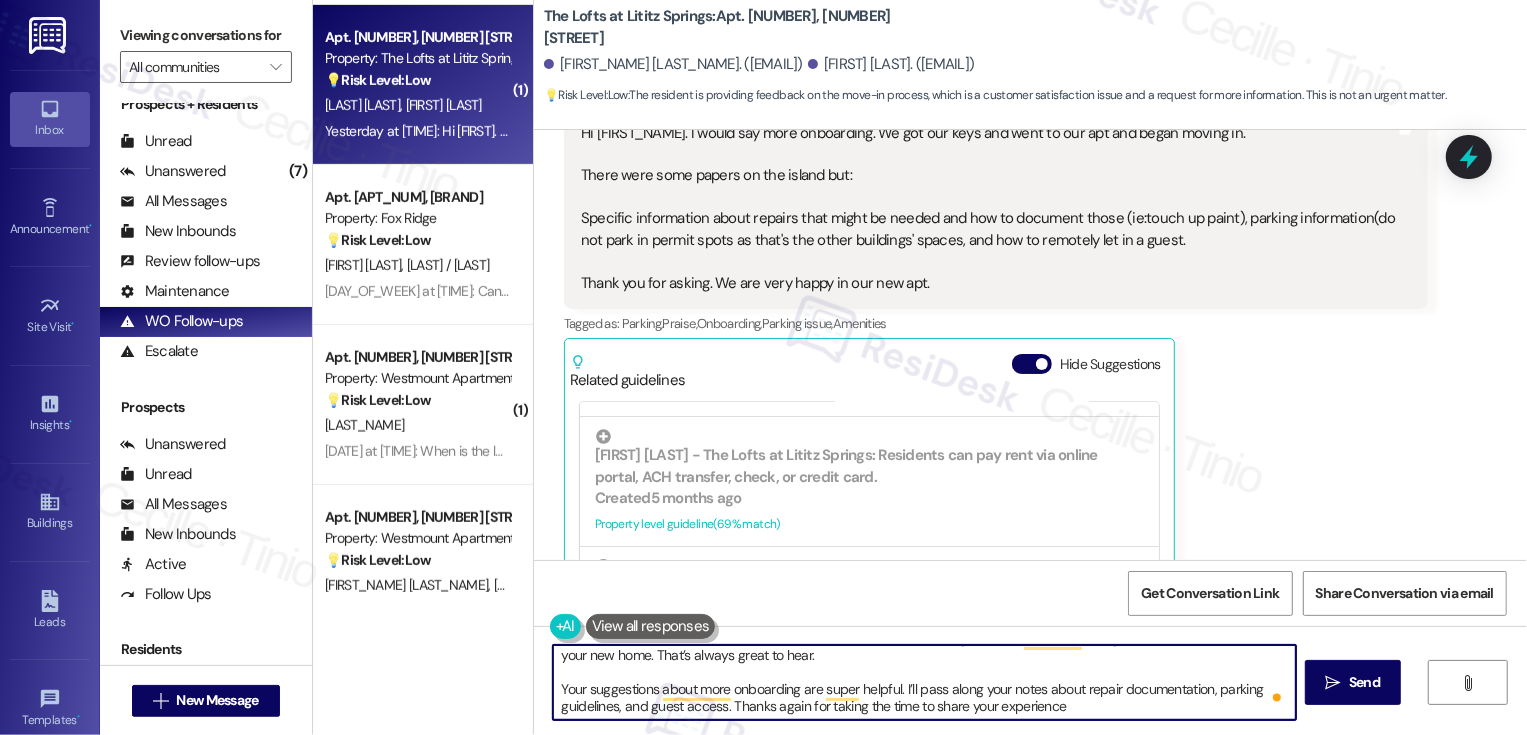 click on "It's nice to meet you, [FIRST_NAME]! Thank you so much for your thoughtful feedback! I’m really glad to hear you’re happy in your new home. That’s always great to hear.
Your suggestions about more onboarding are super helpful. I’ll pass along your notes about repair documentation, parking guidelines, and guest access. Thanks again for taking the time to share your experience" at bounding box center (924, 682) 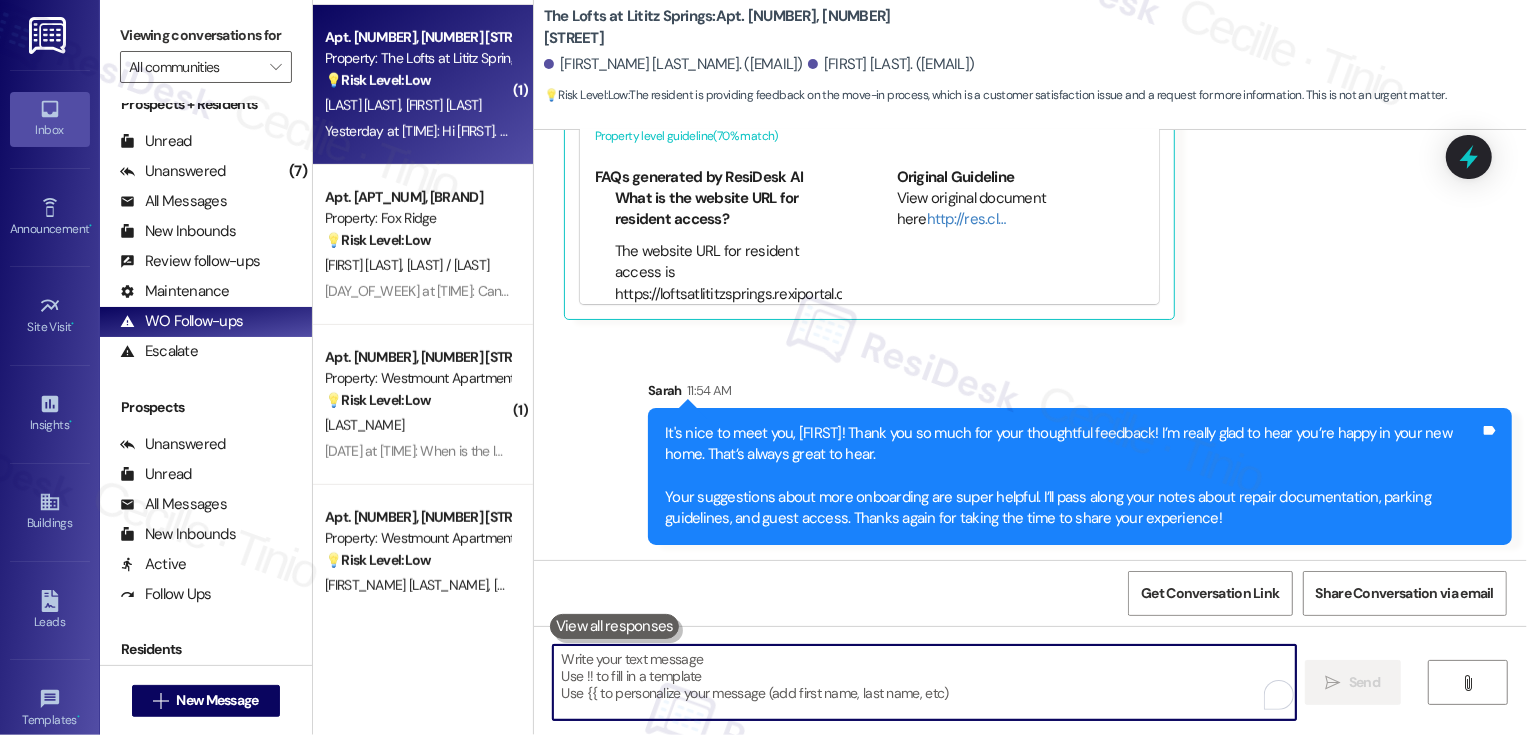 click at bounding box center (924, 682) 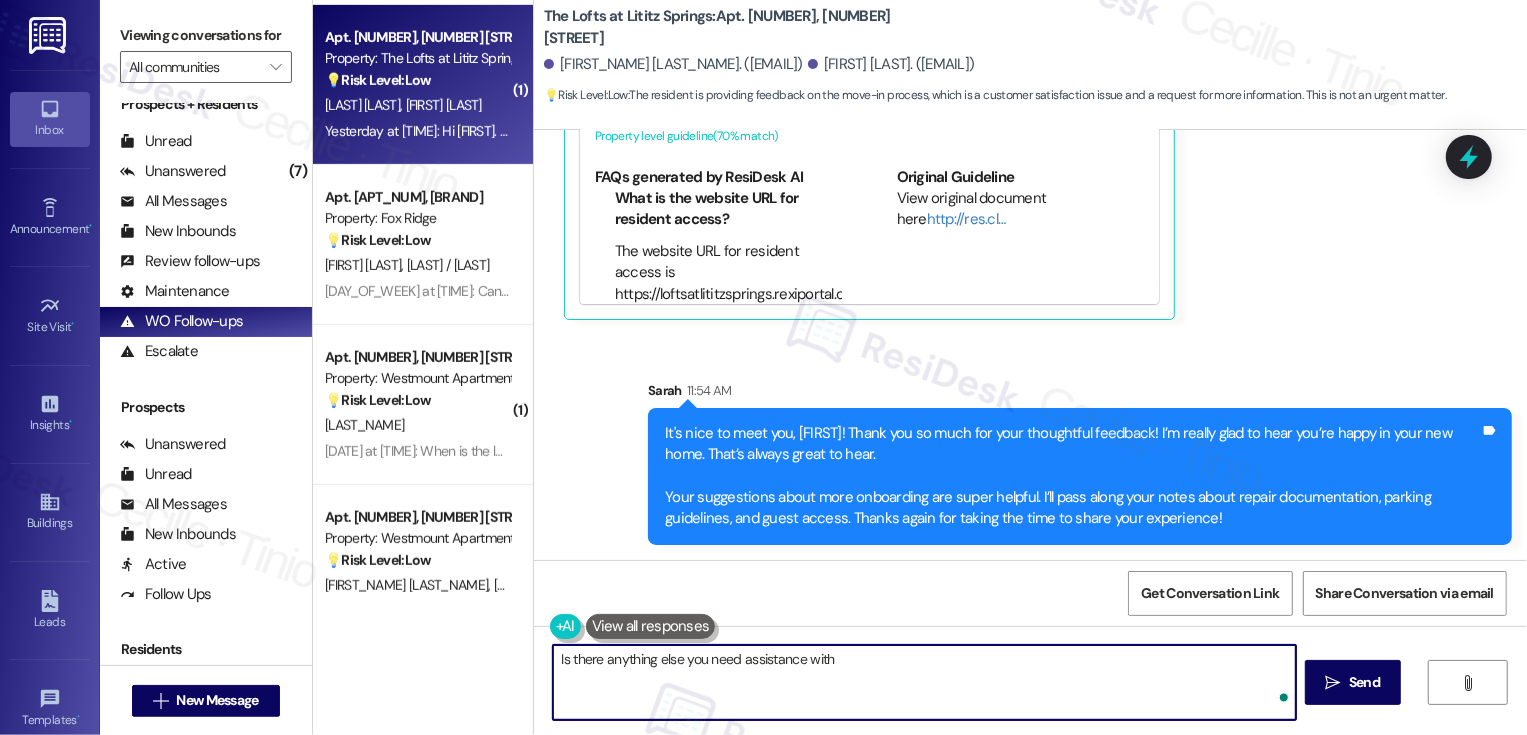 type on "Is there anything else you need assistance with?" 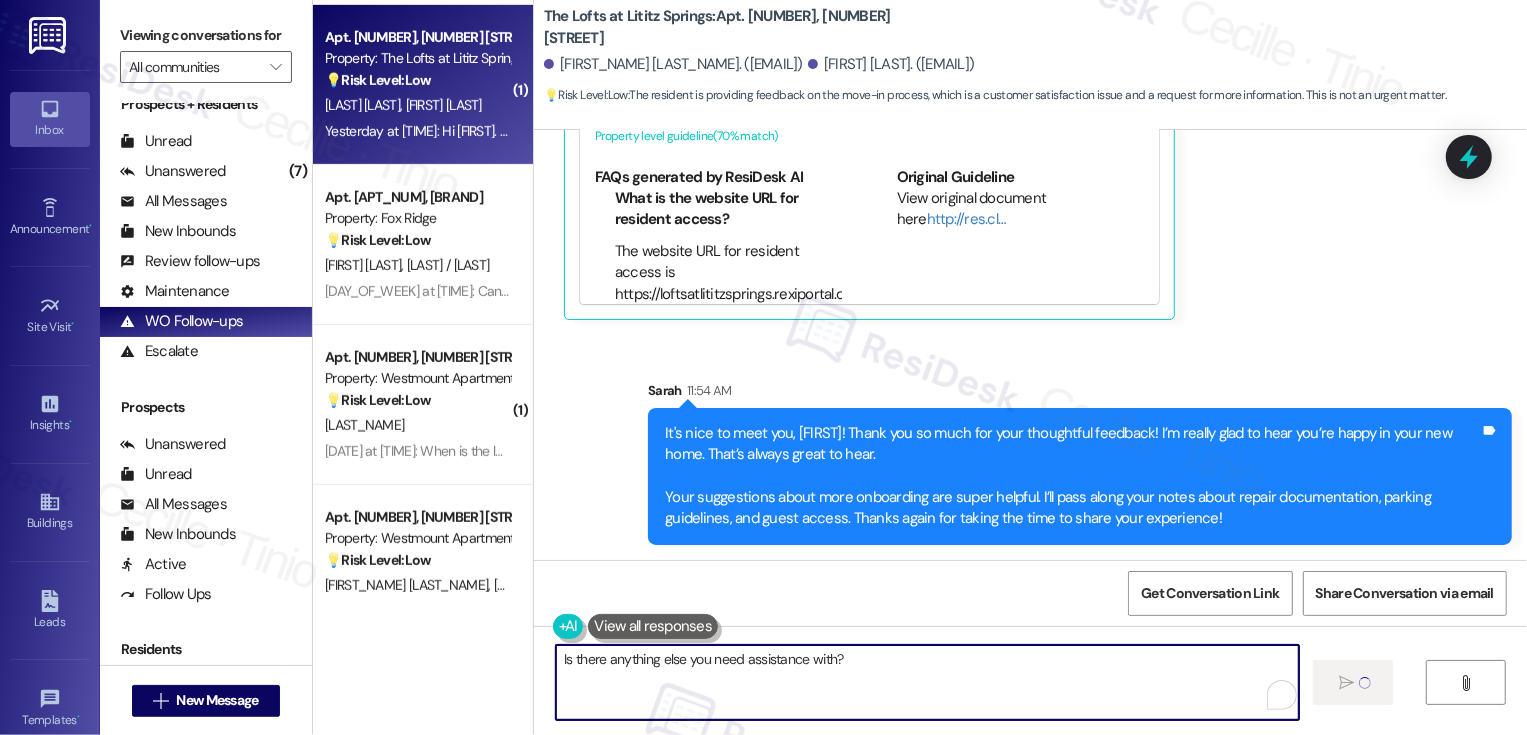 type 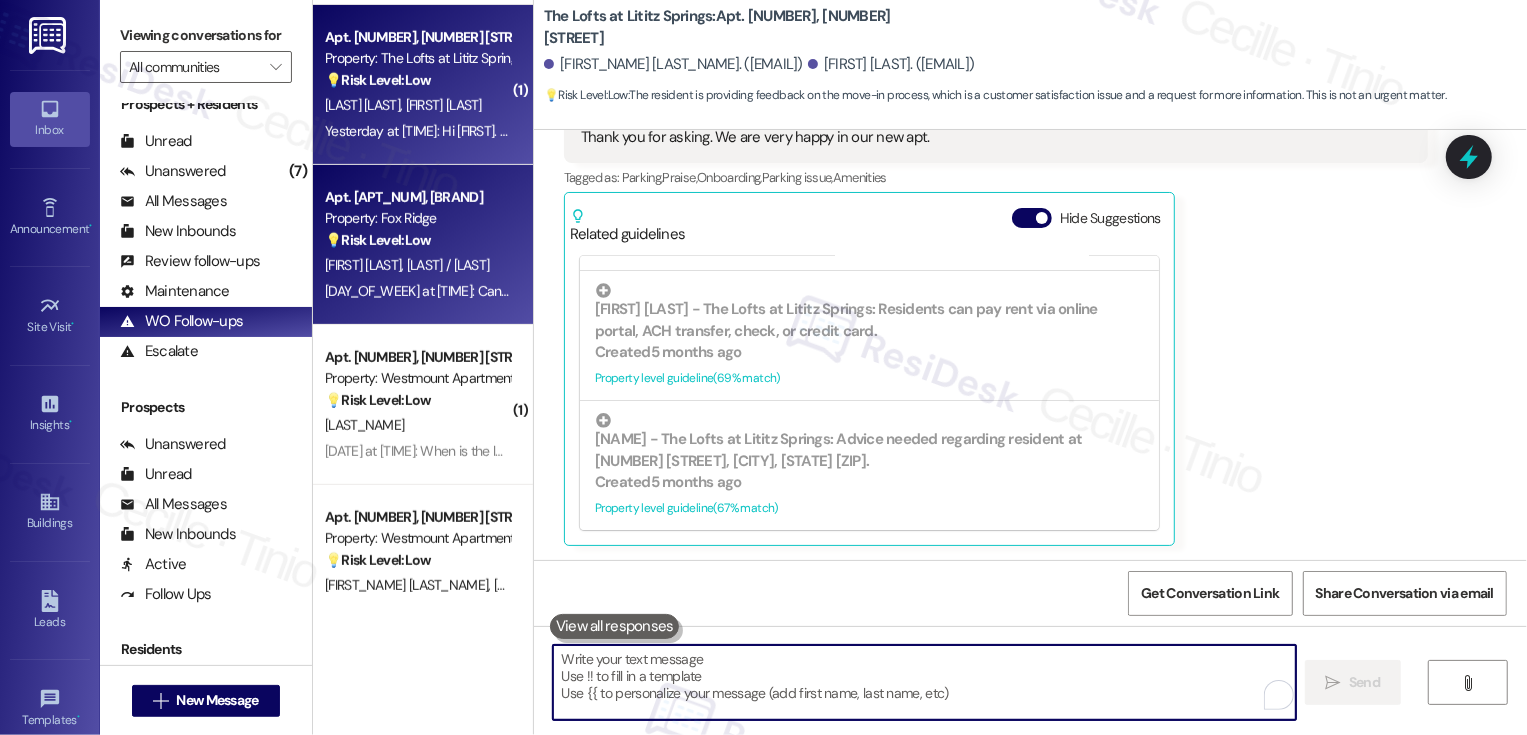 click on "Yesterday at [TIME]: Can I sign up for school giveaway like this? Yesterday at [TIME]: Can I sign up for school giveaway like this?" at bounding box center (523, 291) 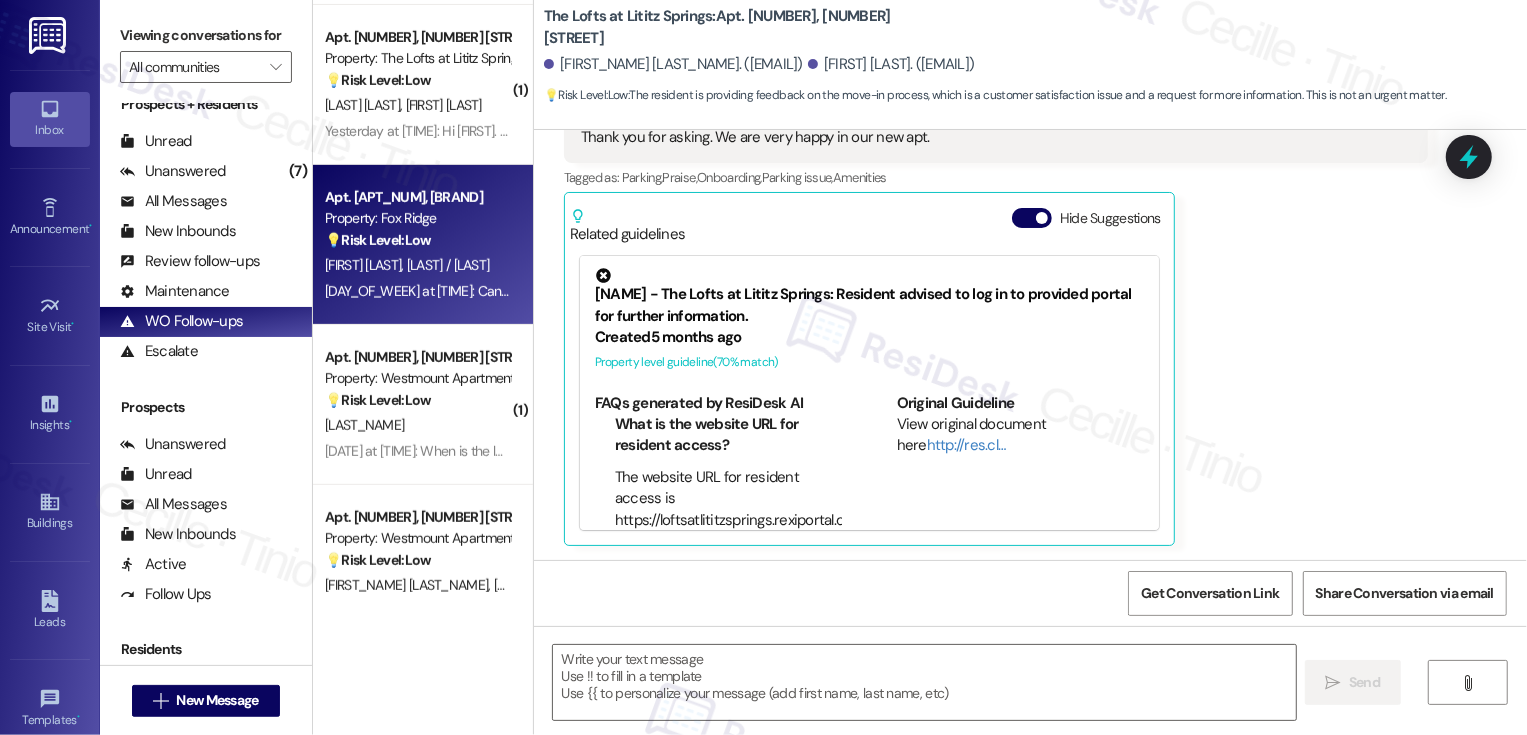 type on "Fetching suggested responses. Please feel free to read through the conversation in the meantime." 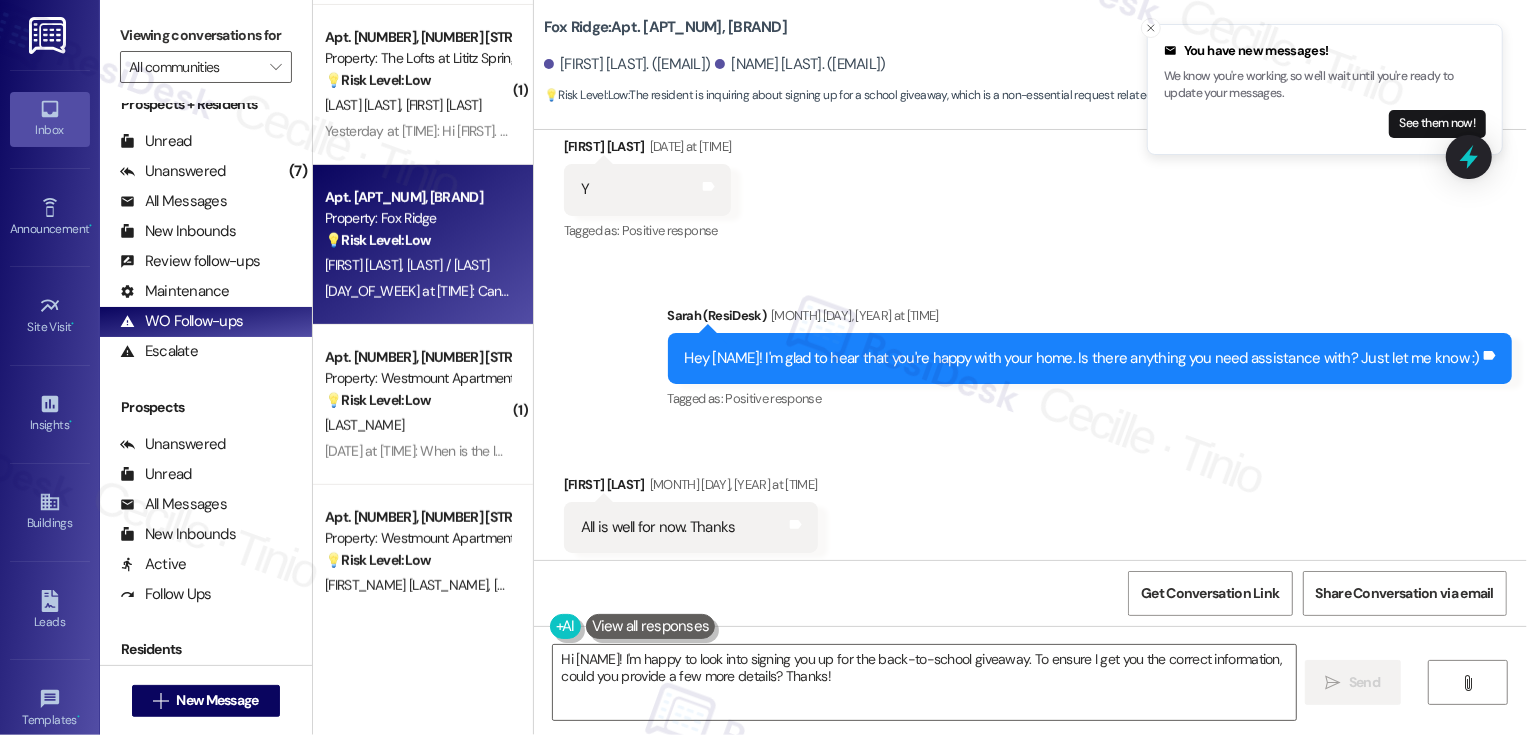 scroll, scrollTop: 11189, scrollLeft: 0, axis: vertical 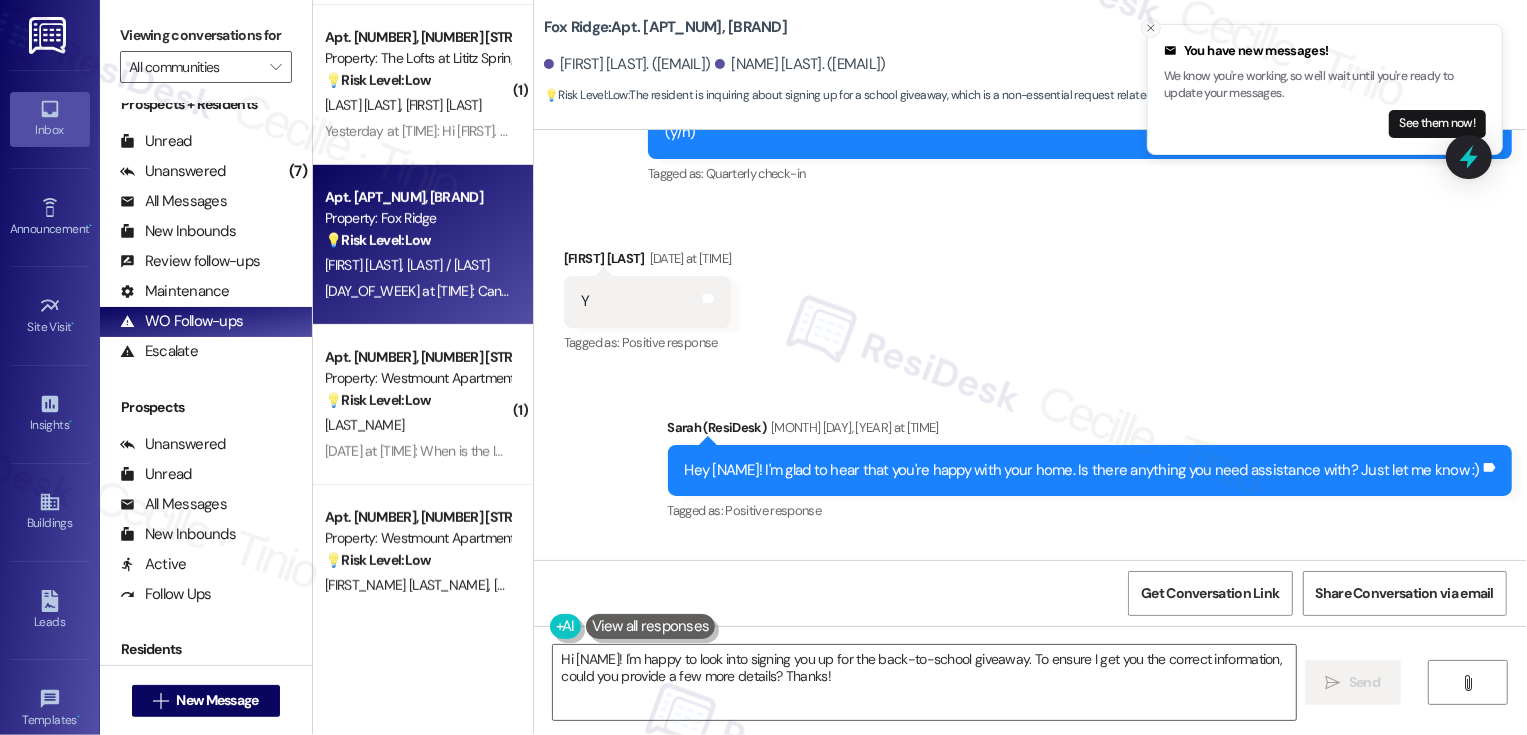 click 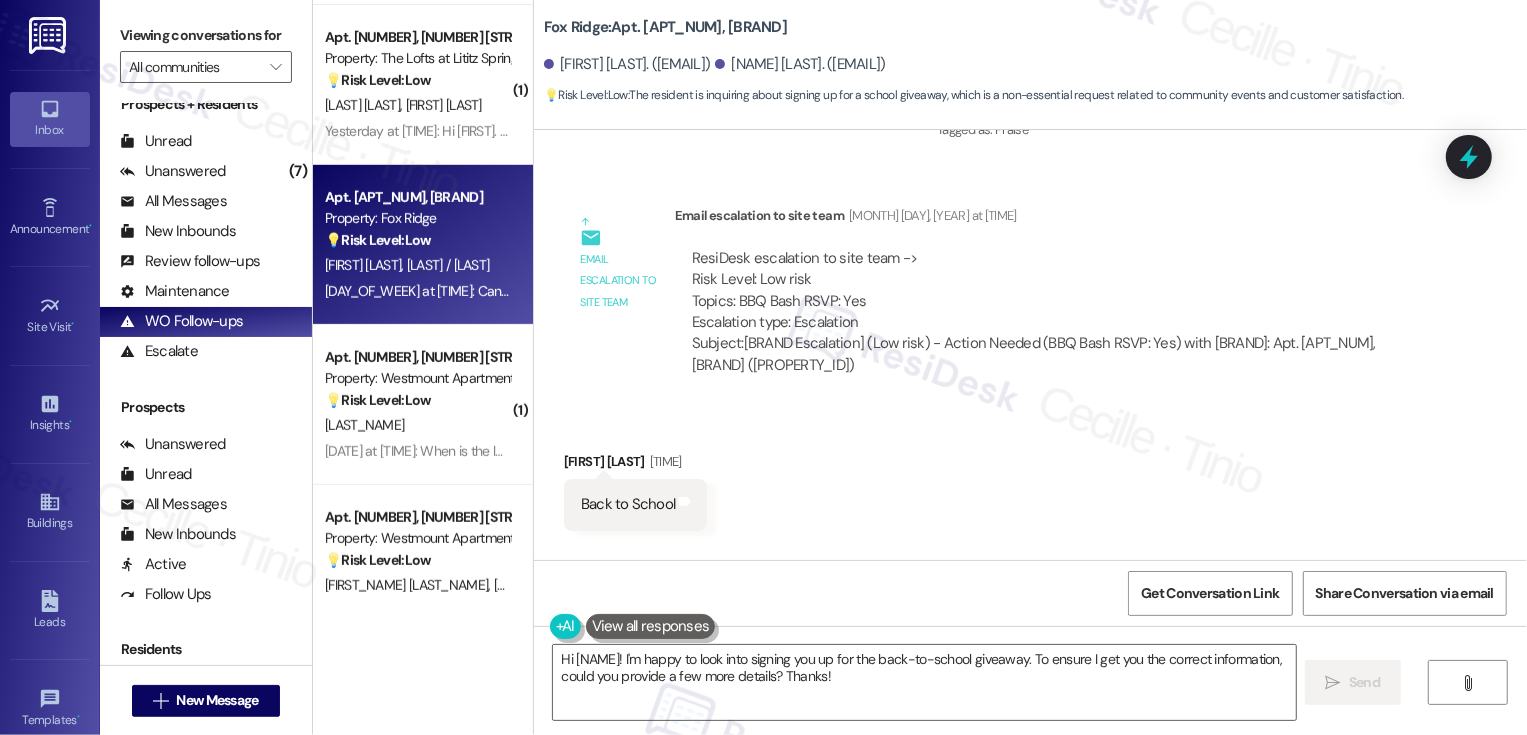 scroll, scrollTop: 22674, scrollLeft: 0, axis: vertical 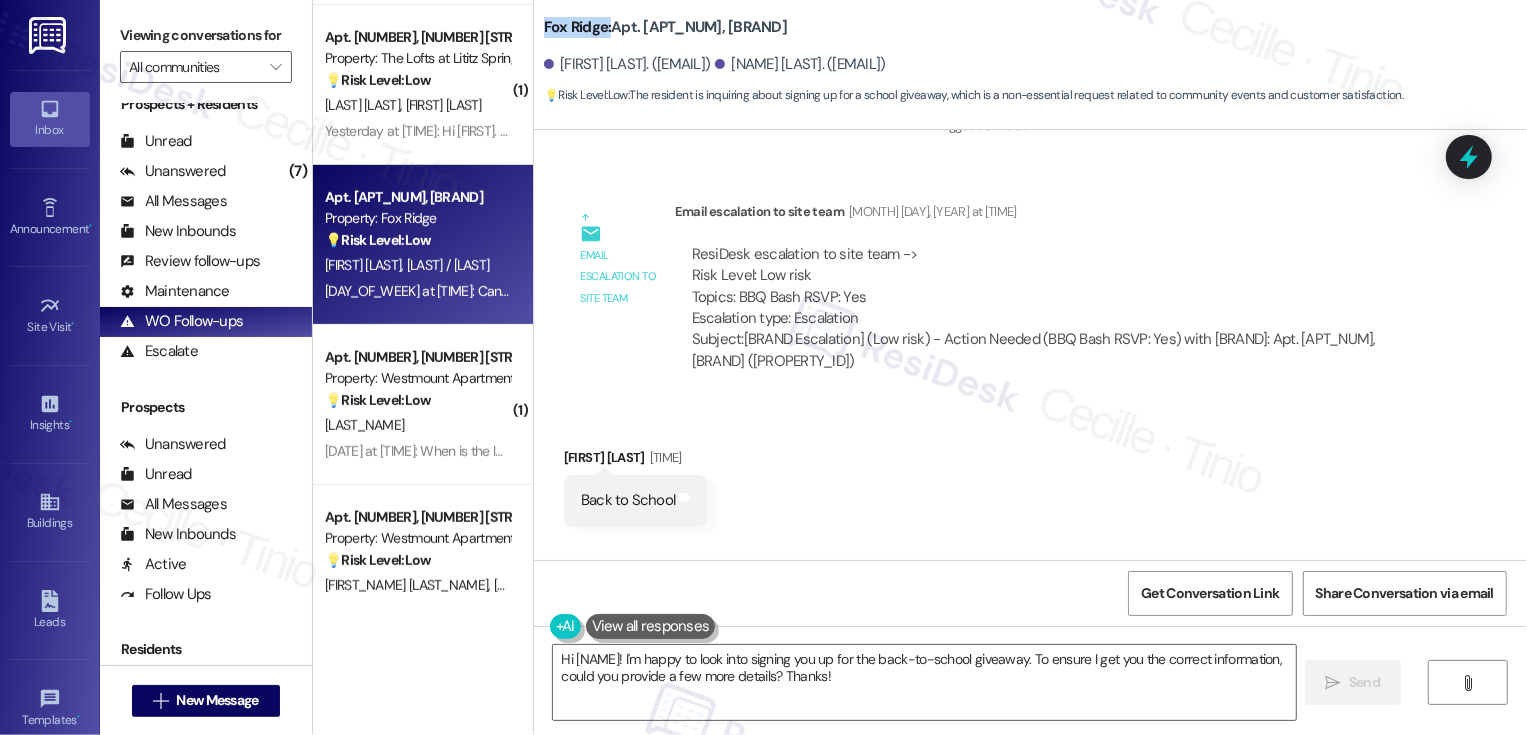 drag, startPoint x: 529, startPoint y: 27, endPoint x: 597, endPoint y: 26, distance: 68.007355 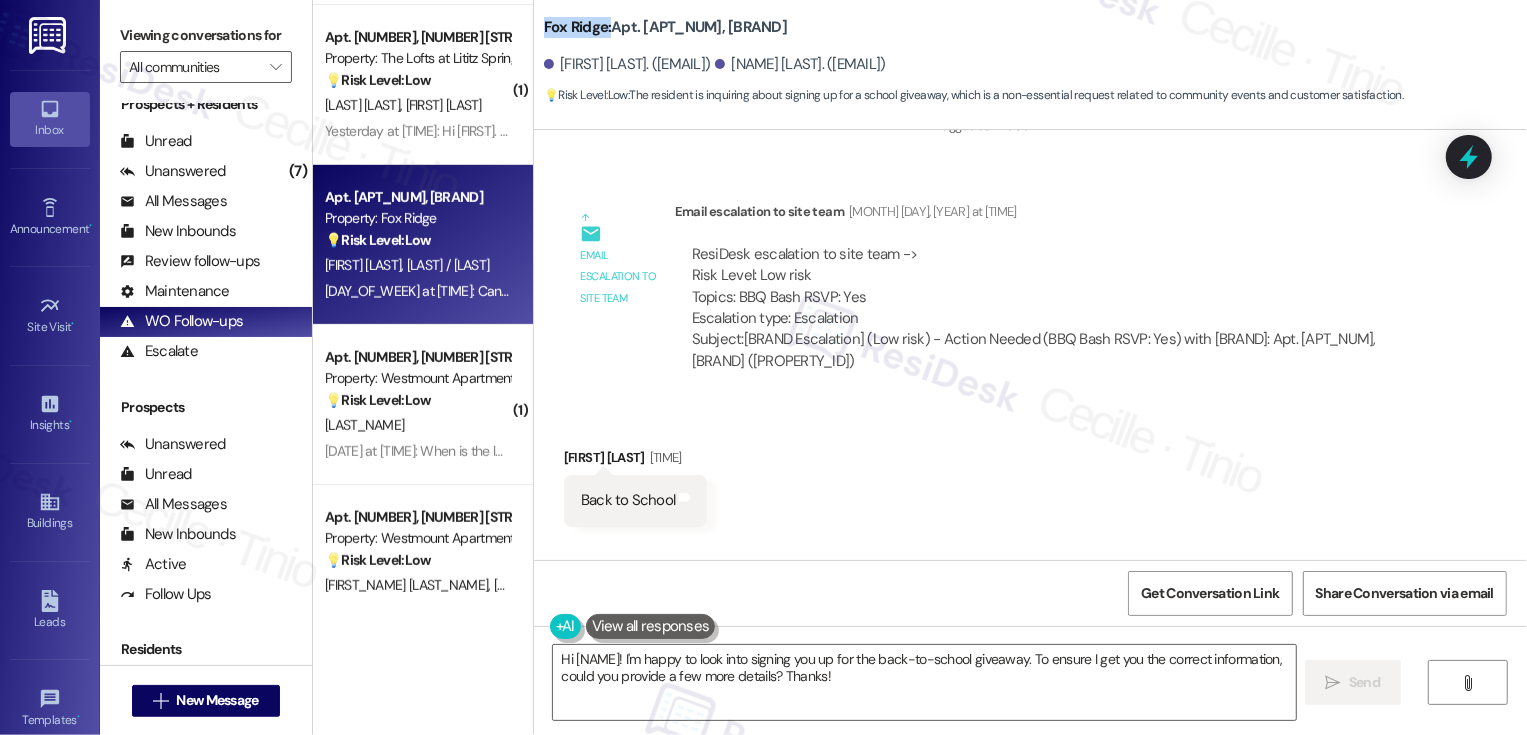 click on "Received via SMS [FIRST_NAME] [LAST_NAME] Yesterday at [TIME] Back to School Tags and notes Received via SMS [TIME] [FIRST_NAME] [LAST_NAME] Question Yesterday at [TIME] Can I sign up for school giveaway like this? Tags and notes" at bounding box center [1030, 527] 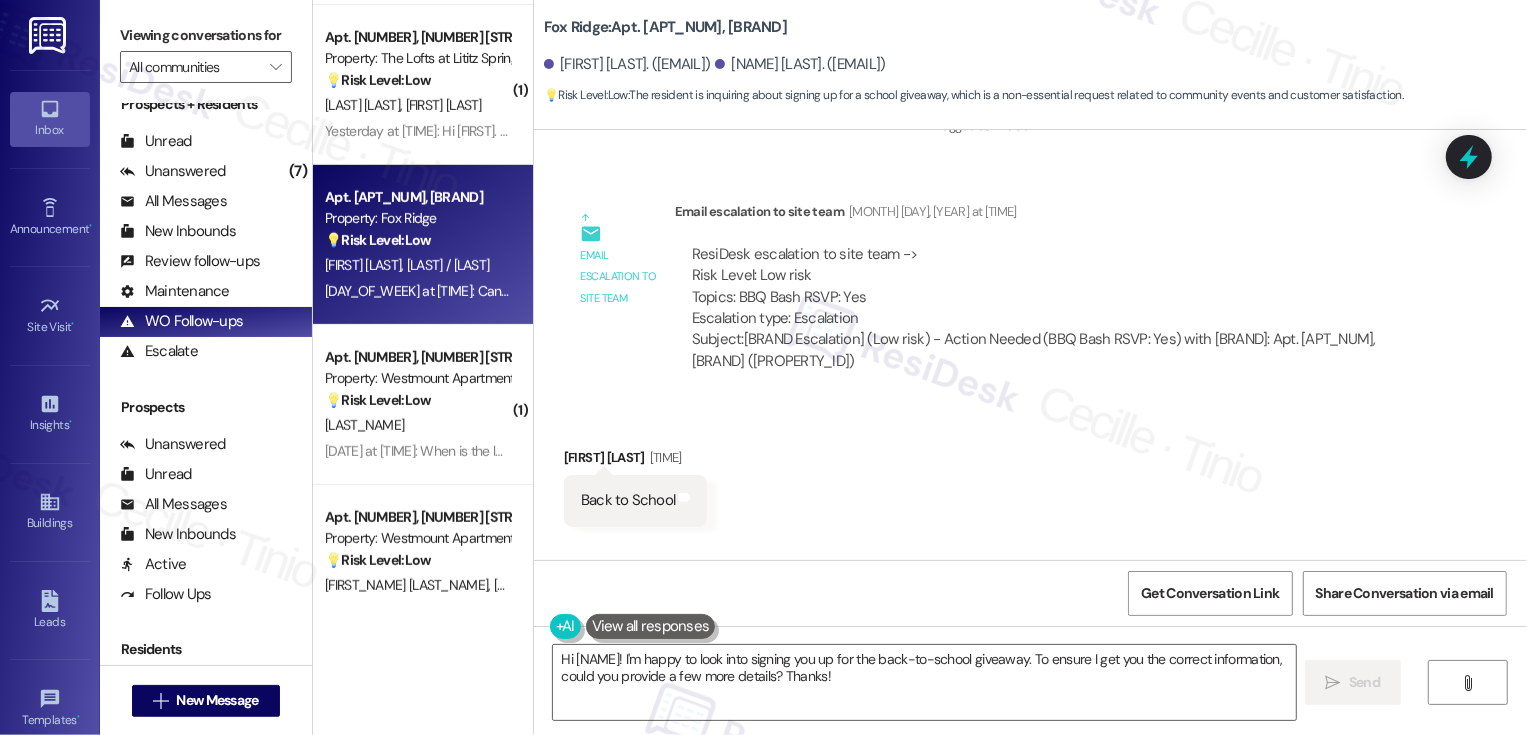 click on "[FIRST] [LAST] Yesterday at [TIME]" at bounding box center (636, 461) 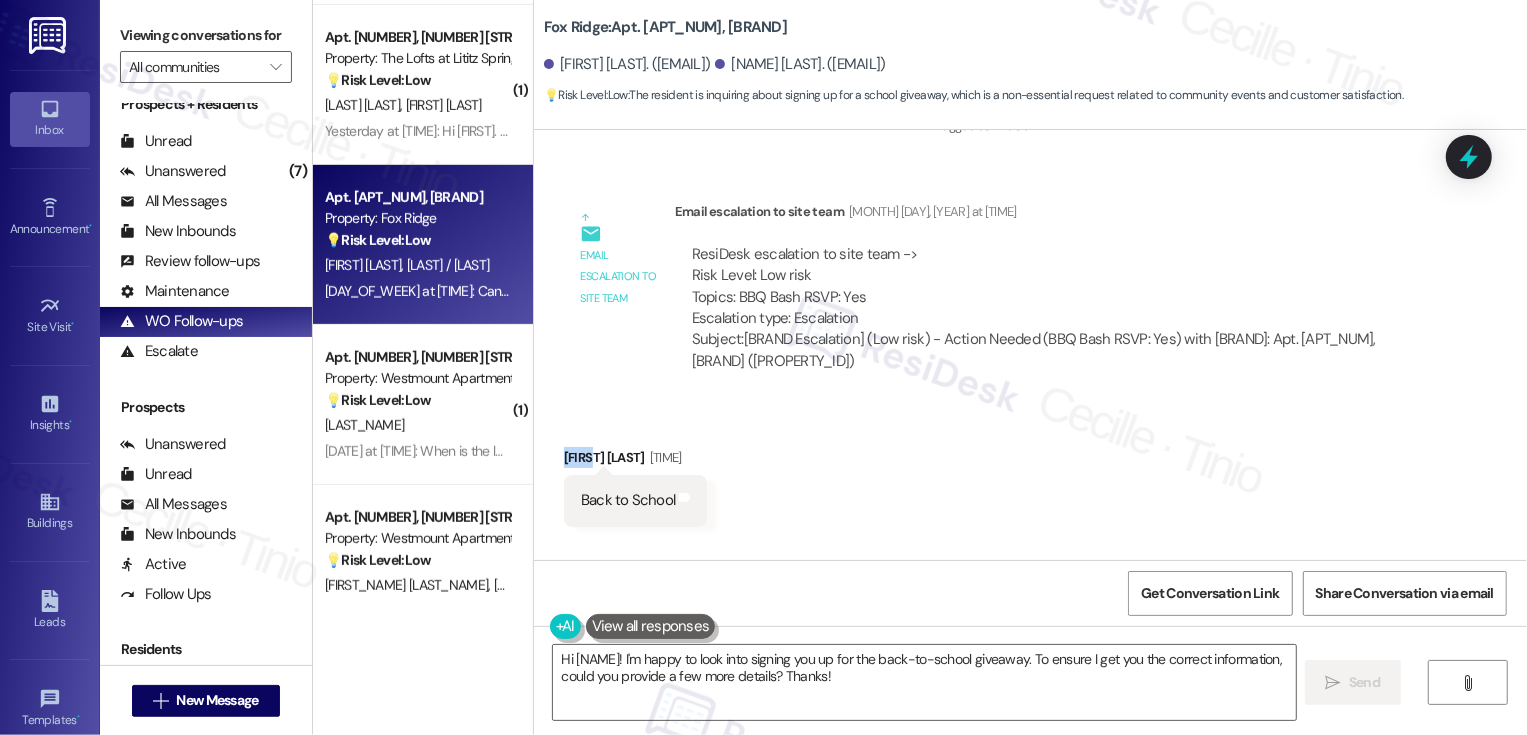 copy on "James" 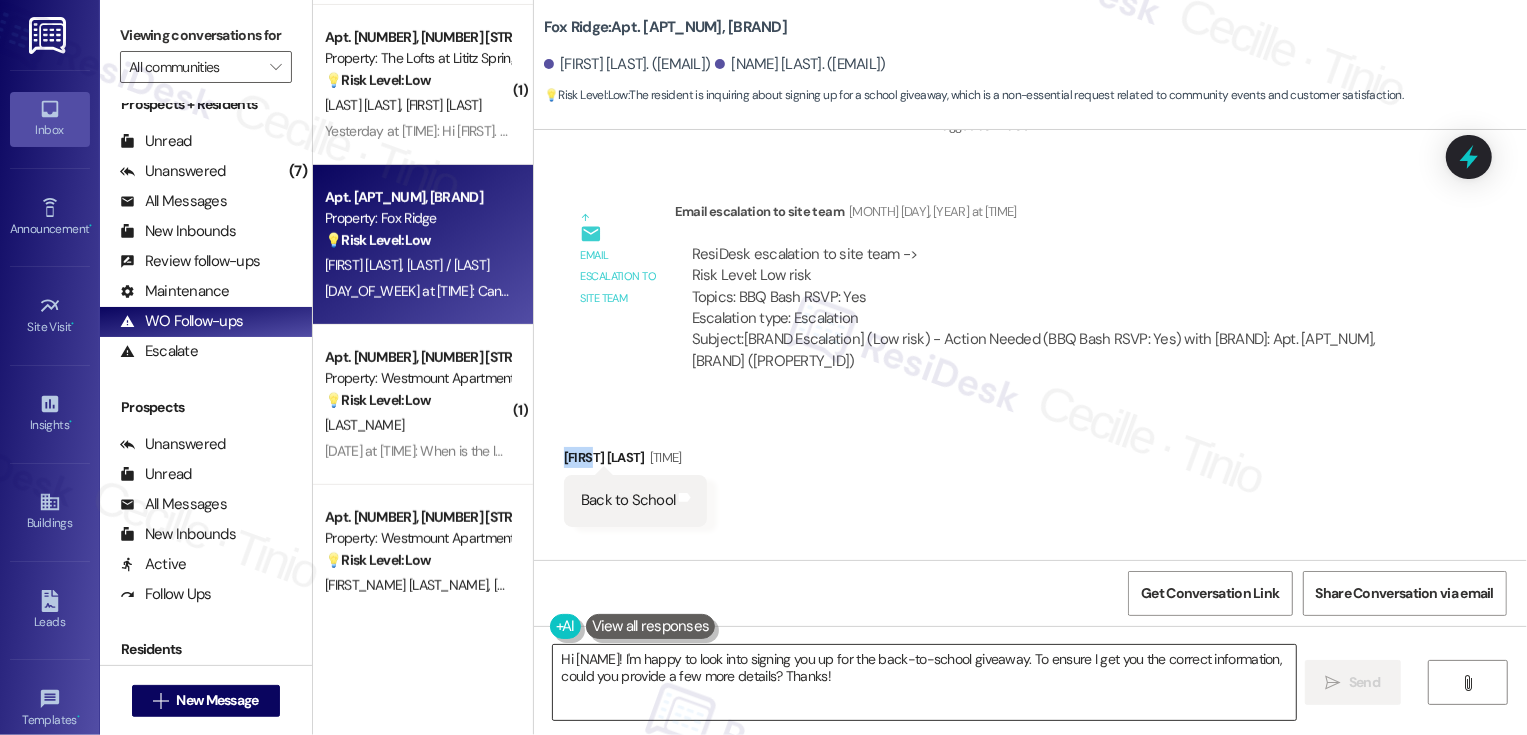 click on "Hi [NAME]! I'm happy to look into signing you up for the back-to-school giveaway. To ensure I get you the correct information, could you provide a few more details? Thanks!" at bounding box center (924, 682) 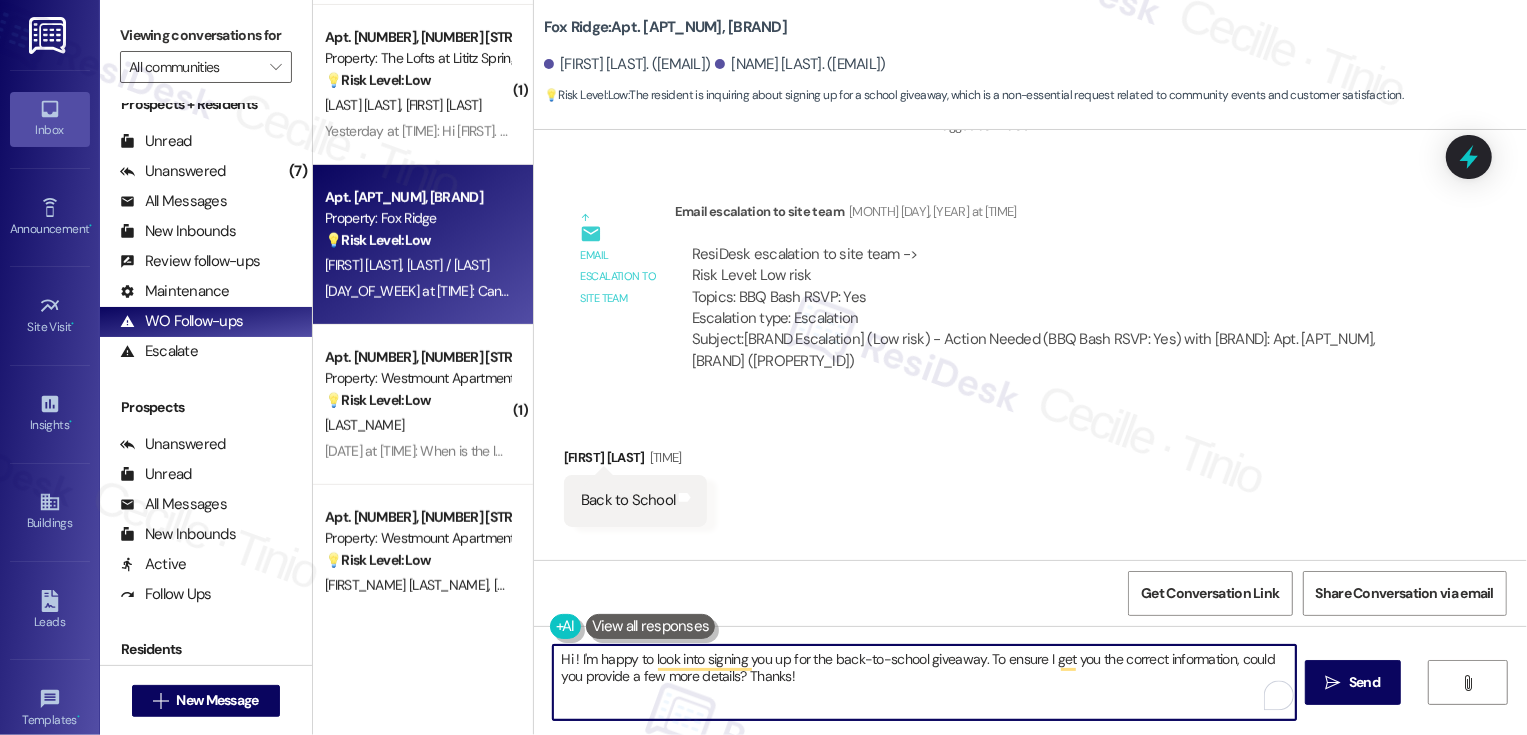 paste on "James" 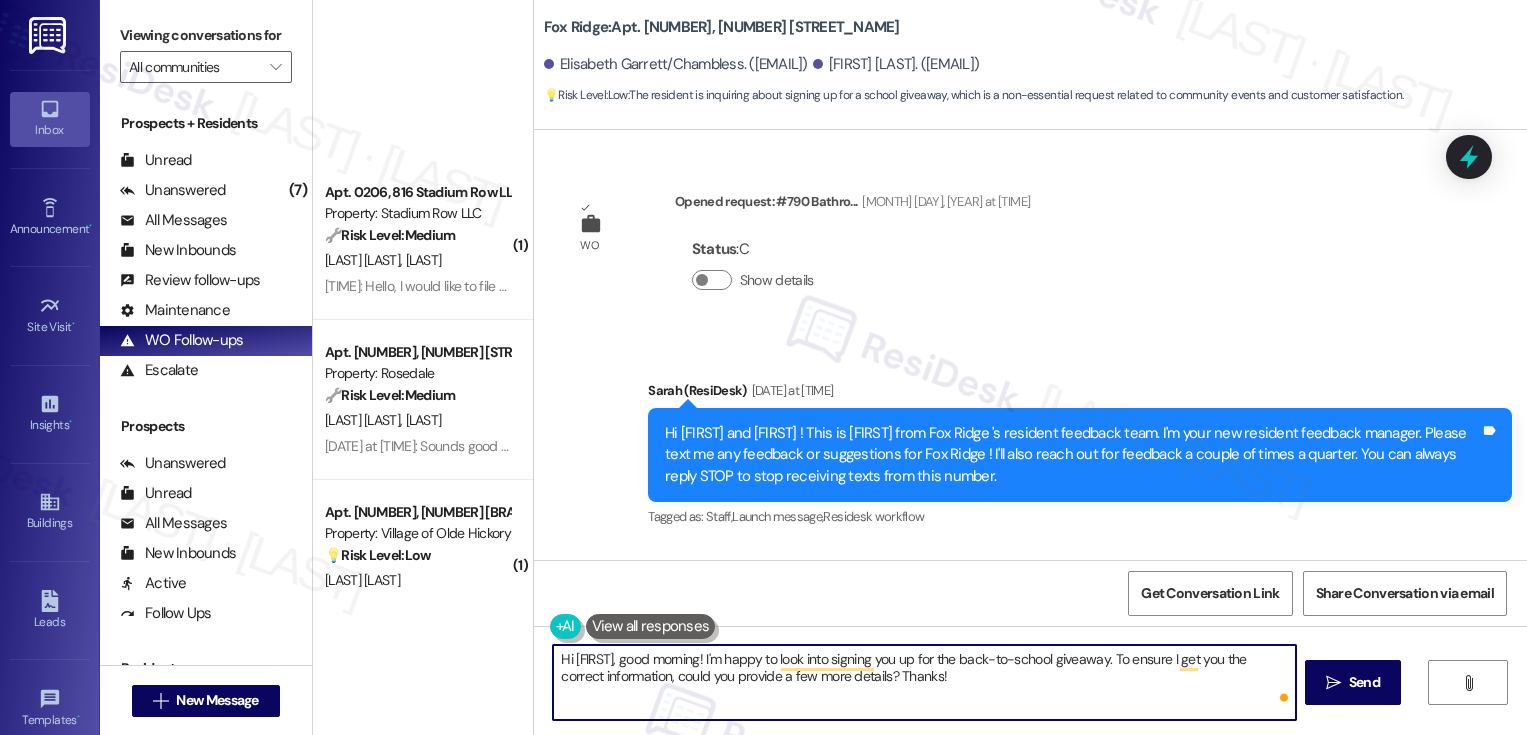 scroll, scrollTop: 0, scrollLeft: 0, axis: both 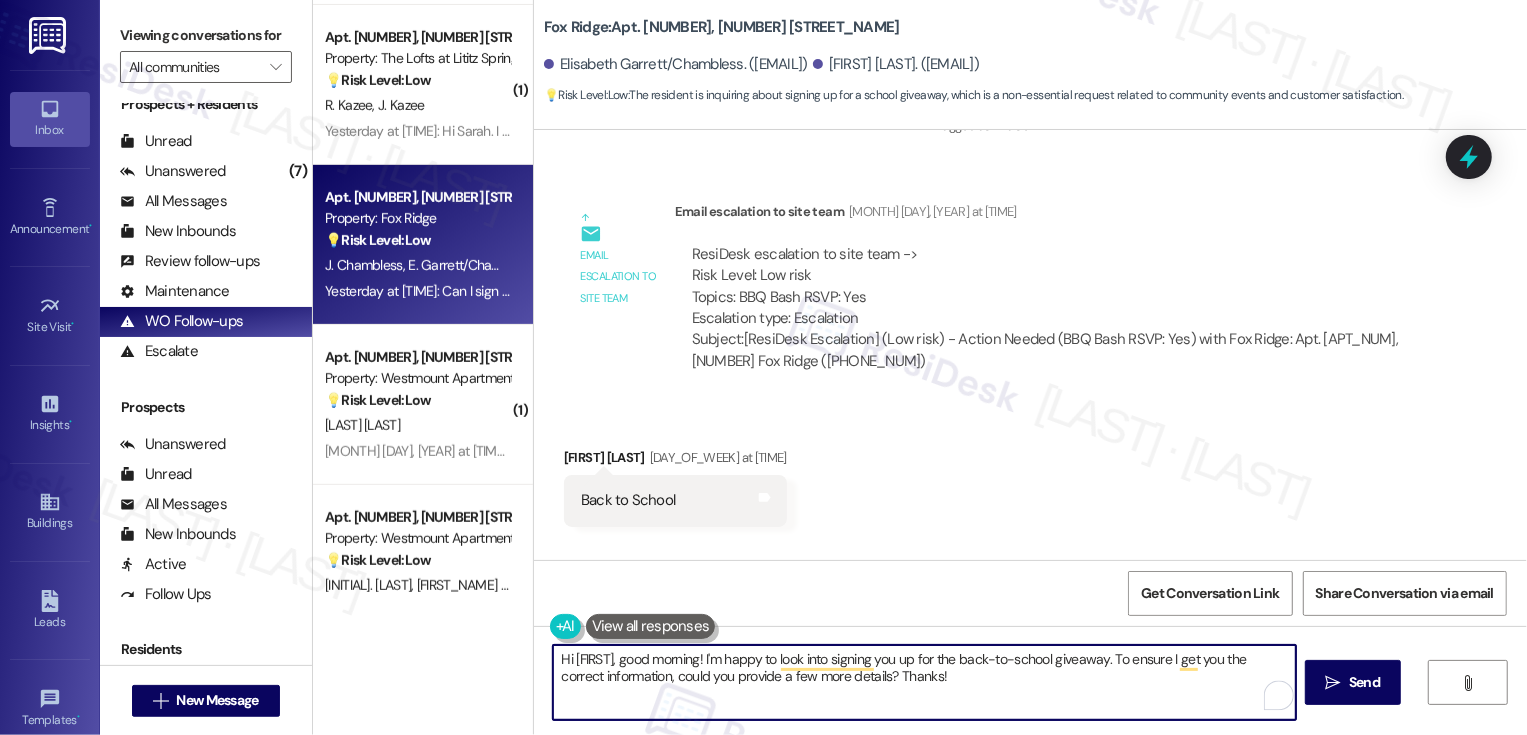 click on "Hi [FIRST], good morning! I'm happy to look into signing you up for the back-to-school giveaway. To ensure I get you the correct information, could you provide a few more details? Thanks!" at bounding box center (924, 682) 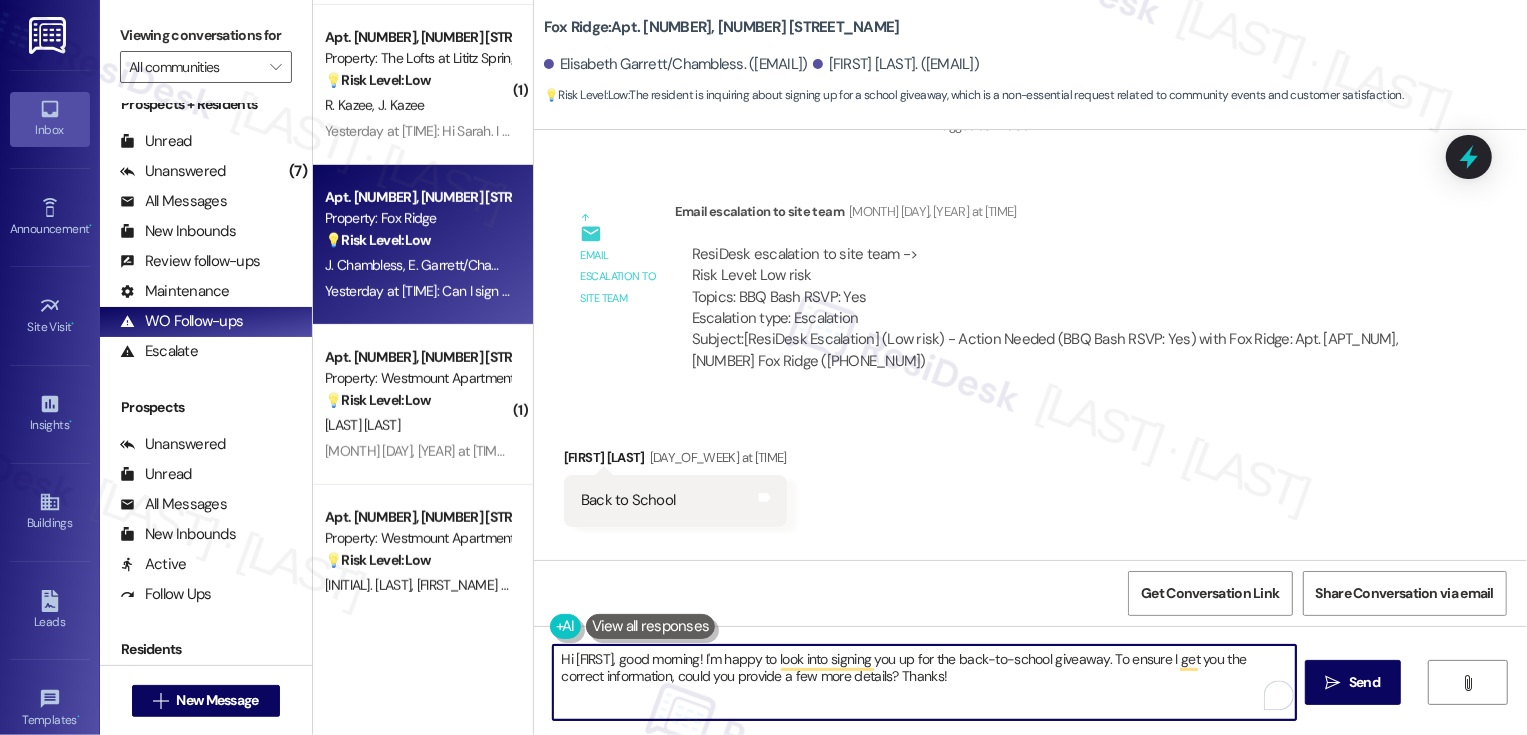 click on "Hi [FIRST], good morning! I'm happy to look into signing you up for the back-to-school giveaway. To ensure I get you the correct information, could you provide a few more details? Thanks!" at bounding box center [924, 682] 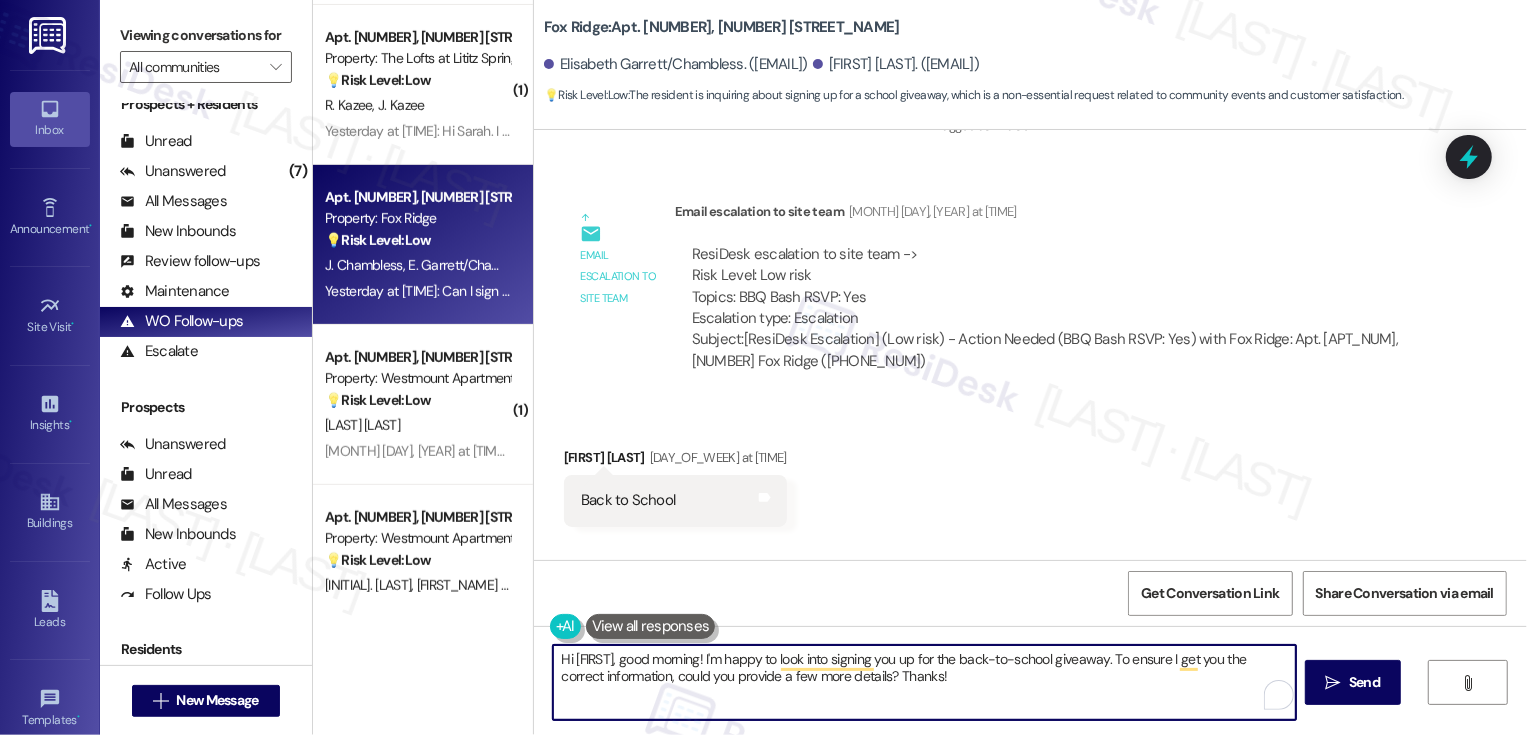 click on "Hi [FIRST], good morning! I'm happy to look into signing you up for the back-to-school giveaway. To ensure I get you the correct information, could you provide a few more details? Thanks!" at bounding box center (924, 682) 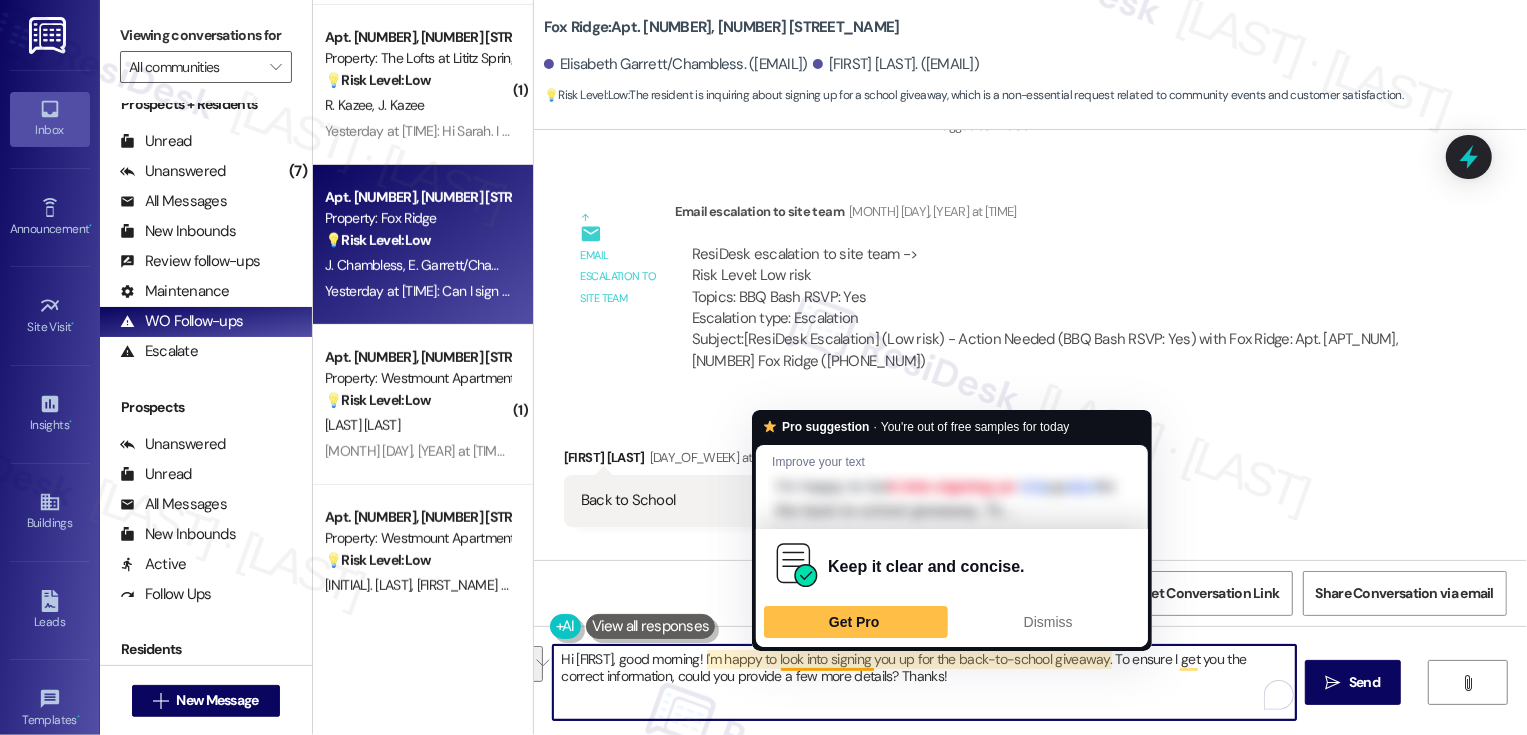drag, startPoint x: 767, startPoint y: 661, endPoint x: 980, endPoint y: 694, distance: 215.54118 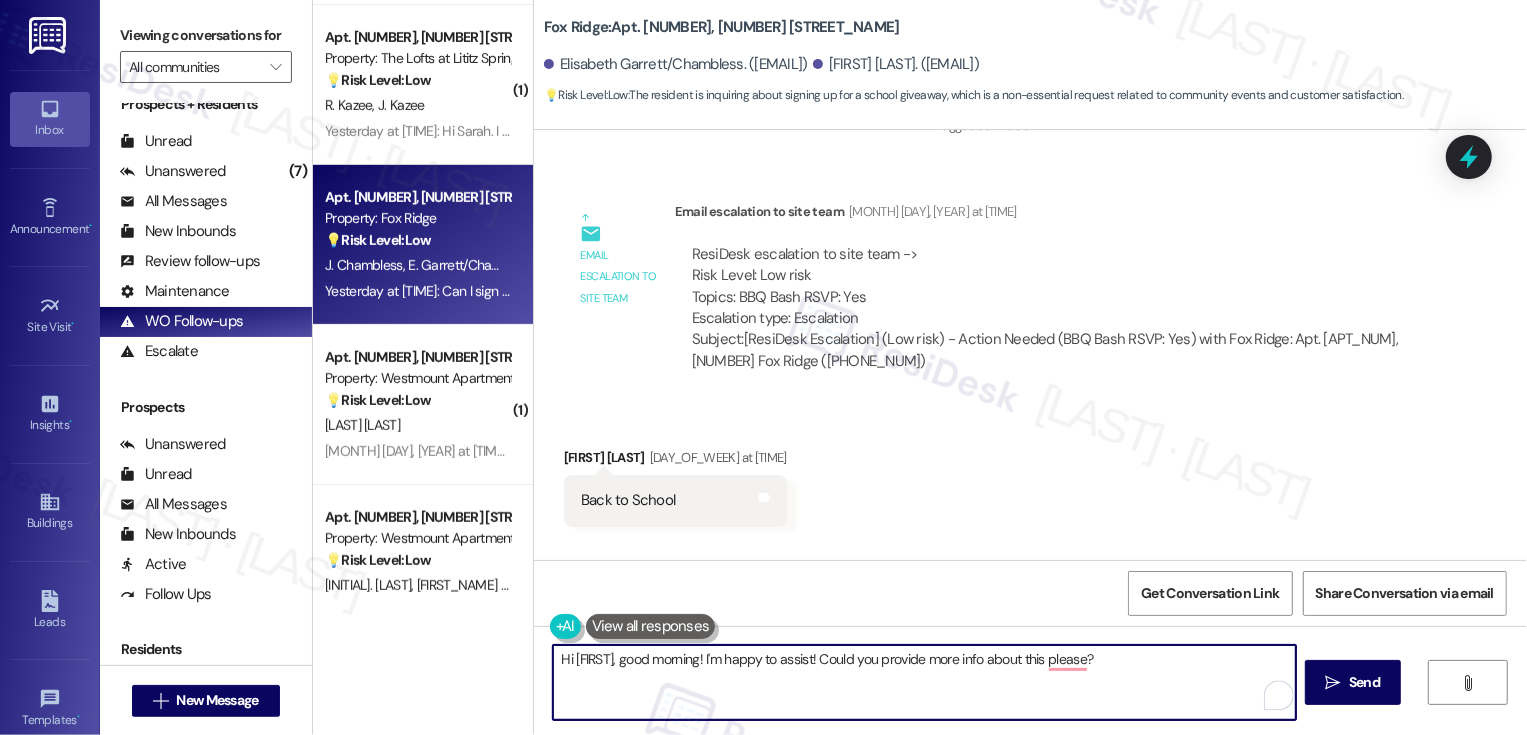 click on "Hi James, good morning! I'm happy to assist! Could you provide more info about this please?" at bounding box center (924, 682) 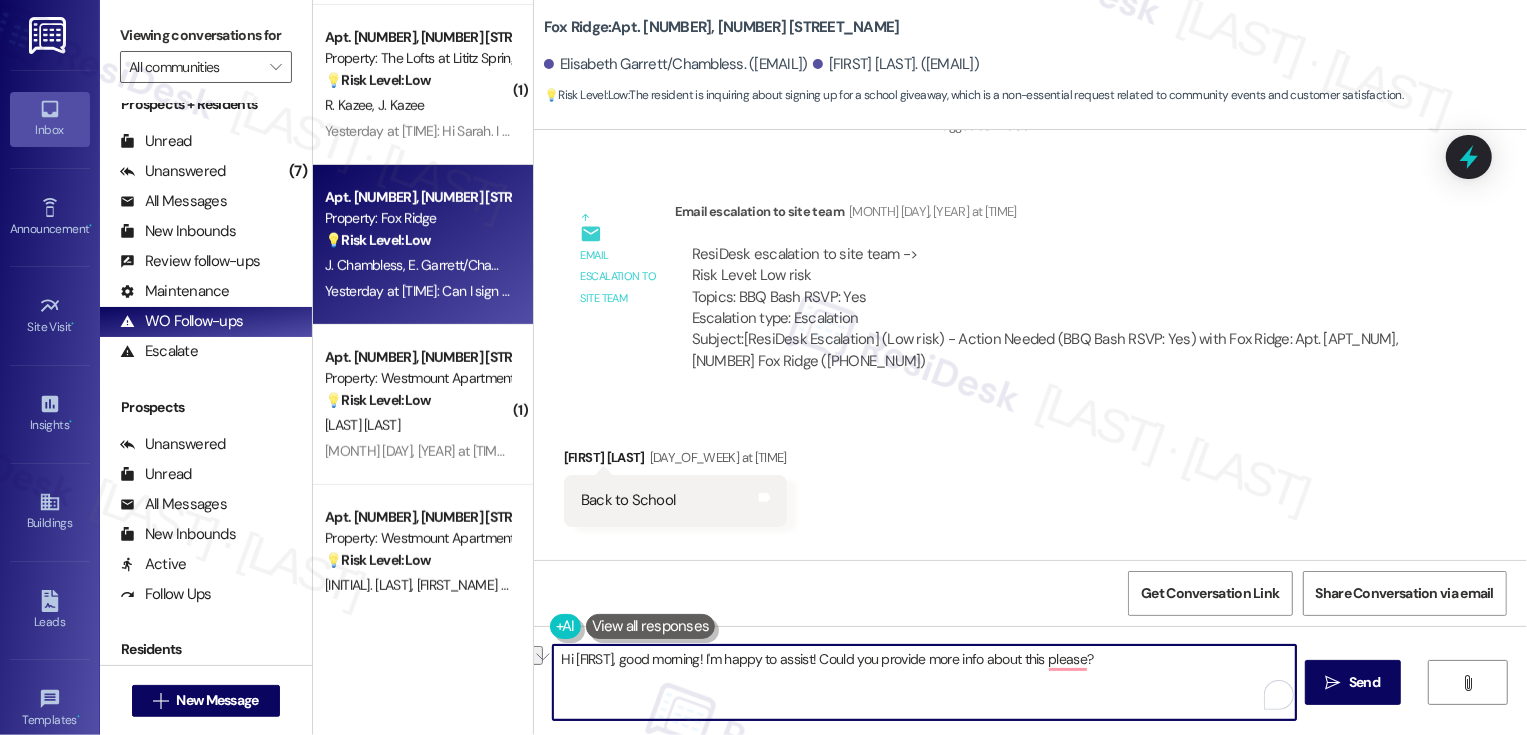 drag, startPoint x: 806, startPoint y: 662, endPoint x: 694, endPoint y: 665, distance: 112.04017 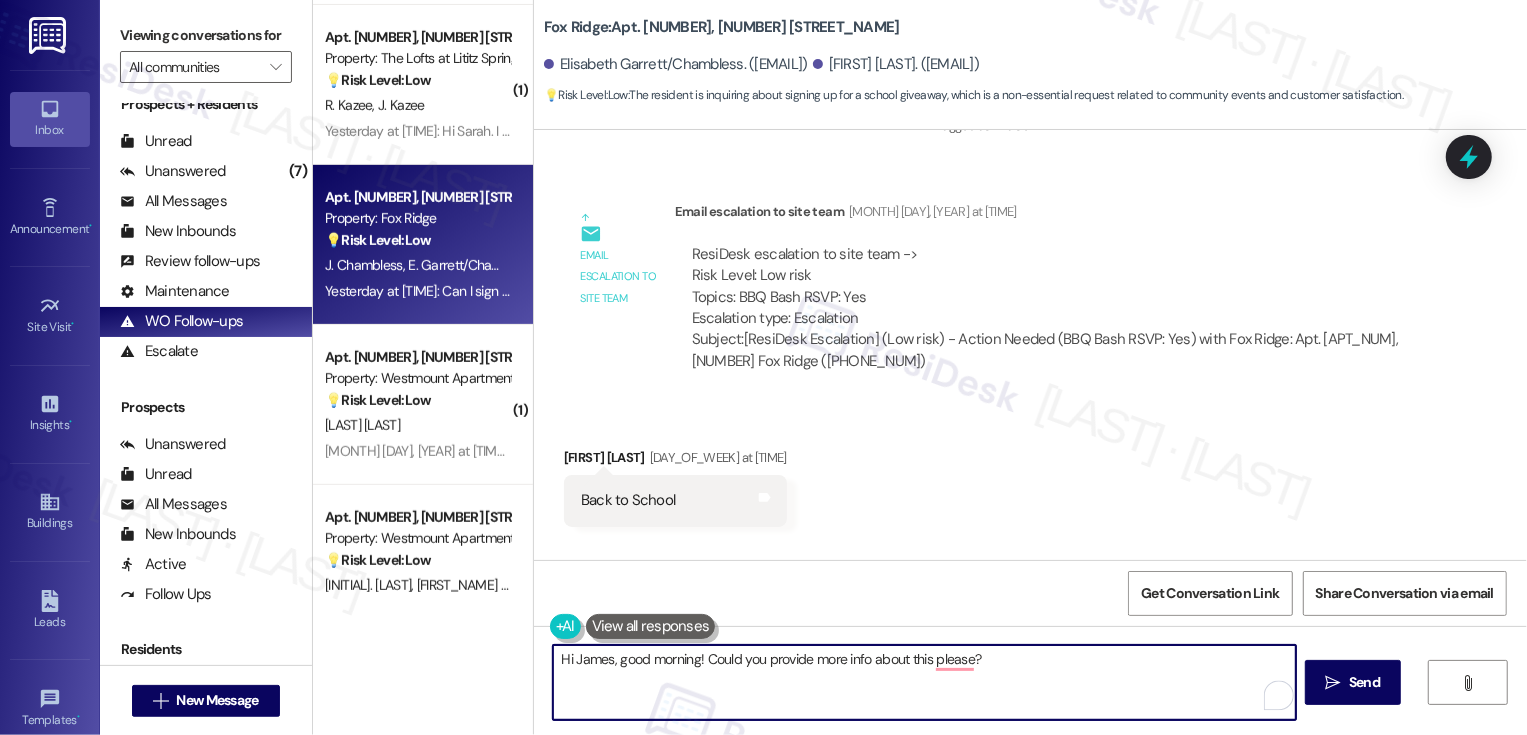 click on "Hi James, good morning! Could you provide more info about this please?" at bounding box center (924, 682) 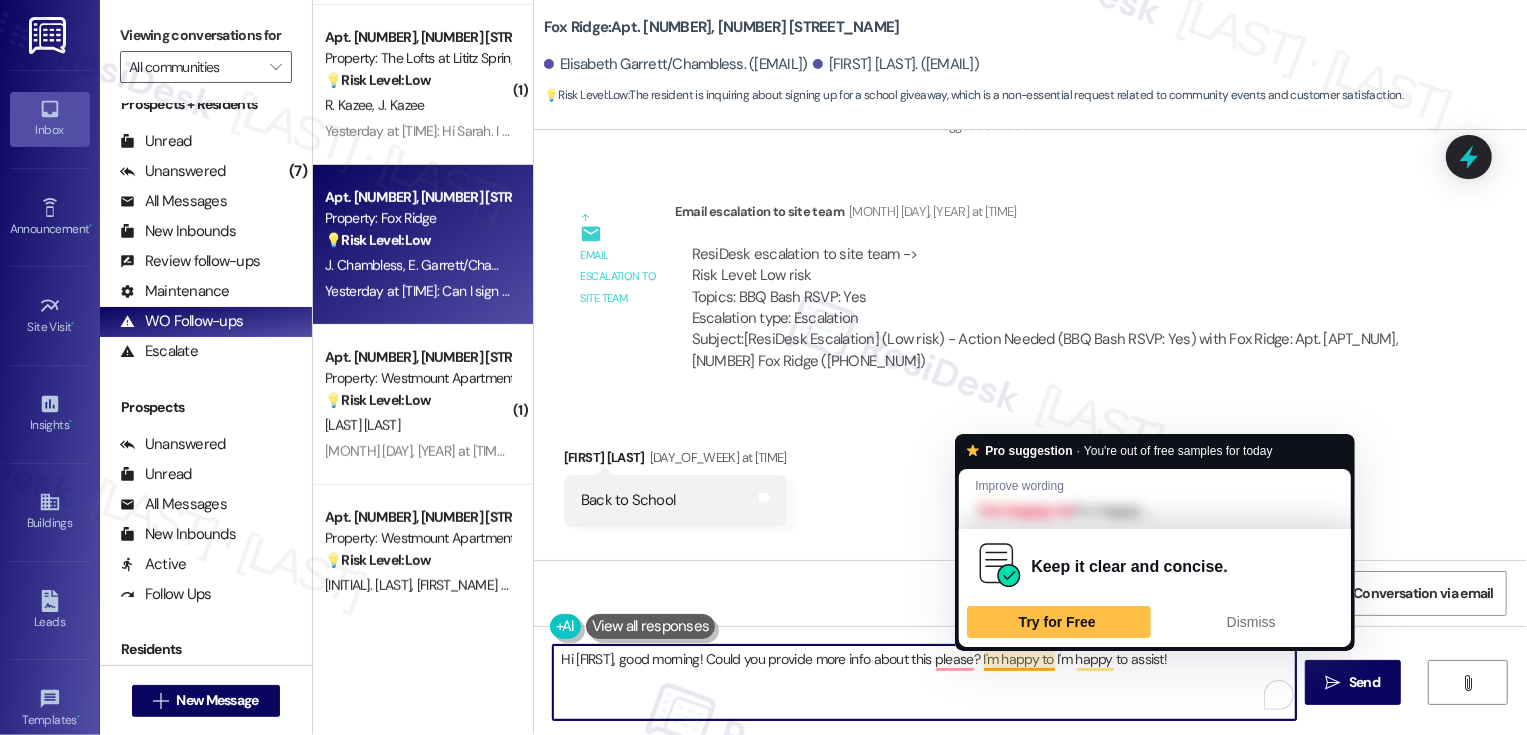 drag, startPoint x: 1043, startPoint y: 661, endPoint x: 1241, endPoint y: 658, distance: 198.02272 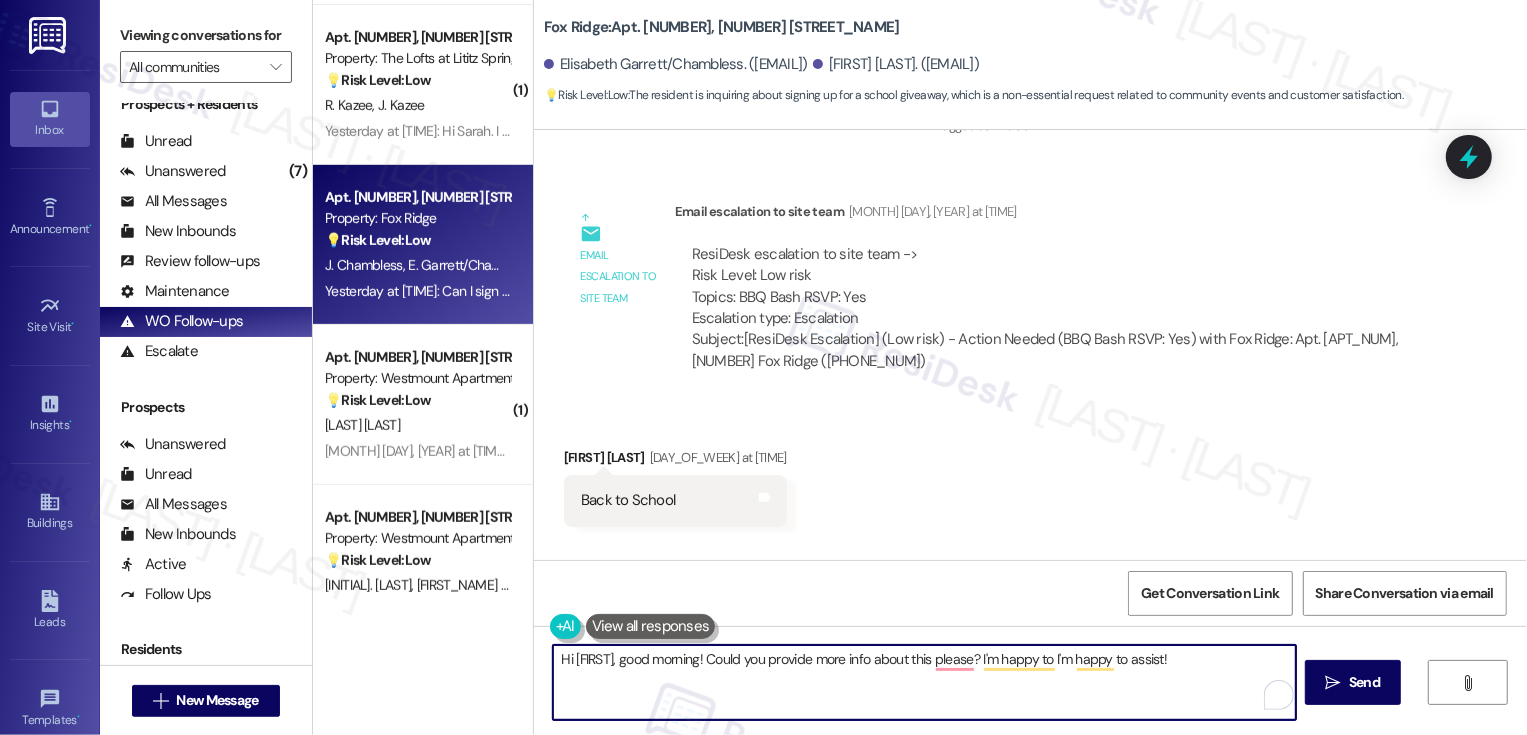 drag, startPoint x: 1047, startPoint y: 663, endPoint x: 1216, endPoint y: 663, distance: 169 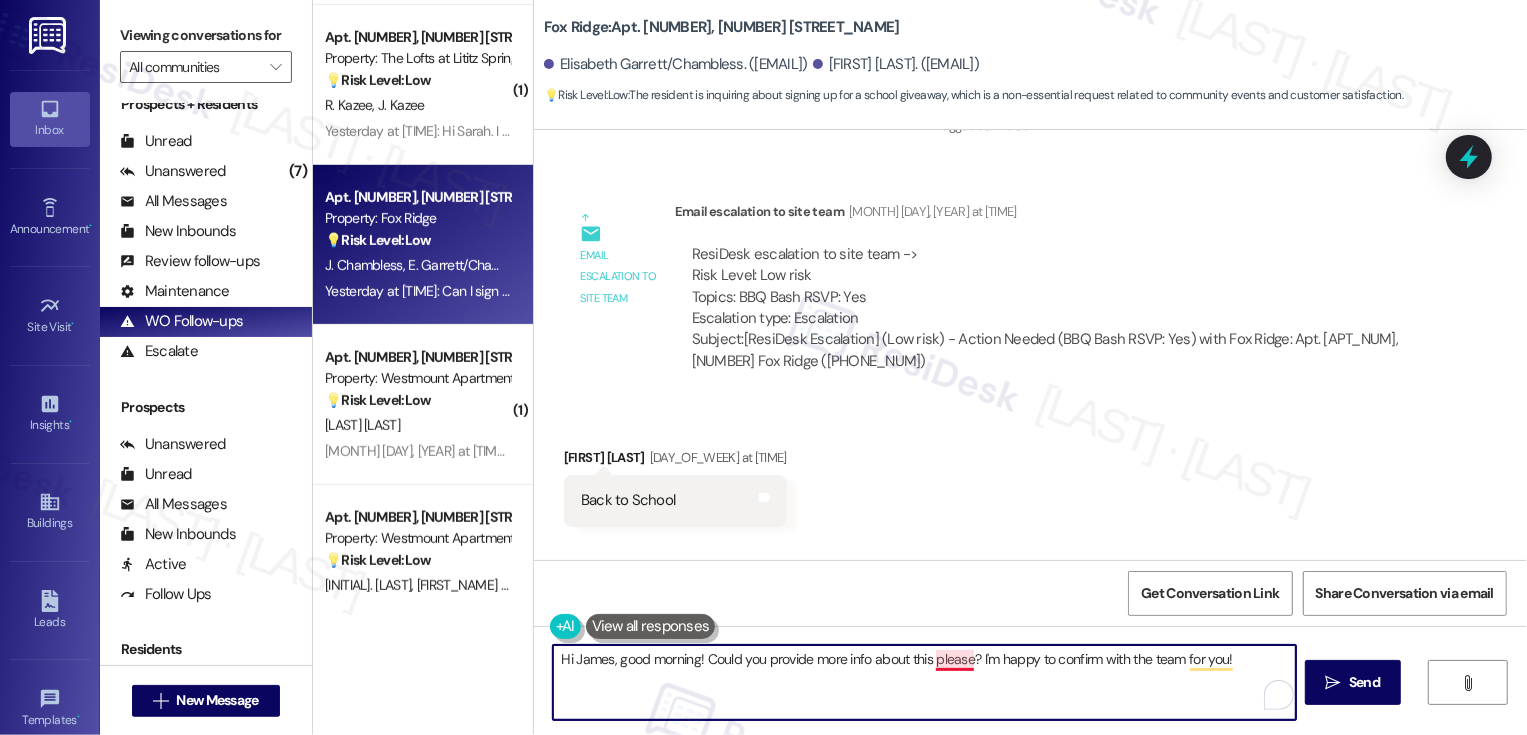 click on "Hi James, good morning! Could you provide more info about this please? I'm happy to confirm with the team for you!" at bounding box center (924, 682) 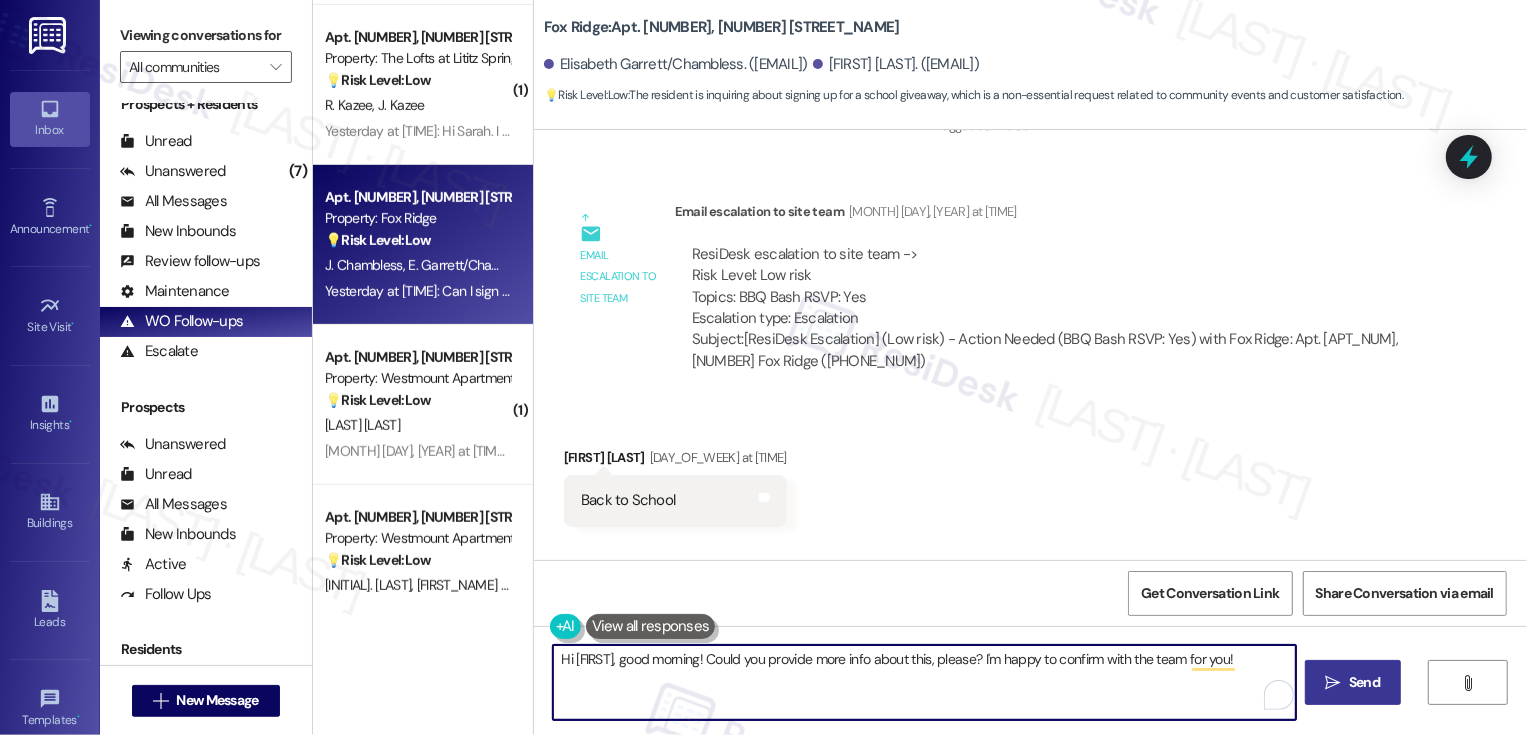 type on "Hi James, good morning! Could you provide more info about this, please? I'm happy to confirm with the team for you!" 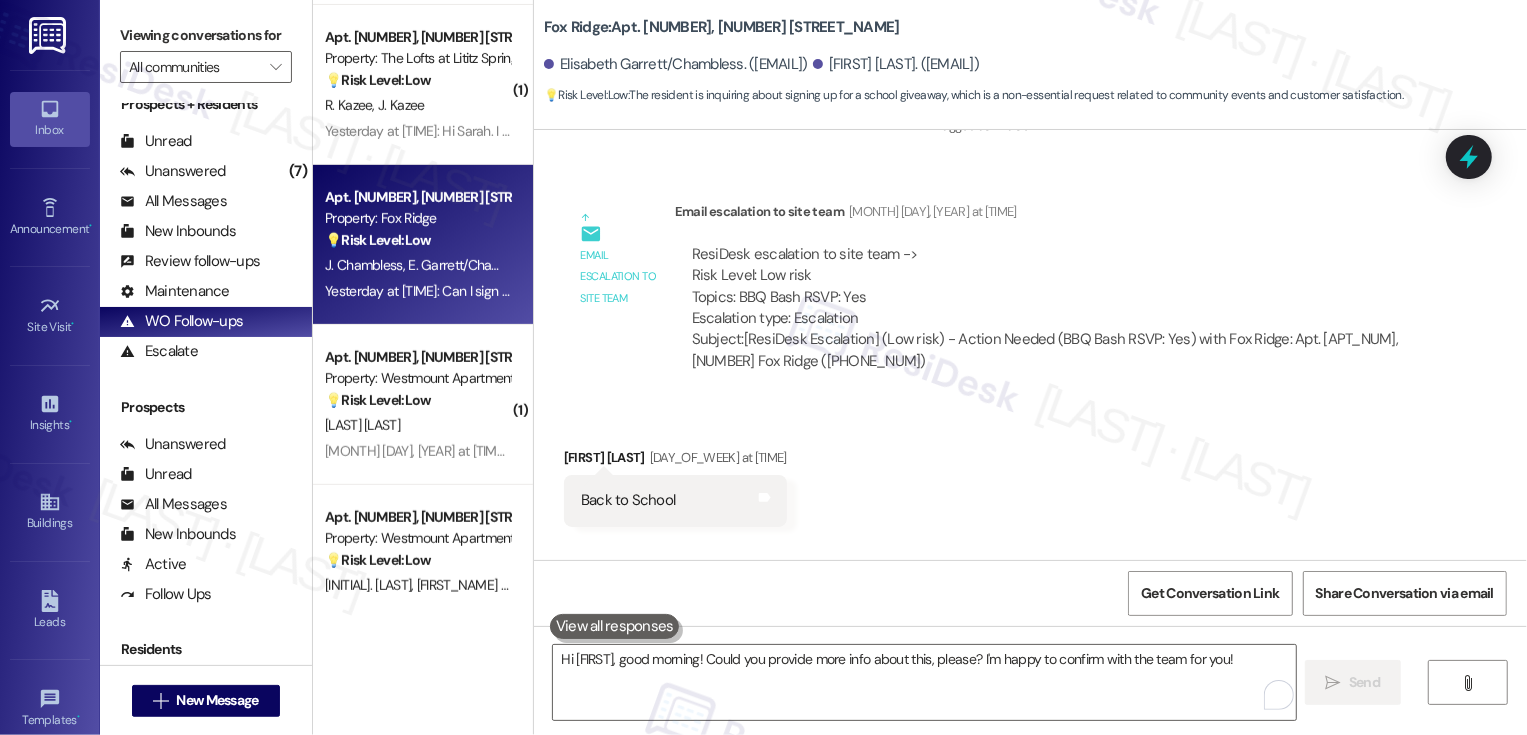 scroll, scrollTop: 22673, scrollLeft: 0, axis: vertical 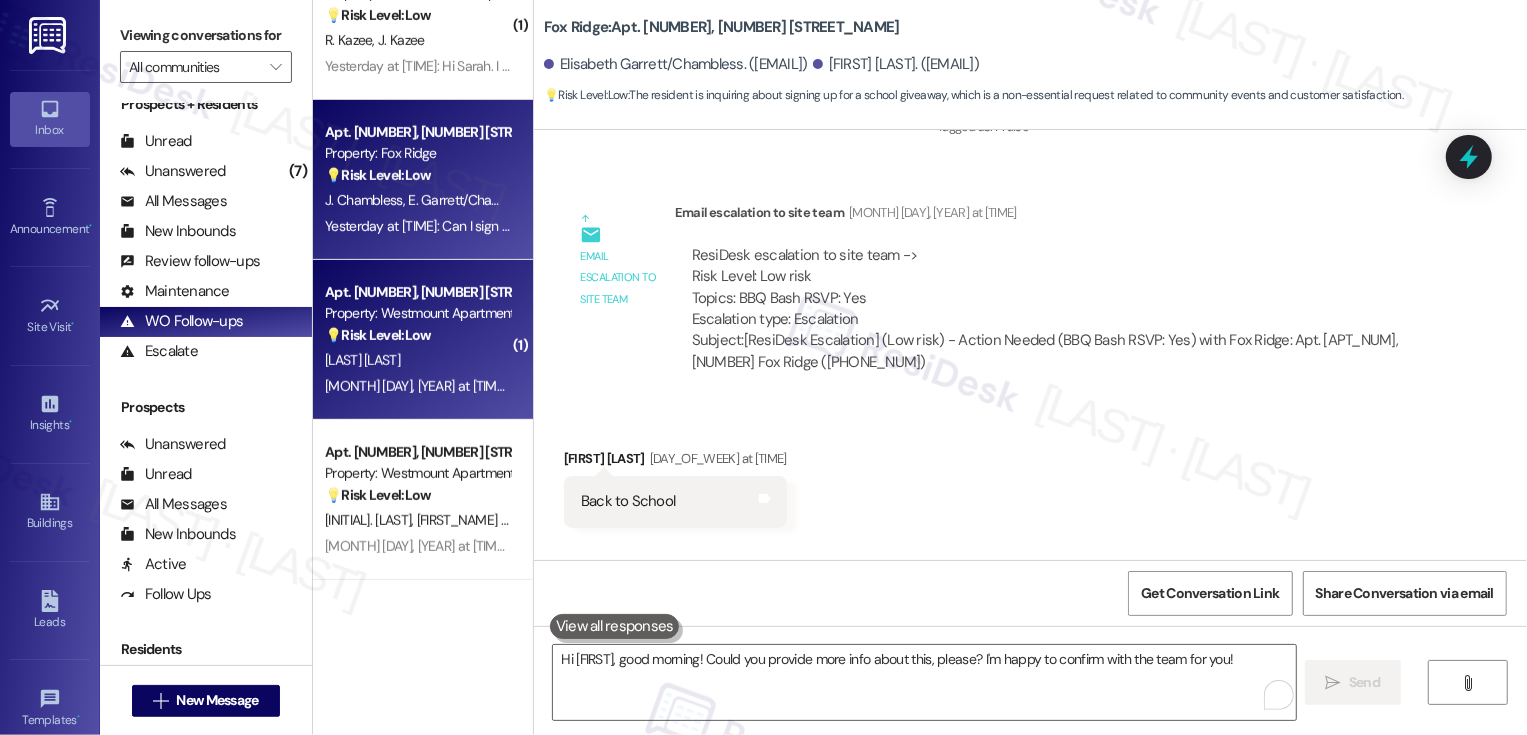 click on "Aug 03, 2025 at 4:26 PM: When is the last day for the pool  Aug 03, 2025 at 4:26 PM: When is the last day for the pool" at bounding box center [513, 386] 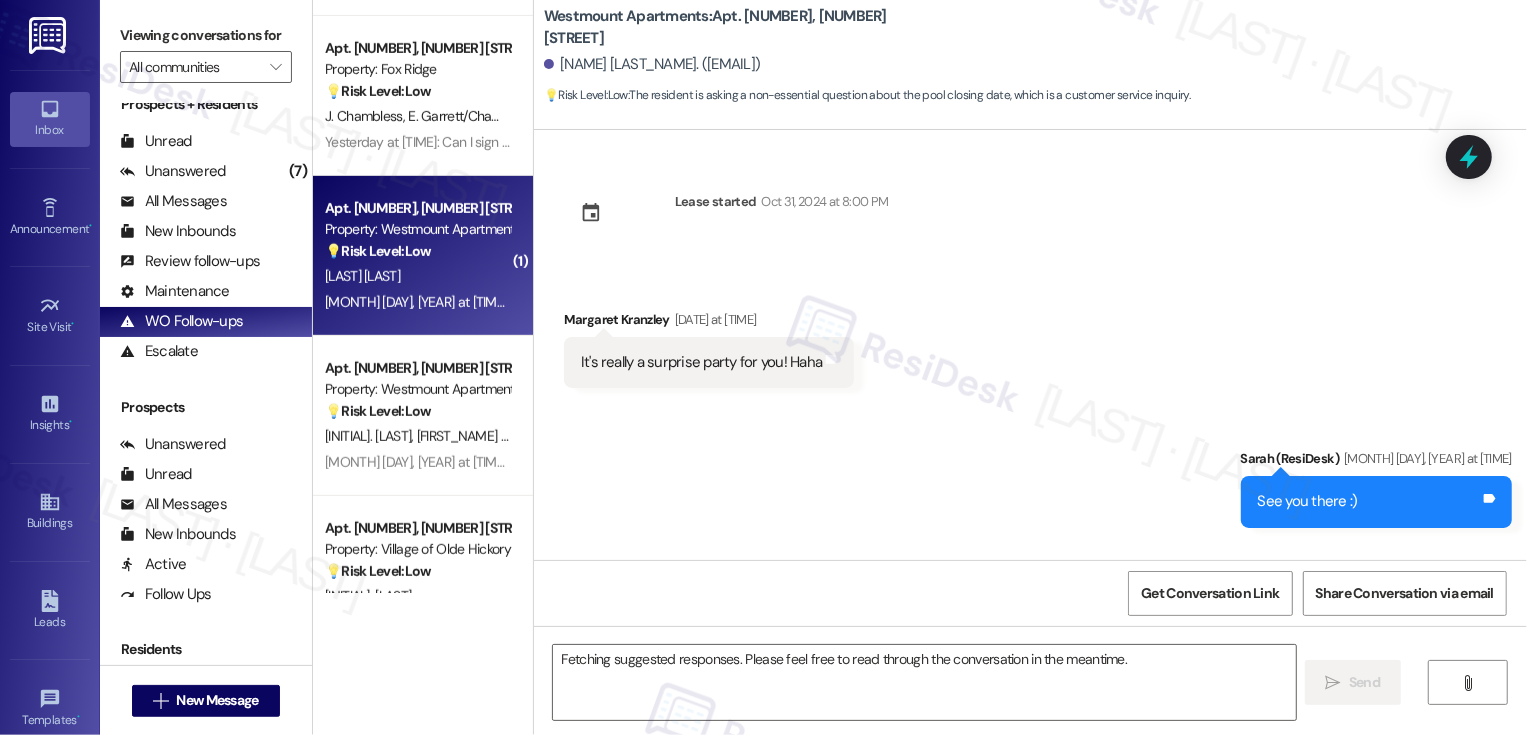 scroll, scrollTop: 833, scrollLeft: 0, axis: vertical 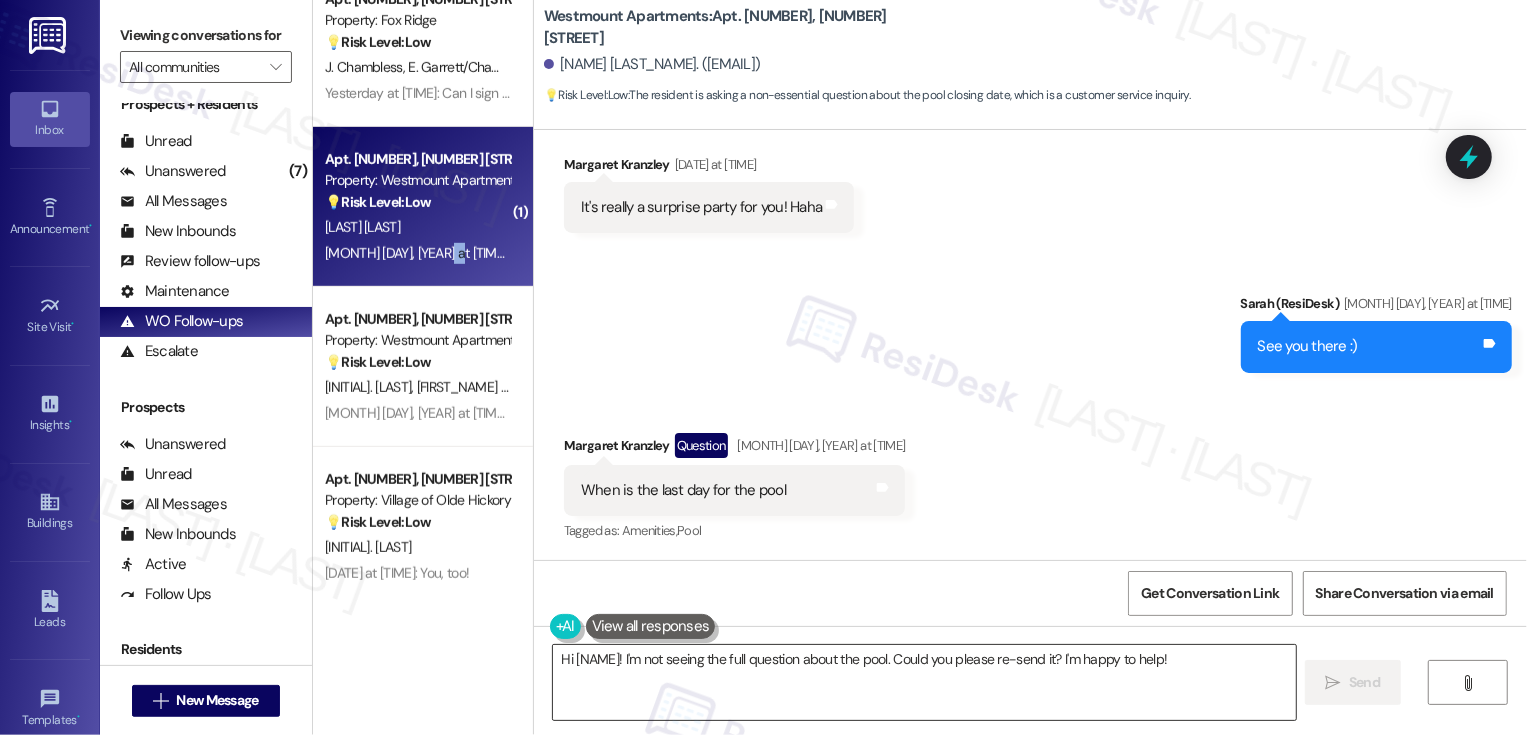 click on "Hi {{first_name}}! I'm not seeing the full question about the pool. Could you please re-send it? I'm happy to help!" at bounding box center (924, 682) 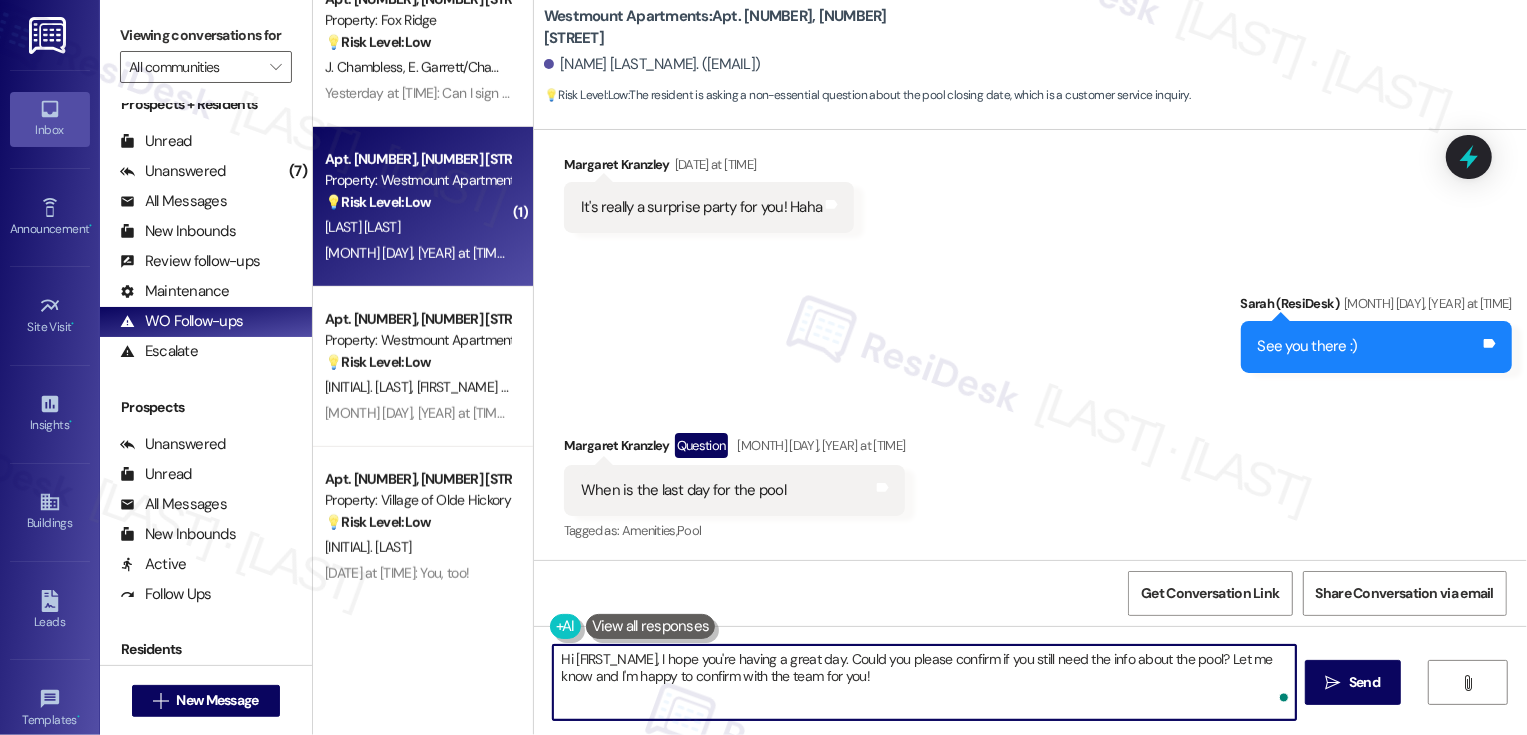 type on "Hi {{first_name}}, I hope you're having a great day. Could you please confirm if you still need the info about the pool? Let me know and I'm happy to confirm with the team for you!" 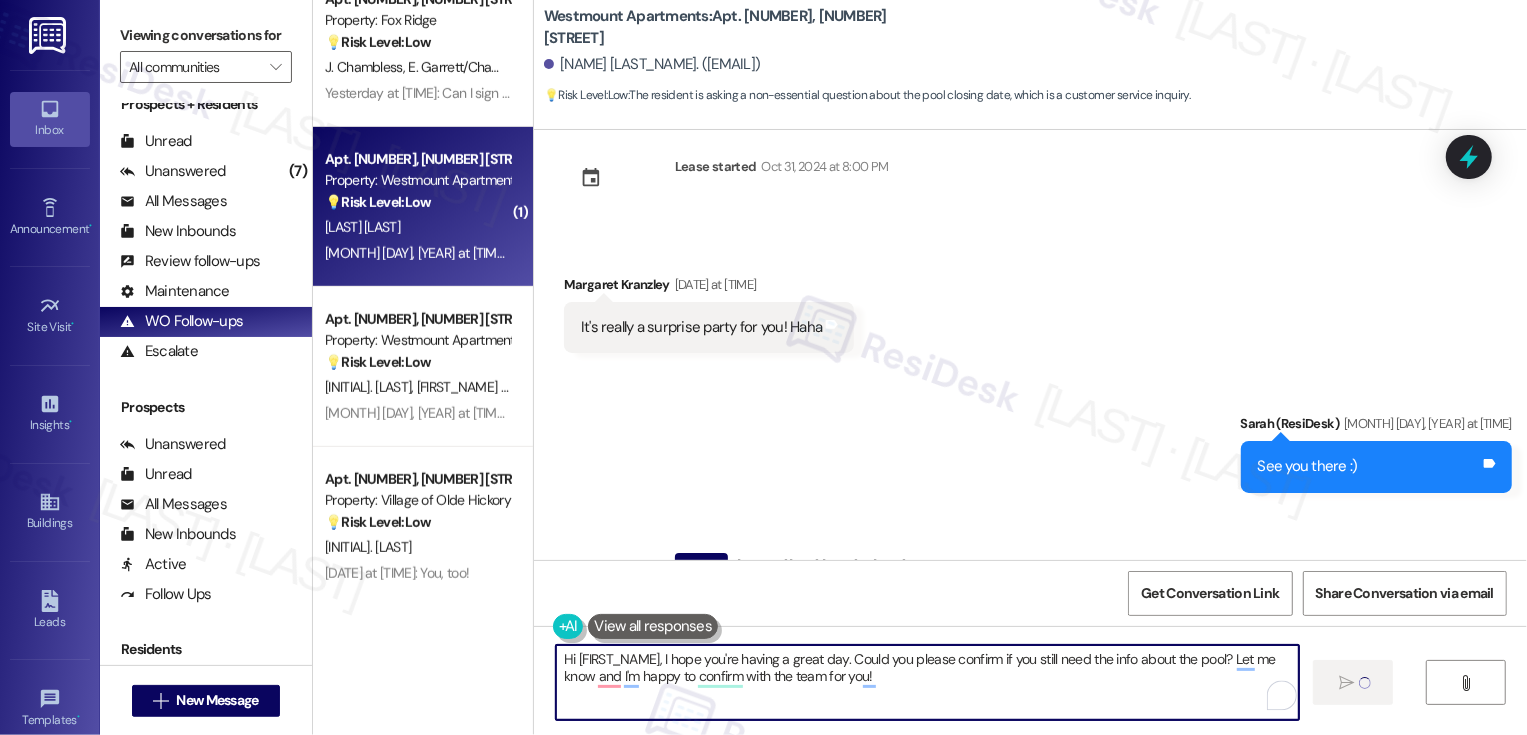 scroll, scrollTop: 0, scrollLeft: 0, axis: both 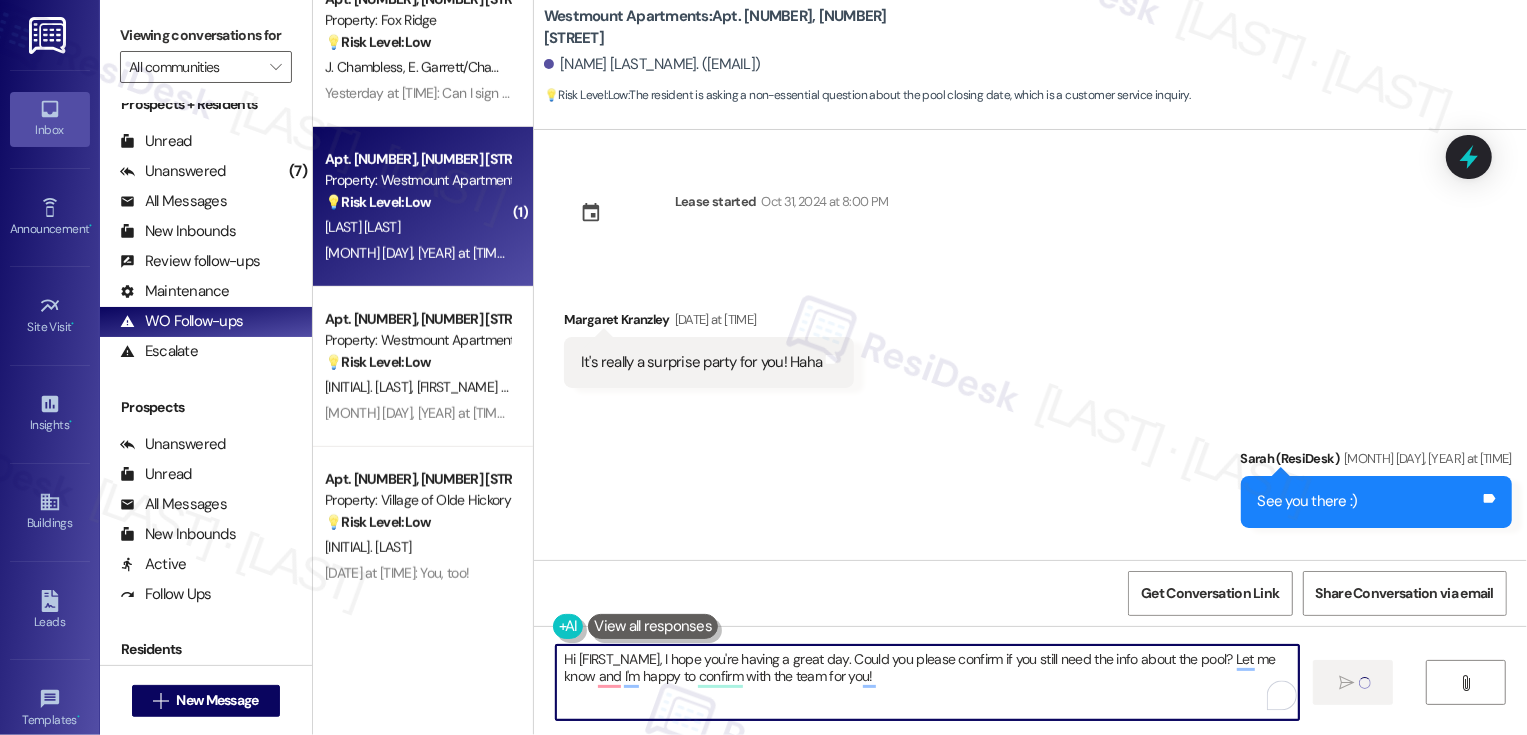 type 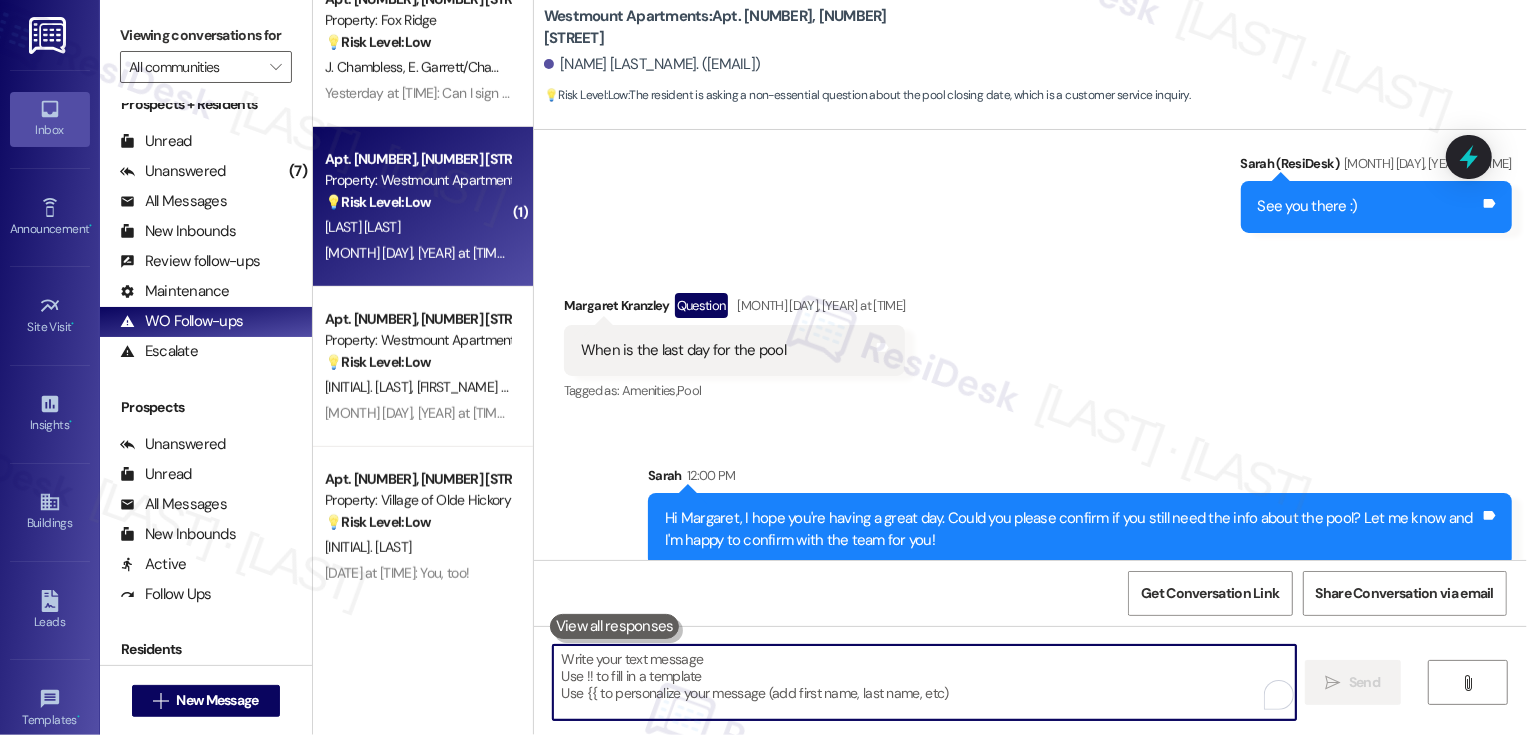 scroll, scrollTop: 316, scrollLeft: 0, axis: vertical 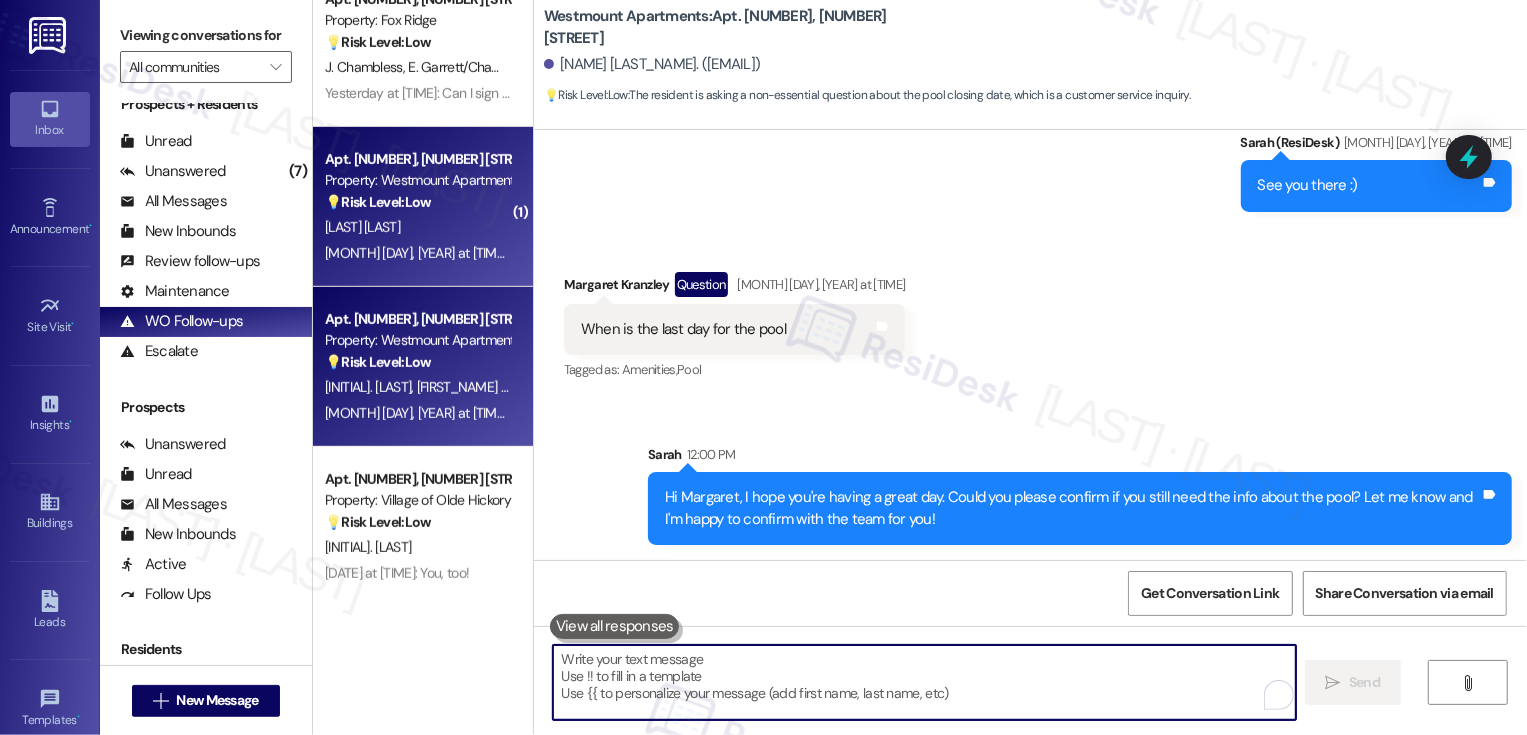 click on "Apt. 4059, 12 Westmount Apartment Homes Property: Westmount Apartments 💡  Risk Level:  Low The resident acknowledges the AC issue is 'a little better' after maintenance. The conversation concludes with a thank you, indicating resolution and no further immediate concerns. This is a customer satisfaction follow-up. A. Stein R. Stein Aug 01, 2025 at 12:16 PM: Thank you..you also...summer flying by too fast  Aug 01, 2025 at 12:16 PM: Thank you..you also...summer flying by too fast" at bounding box center (423, 367) 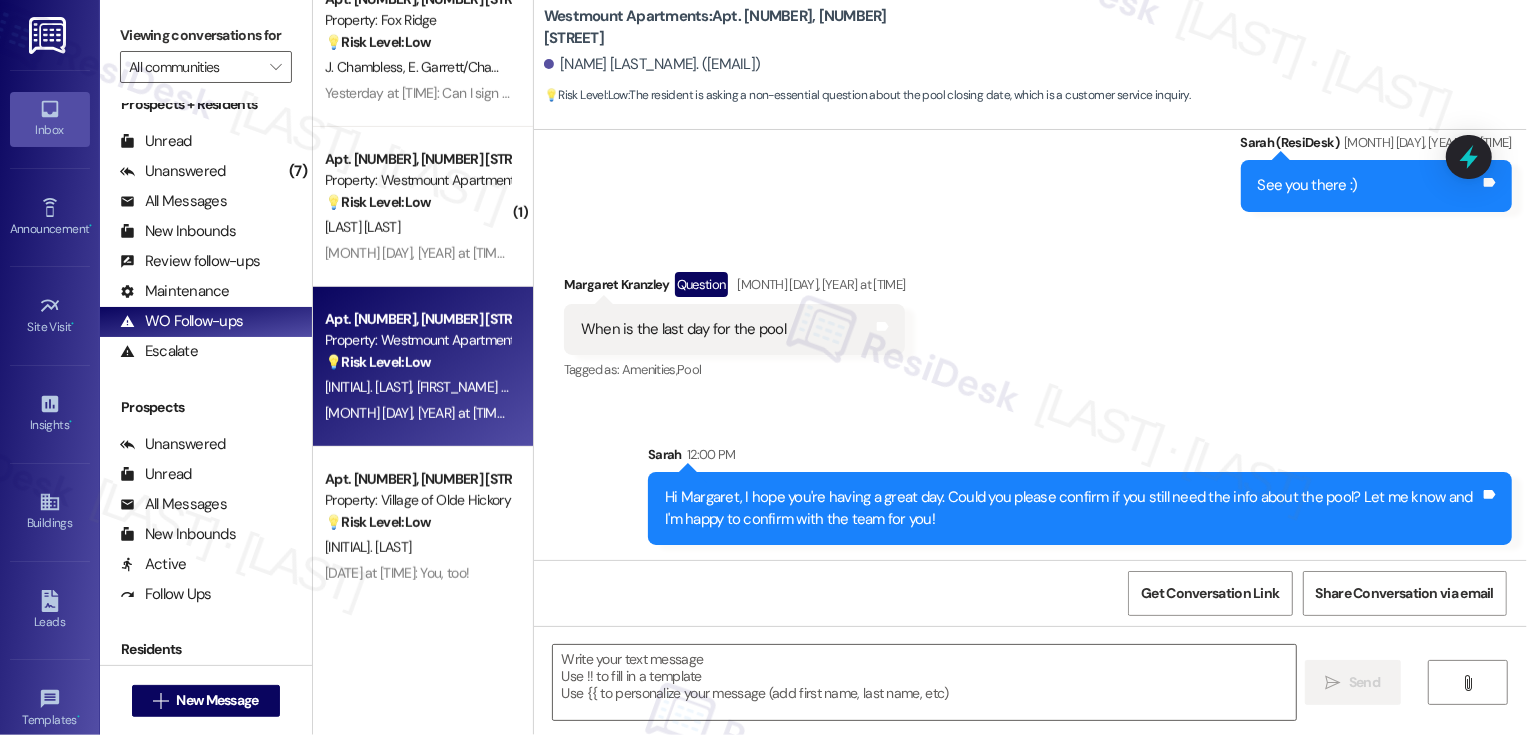 click on "Apt. 4059, 12 Westmount Apartment Homes Property: Westmount Apartments 💡  Risk Level:  Low The resident acknowledges the AC issue is 'a little better' after maintenance. The conversation concludes with a thank you, indicating resolution and no further immediate concerns. This is a customer satisfaction follow-up. A. Stein R. Stein Aug 01, 2025 at 12:16 PM: Thank you..you also...summer flying by too fast  Aug 01, 2025 at 12:16 PM: Thank you..you also...summer flying by too fast" at bounding box center (423, 367) 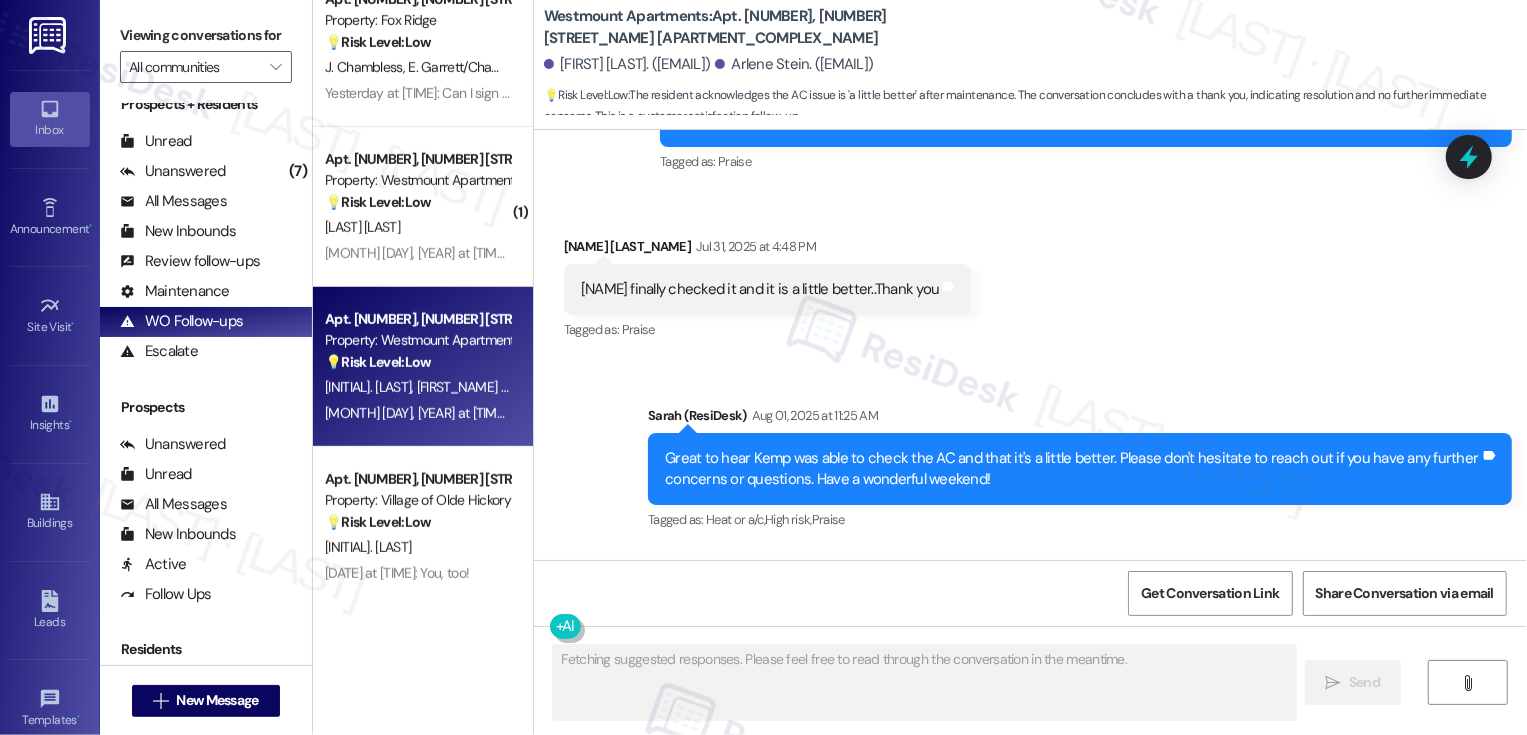 scroll, scrollTop: 8681, scrollLeft: 0, axis: vertical 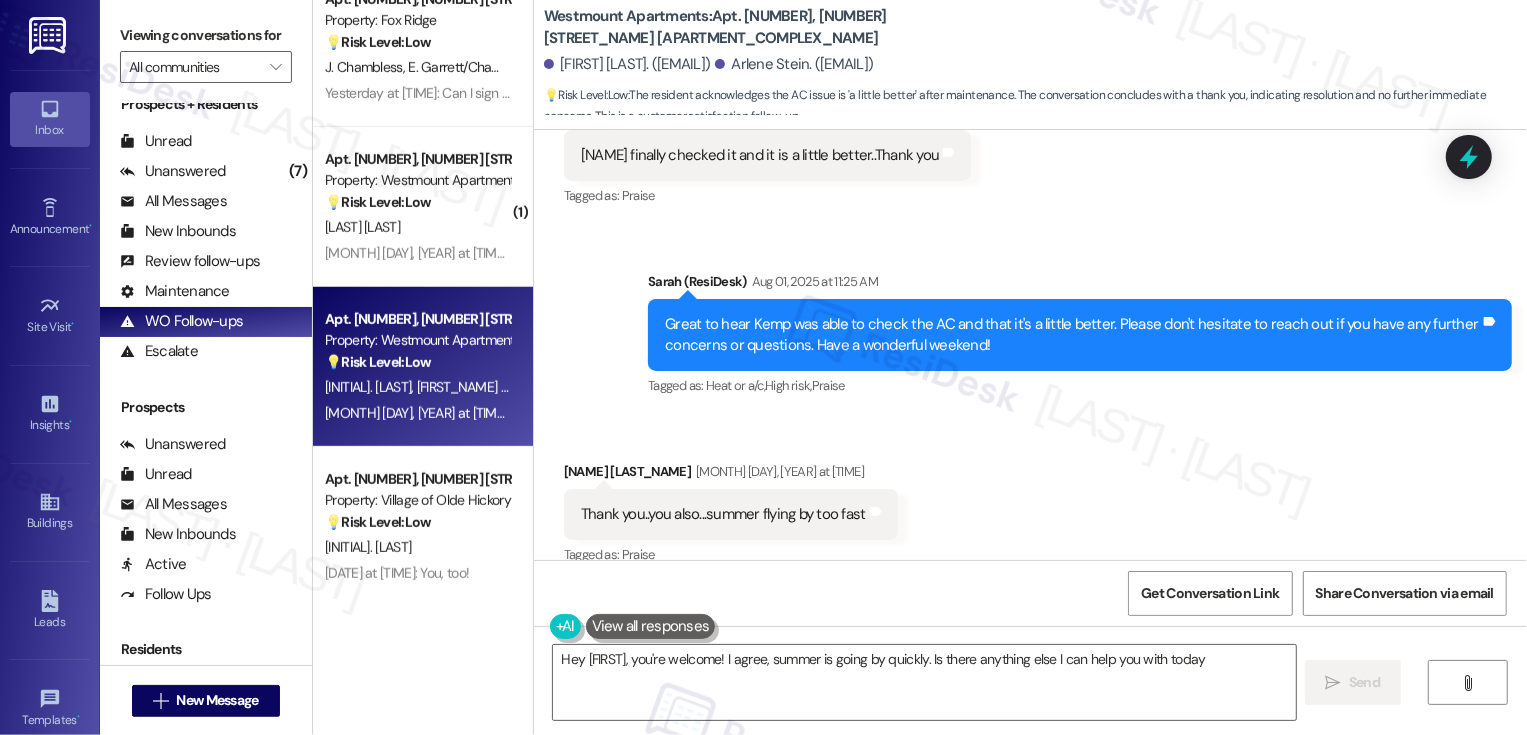 type on "Hey {{first_name}}, you're welcome! I agree, summer is going by quickly. Is there anything else I can help you with today?" 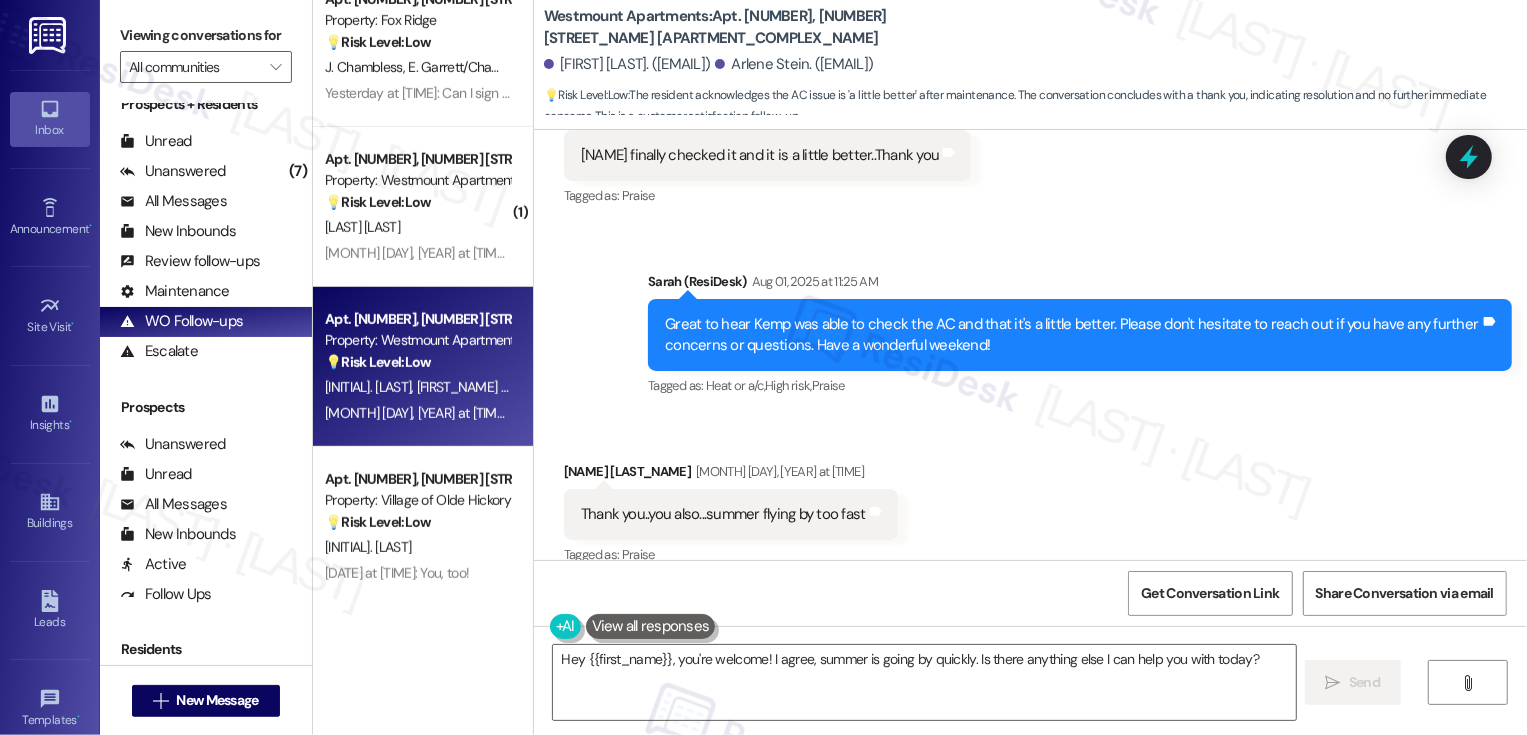 click on "Received via SMS Arlene Stein Aug 01, 2025 at 12:16 PM Thank you..you also...summer flying by too fast  Tags and notes Tagged as:   Praise Click to highlight conversations about Praise" at bounding box center [1030, 500] 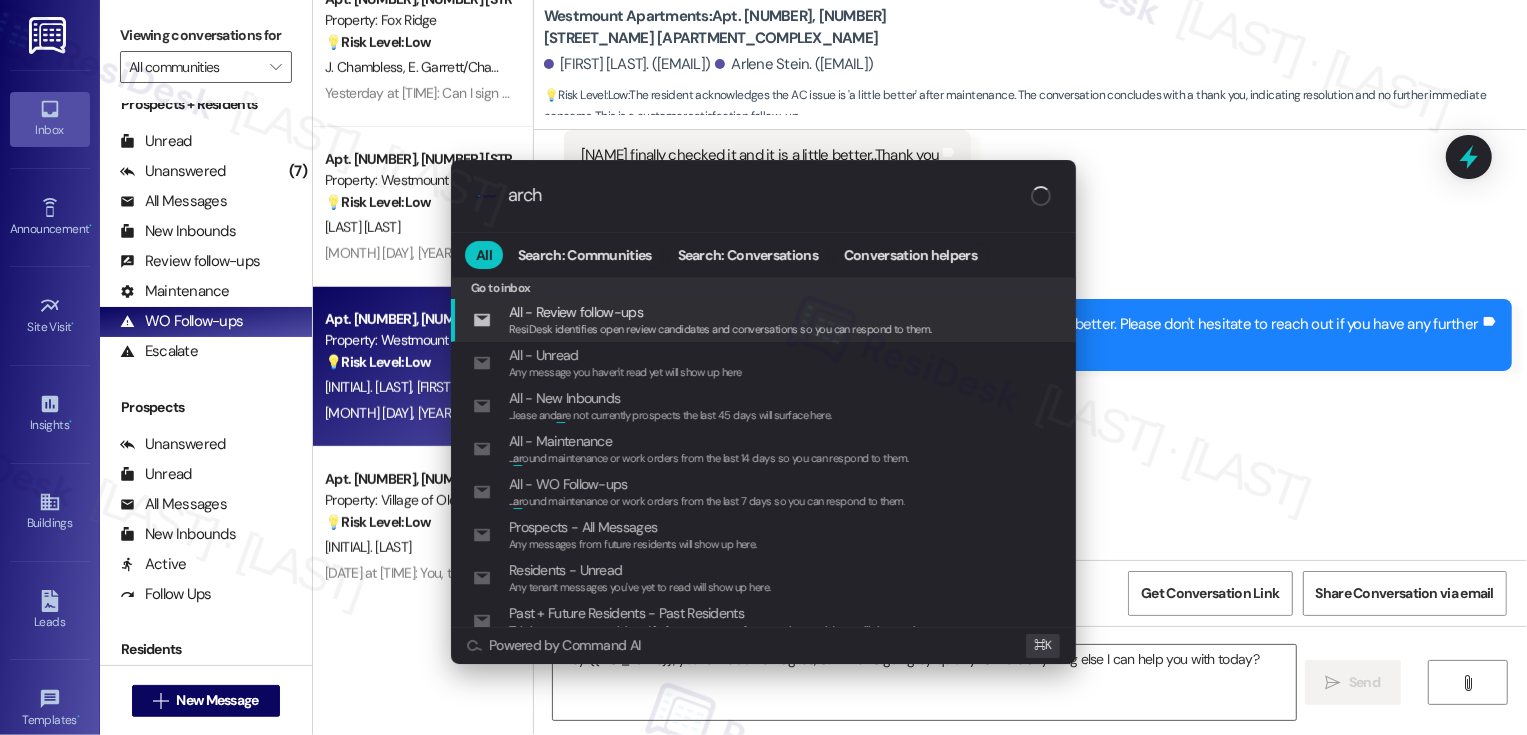 type on "archi" 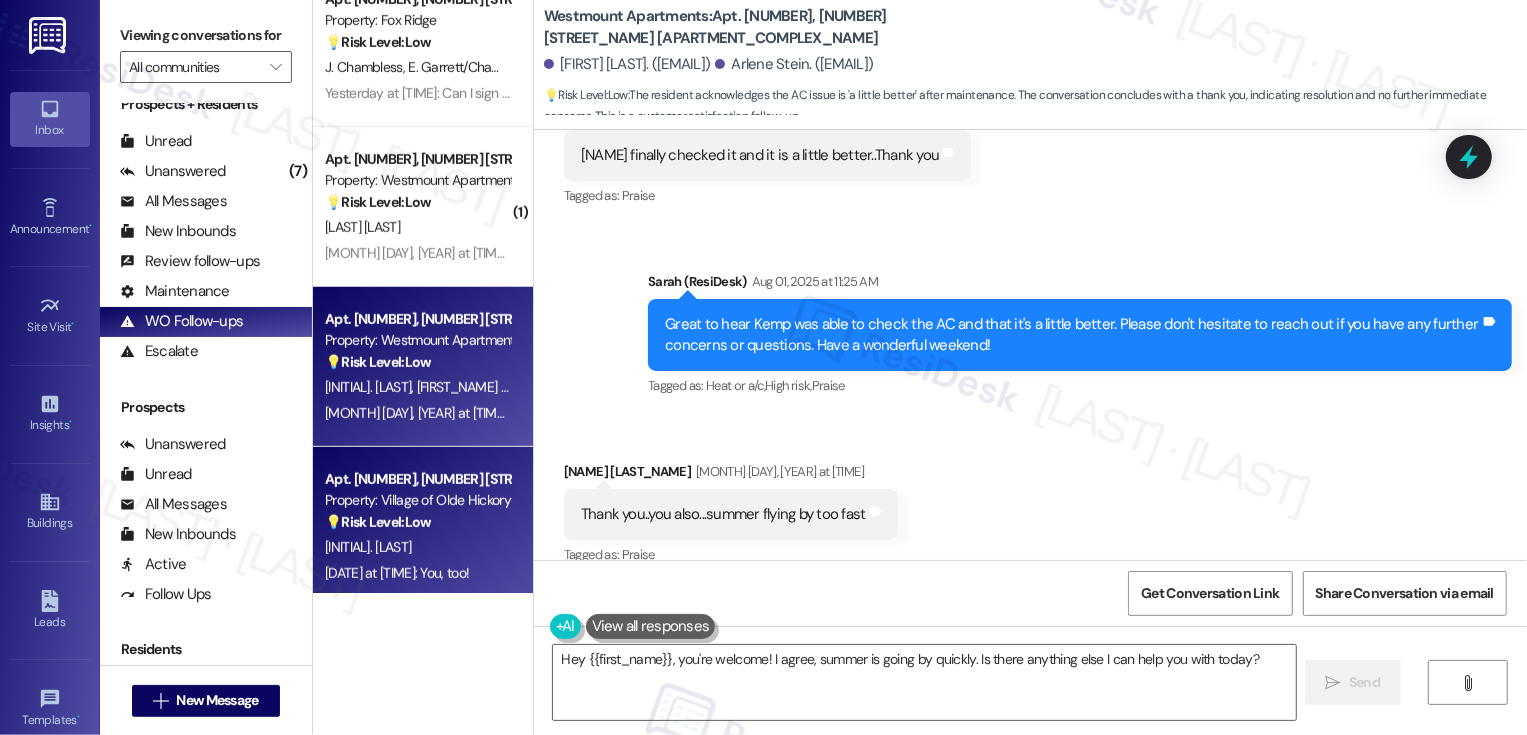 click on "💡  Risk Level:  Low This conversation shows a resident following up on a request, with the property management team providing updates and expressing appreciation. There is no indication of urgency, risk, or dissatisfaction. The exchange is polite and focused on customer satisfaction." at bounding box center (417, 522) 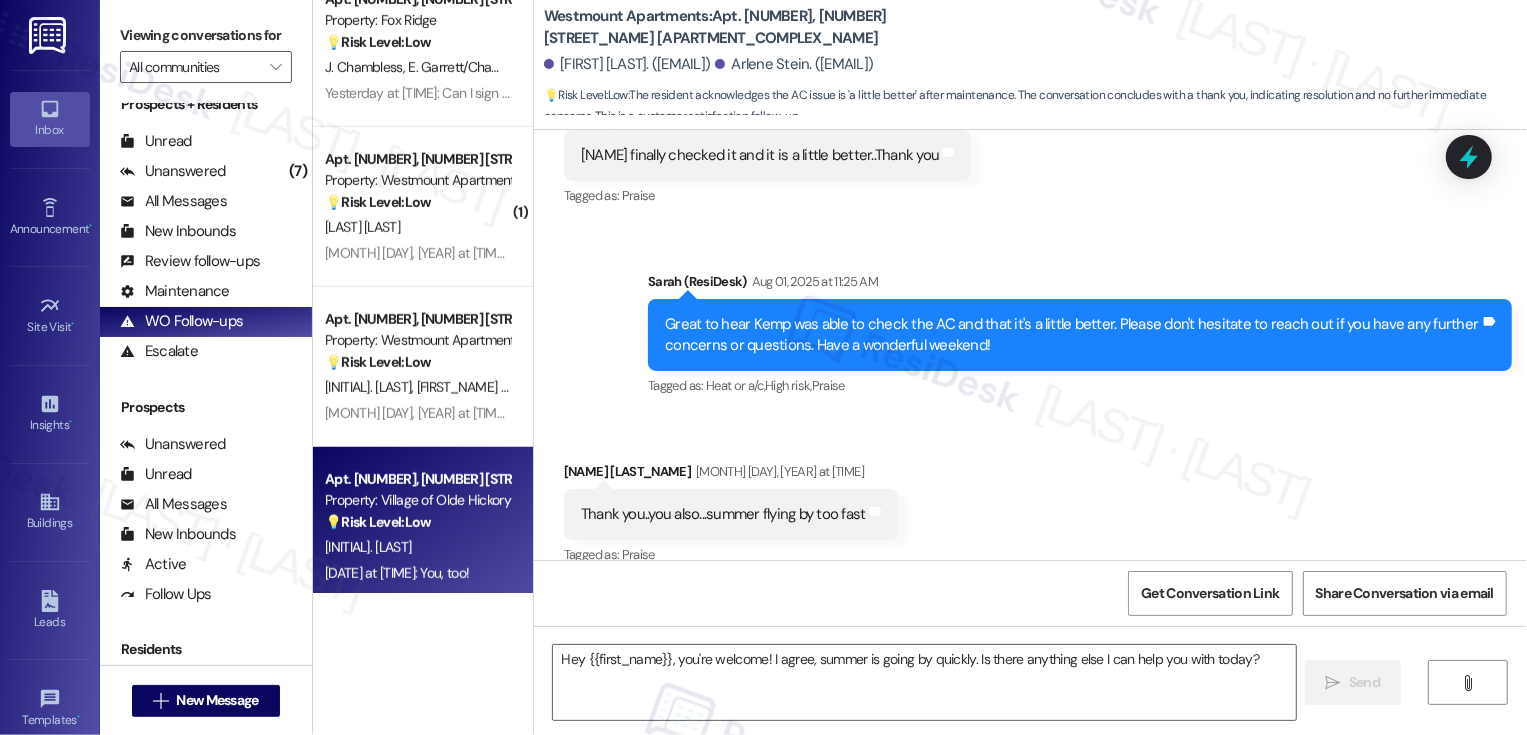 click on "💡  Risk Level:  Low This conversation shows a resident following up on a request, with the property management team providing updates and expressing appreciation. There is no indication of urgency, risk, or dissatisfaction. The exchange is polite and focused on customer satisfaction." at bounding box center (417, 522) 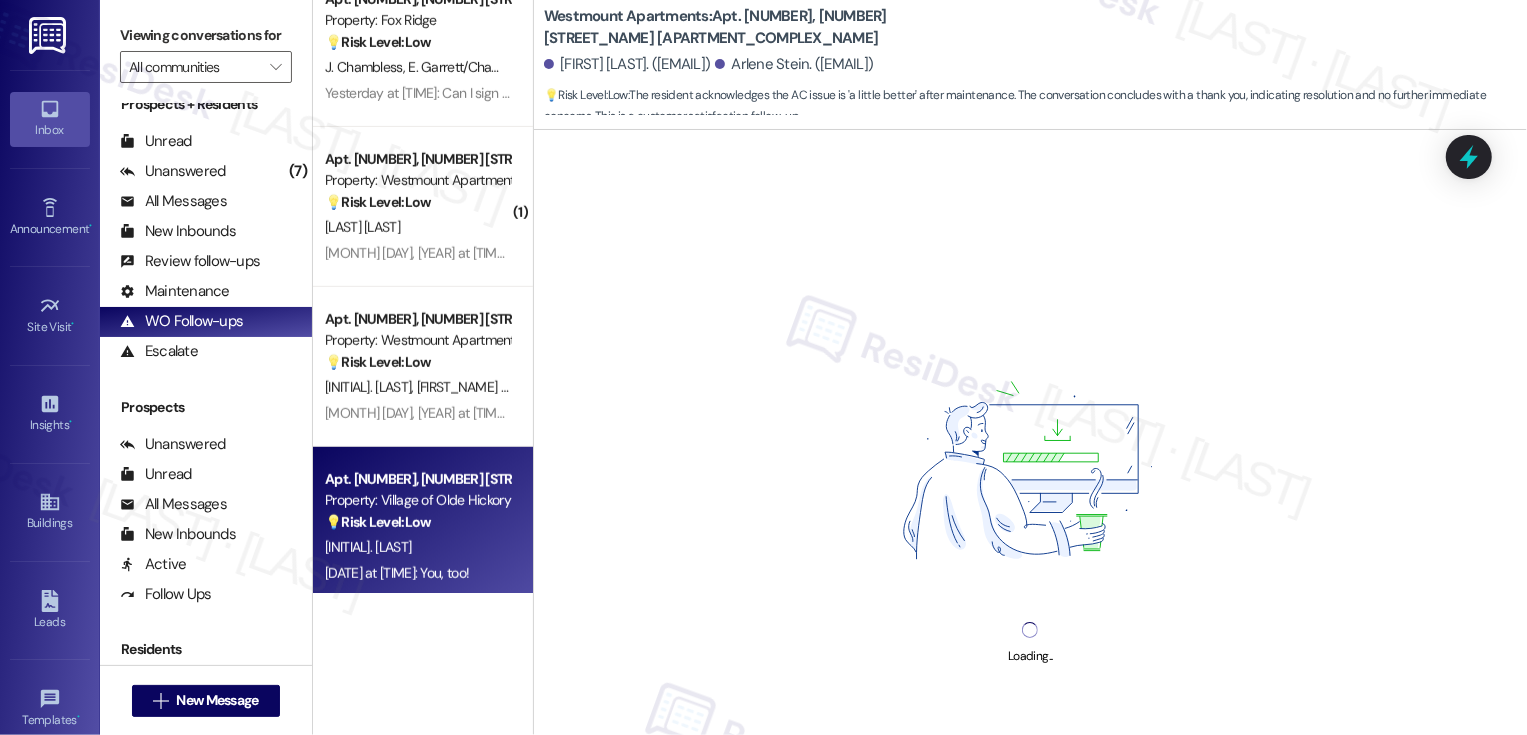 click on "💡  Risk Level:  Low This conversation shows a resident following up on a request, with the property management team providing updates and expressing appreciation. There is no indication of urgency, risk, or dissatisfaction. The exchange is polite and focused on customer satisfaction." at bounding box center (417, 522) 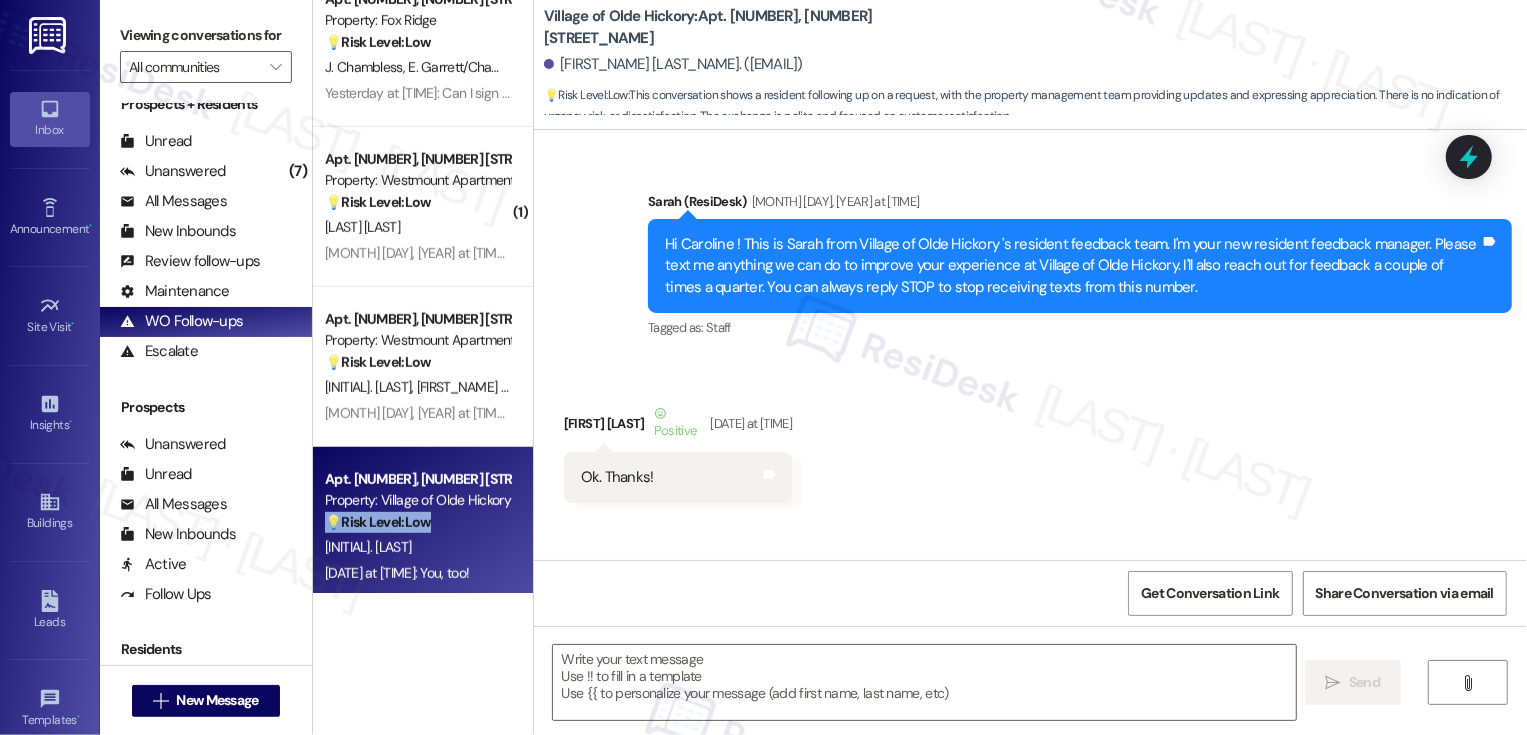 type on "Fetching suggested responses. Please feel free to read through the conversation in the meantime." 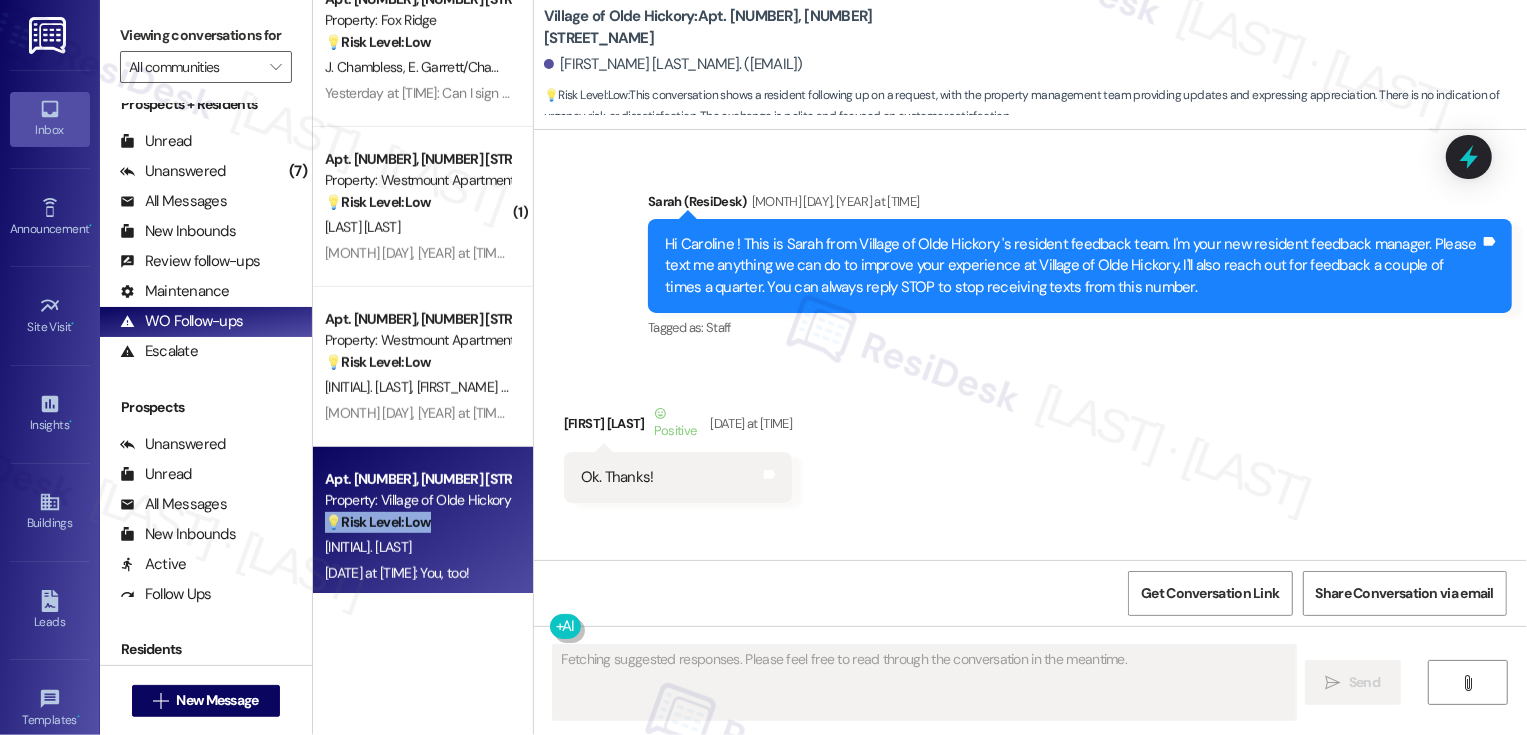 scroll, scrollTop: 24261, scrollLeft: 0, axis: vertical 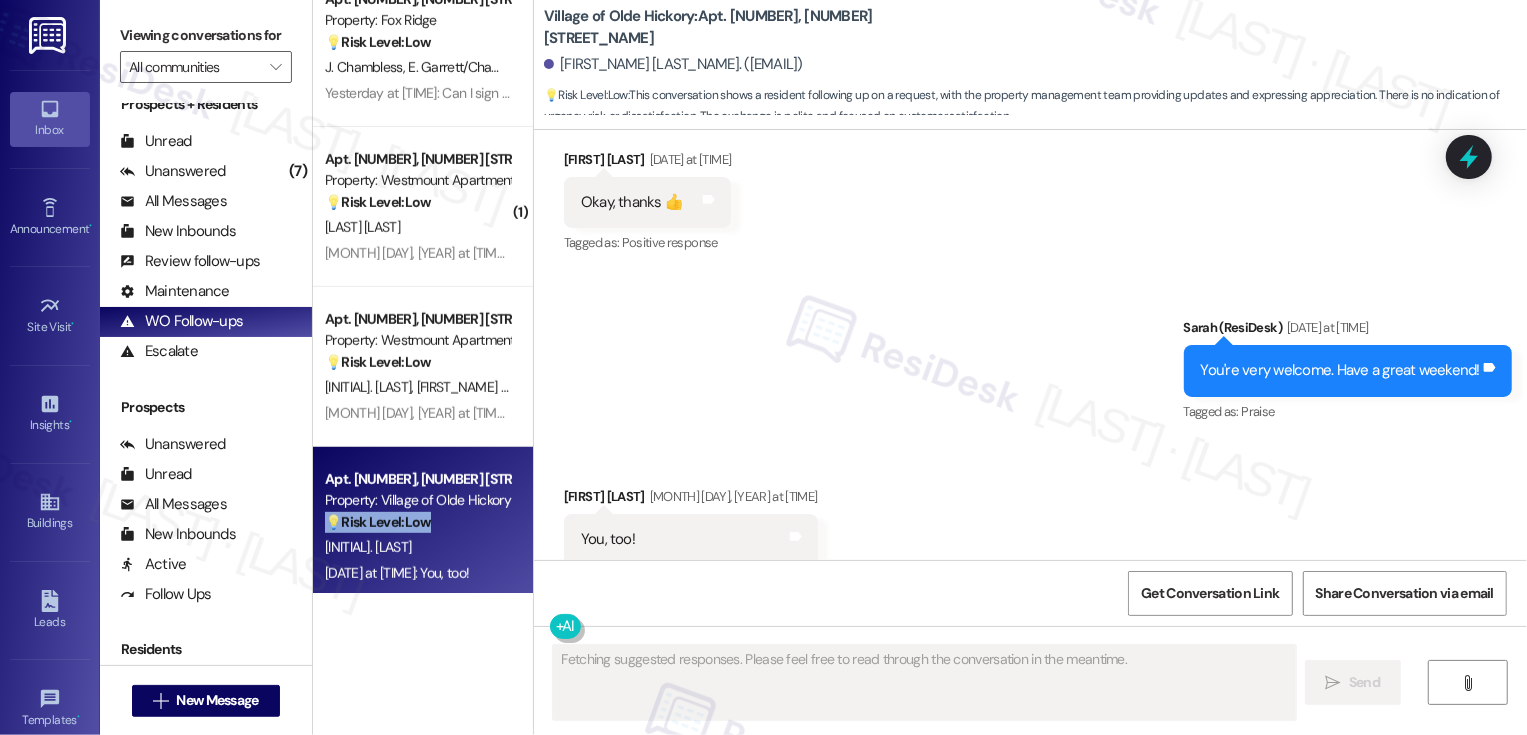 type 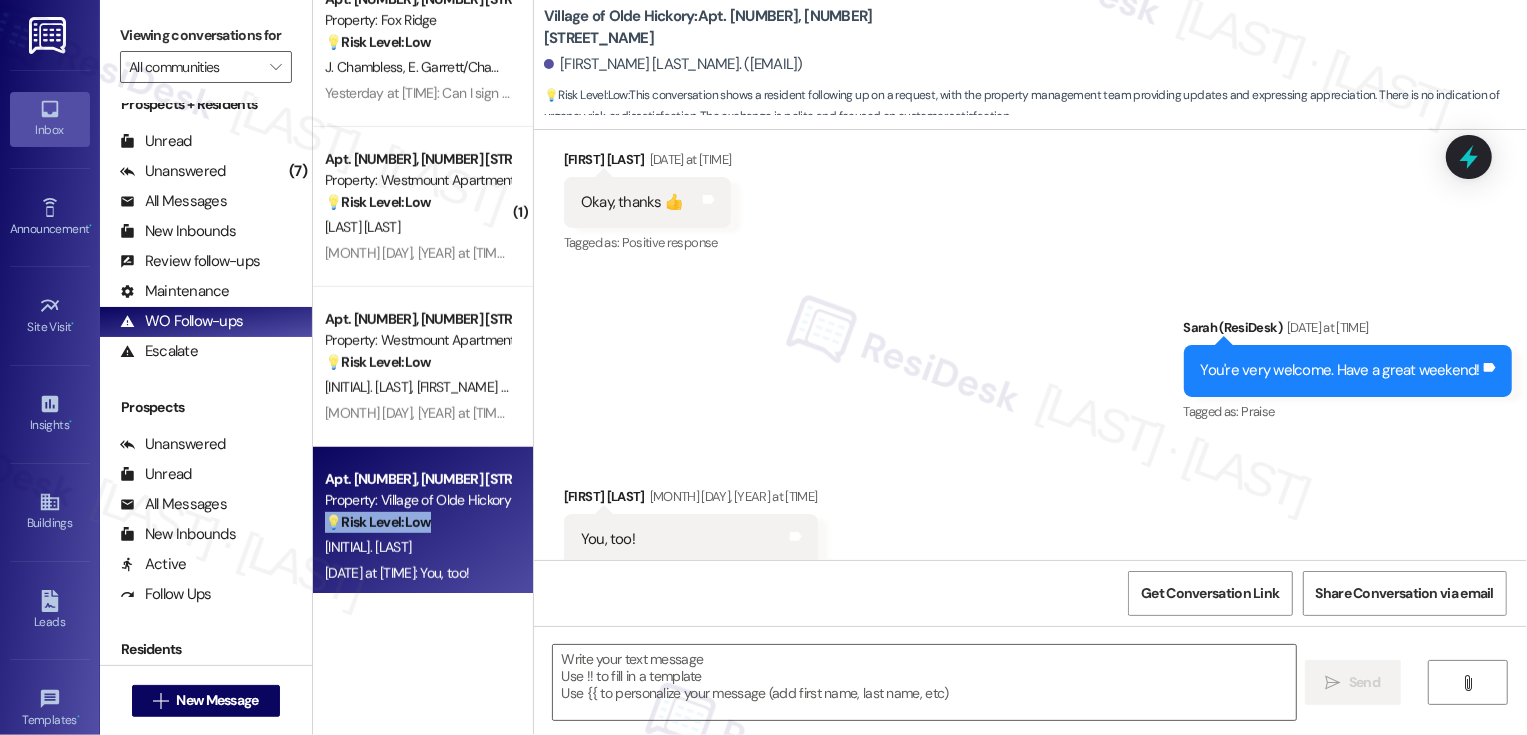 click on "Received via SMS Caroline Taylor Aug 01, 2025 at 11:41 AM You, too! Tags and notes Tagged as:   Praise Click to highlight conversations about Praise" at bounding box center (1030, 525) 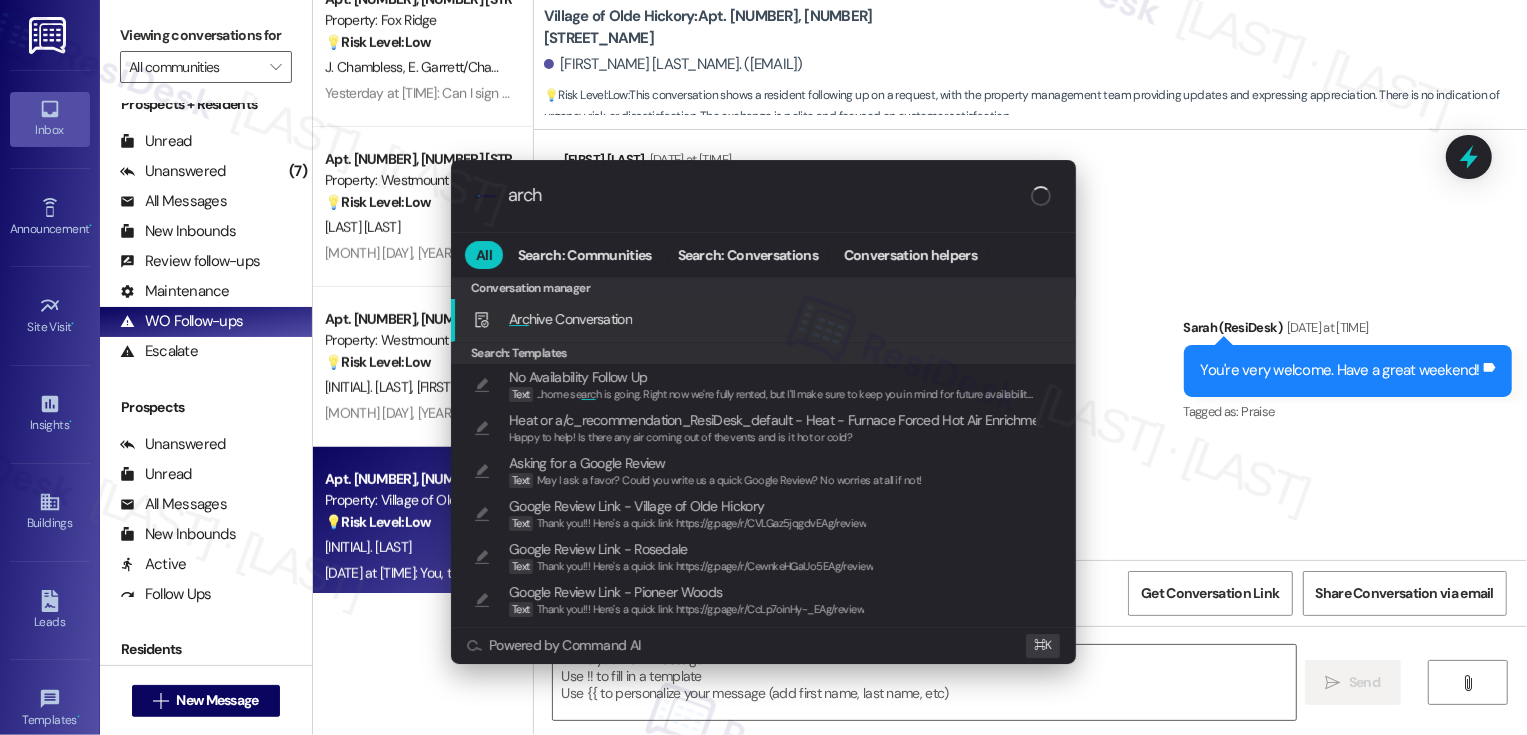 type on "archi" 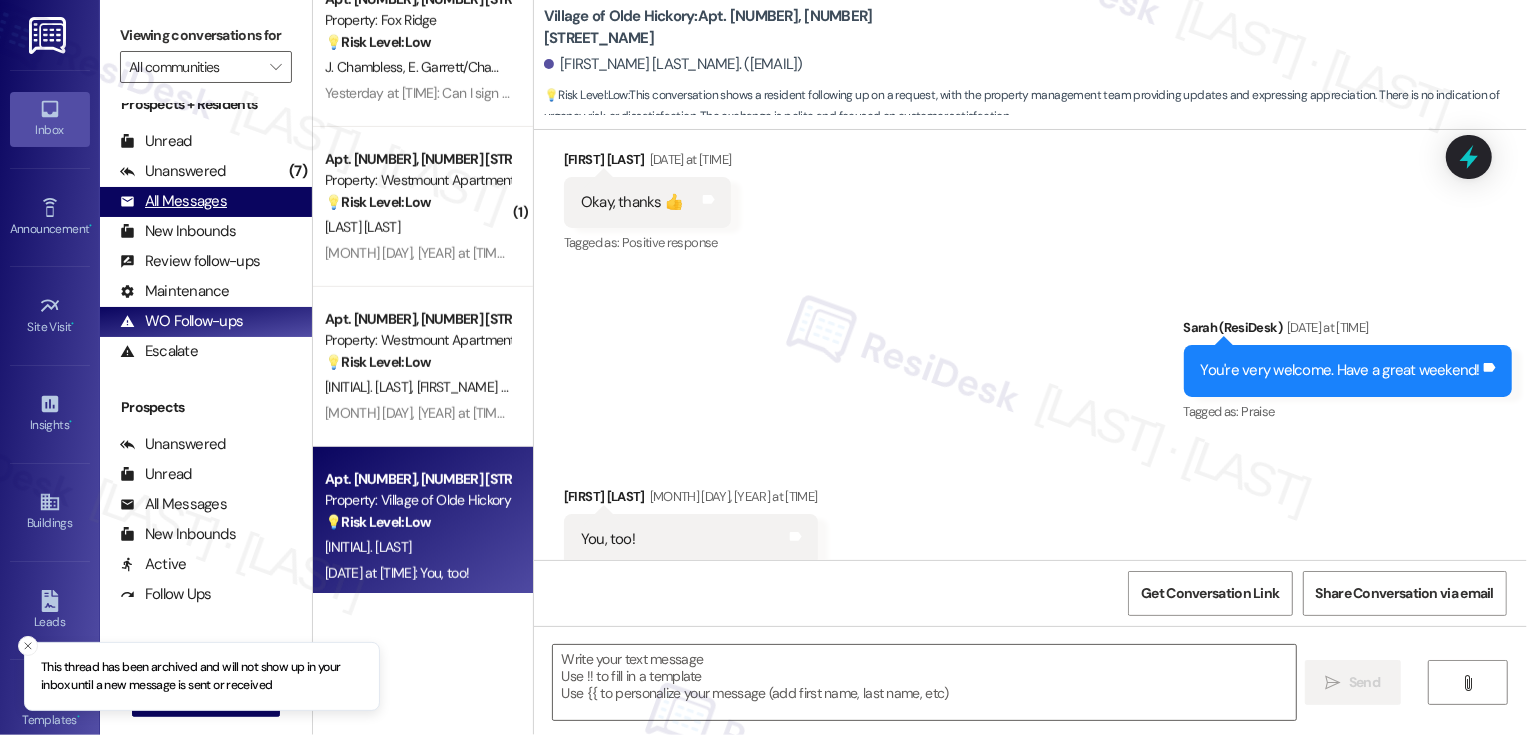 click on "All Messages" at bounding box center (173, 201) 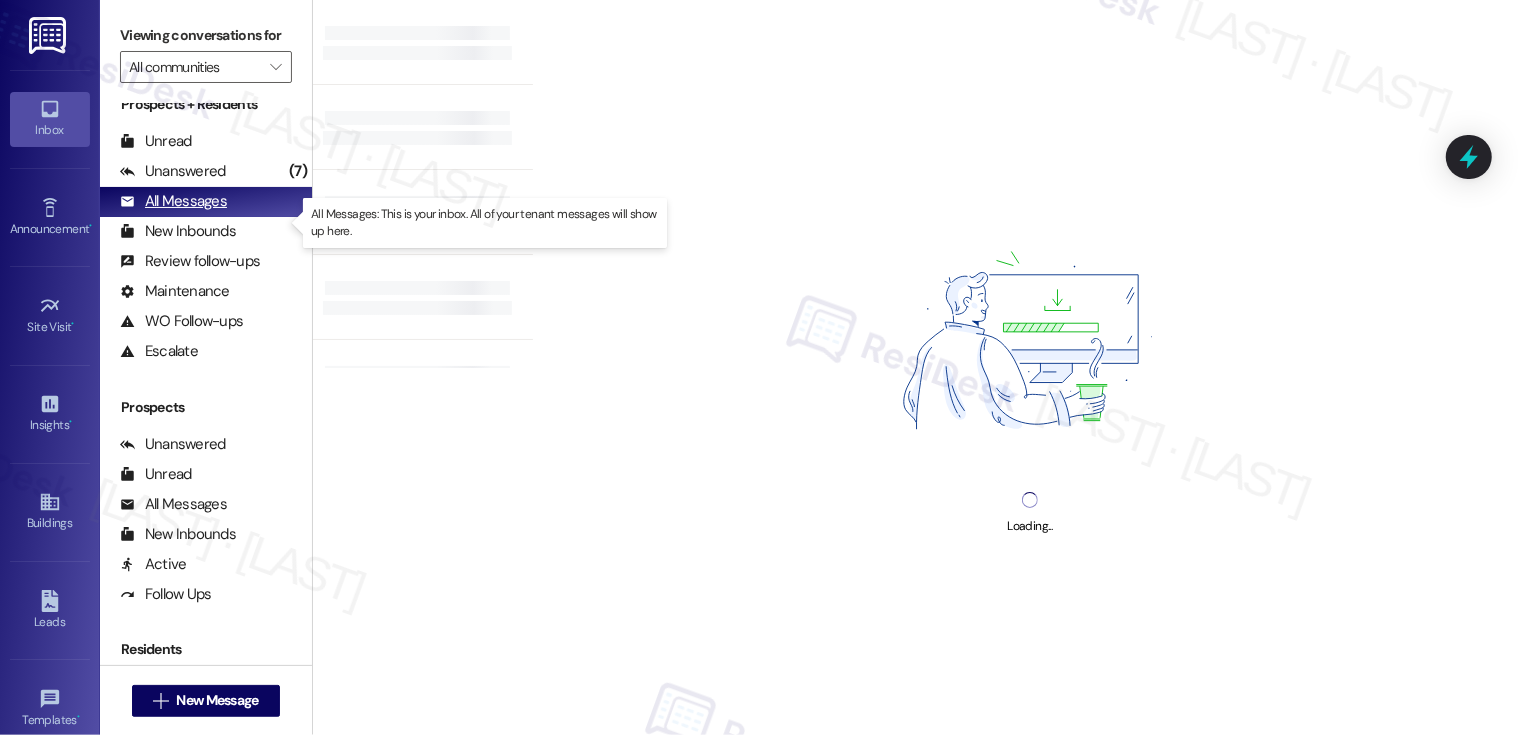 click on "All Messages" at bounding box center (173, 201) 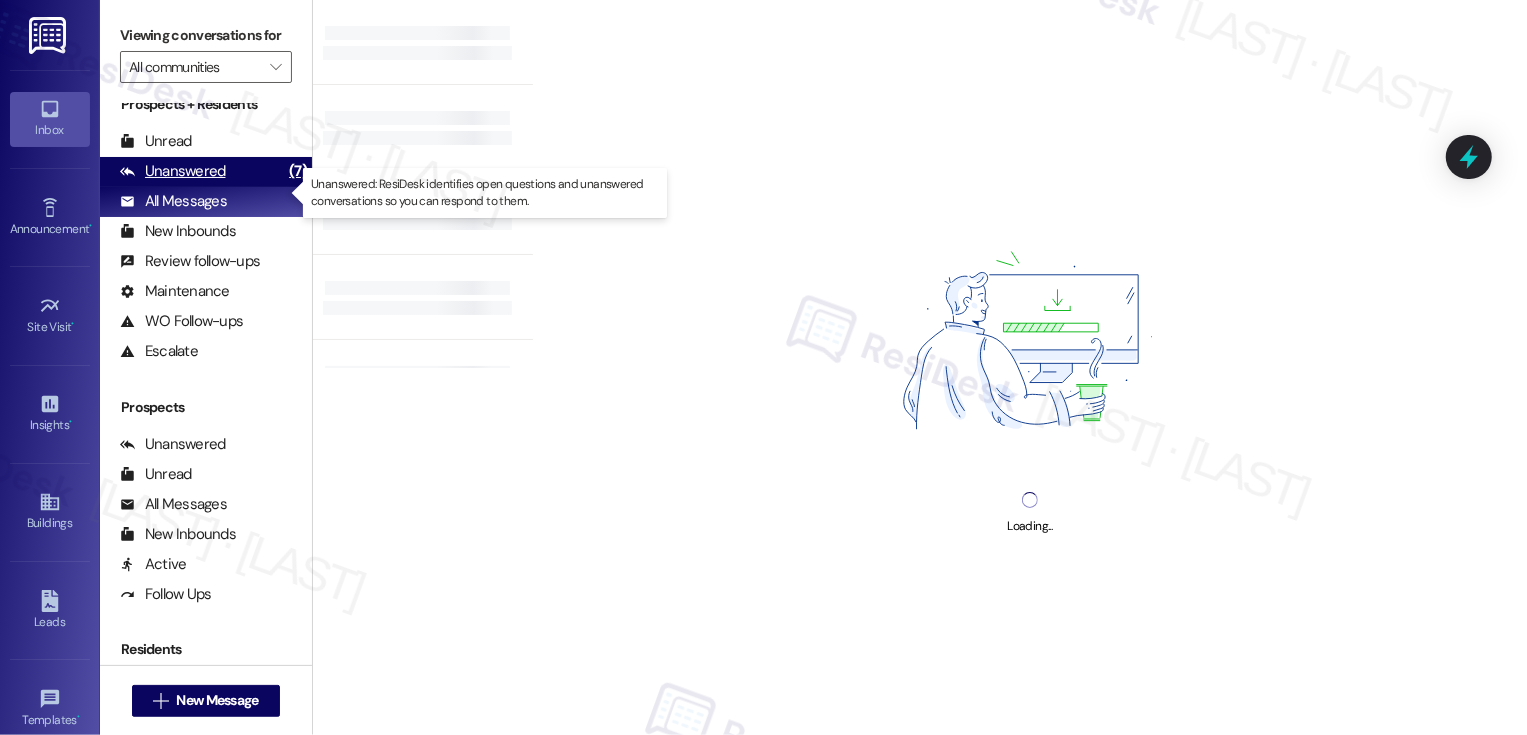 click on "Unanswered" at bounding box center [173, 171] 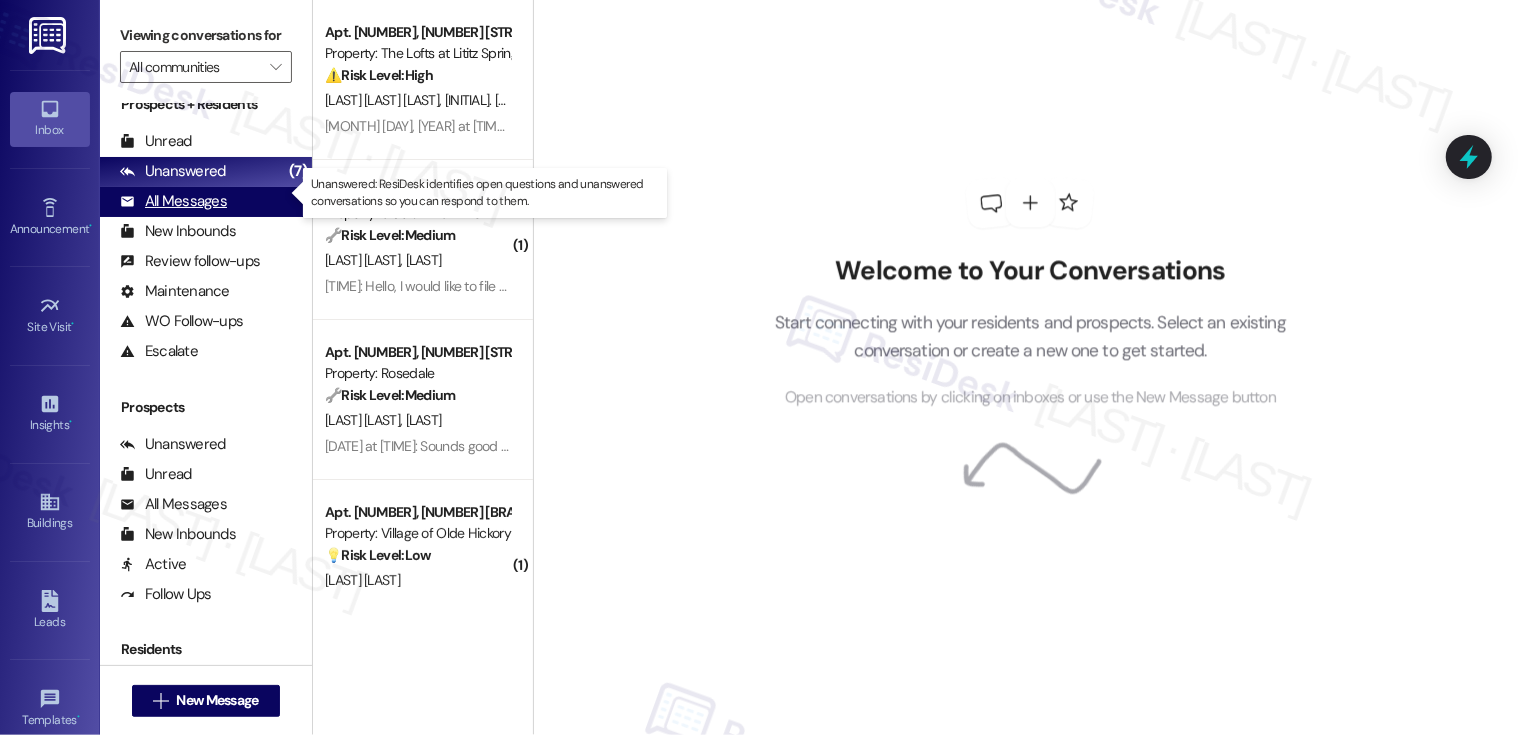 click on "All Messages" at bounding box center [173, 201] 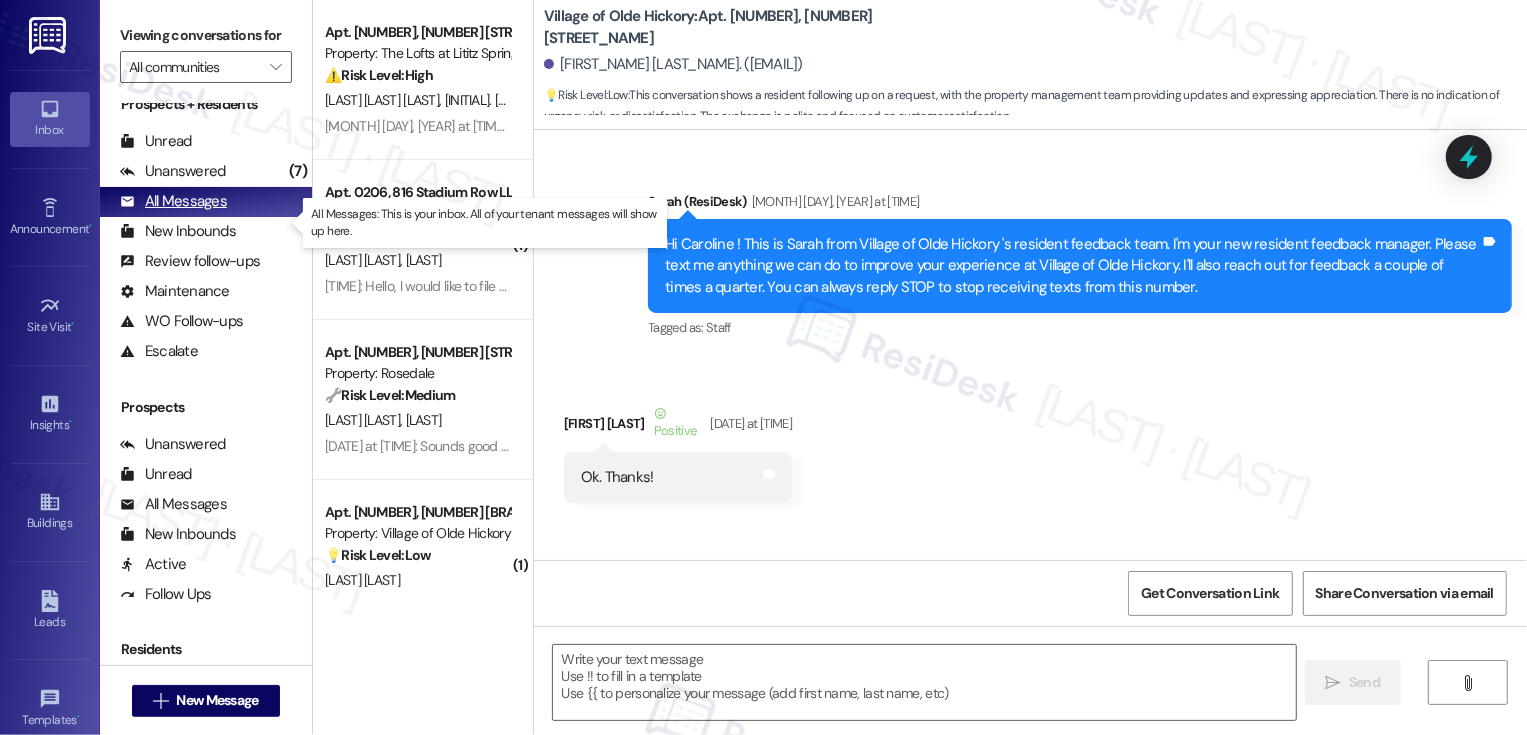 scroll, scrollTop: 0, scrollLeft: 0, axis: both 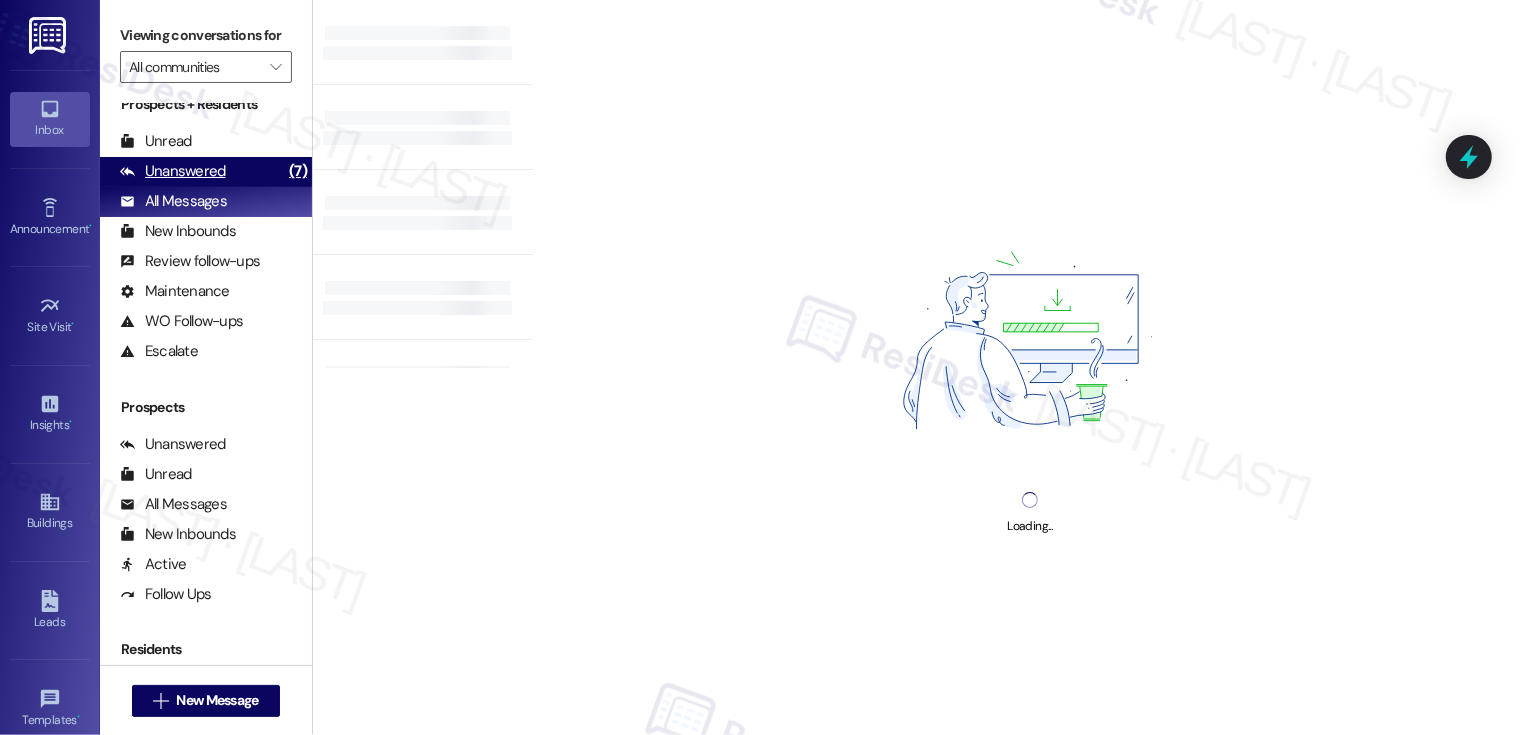 click on "Unanswered (7)" at bounding box center [206, 172] 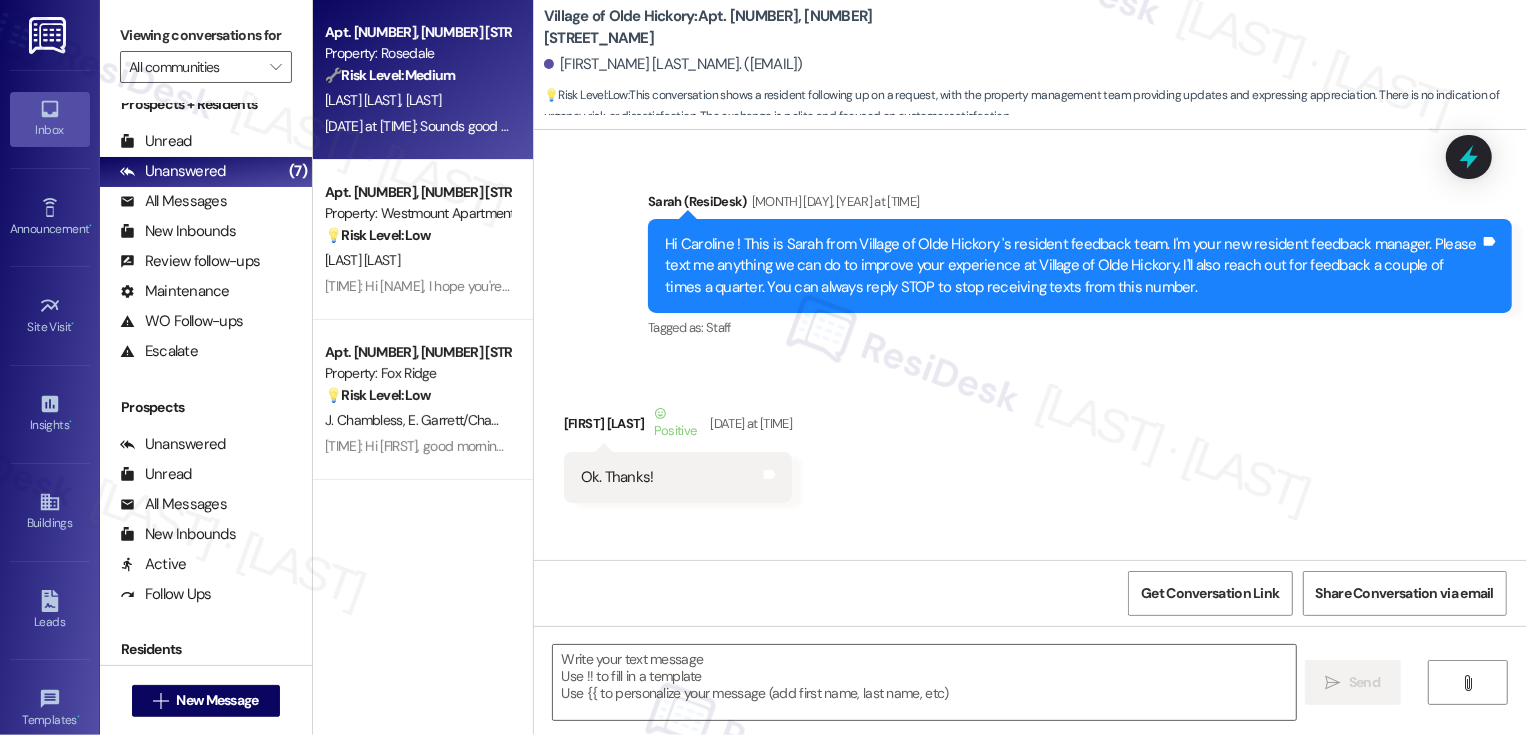 type on "Fetching suggested responses. Please feel free to read through the conversation in the meantime." 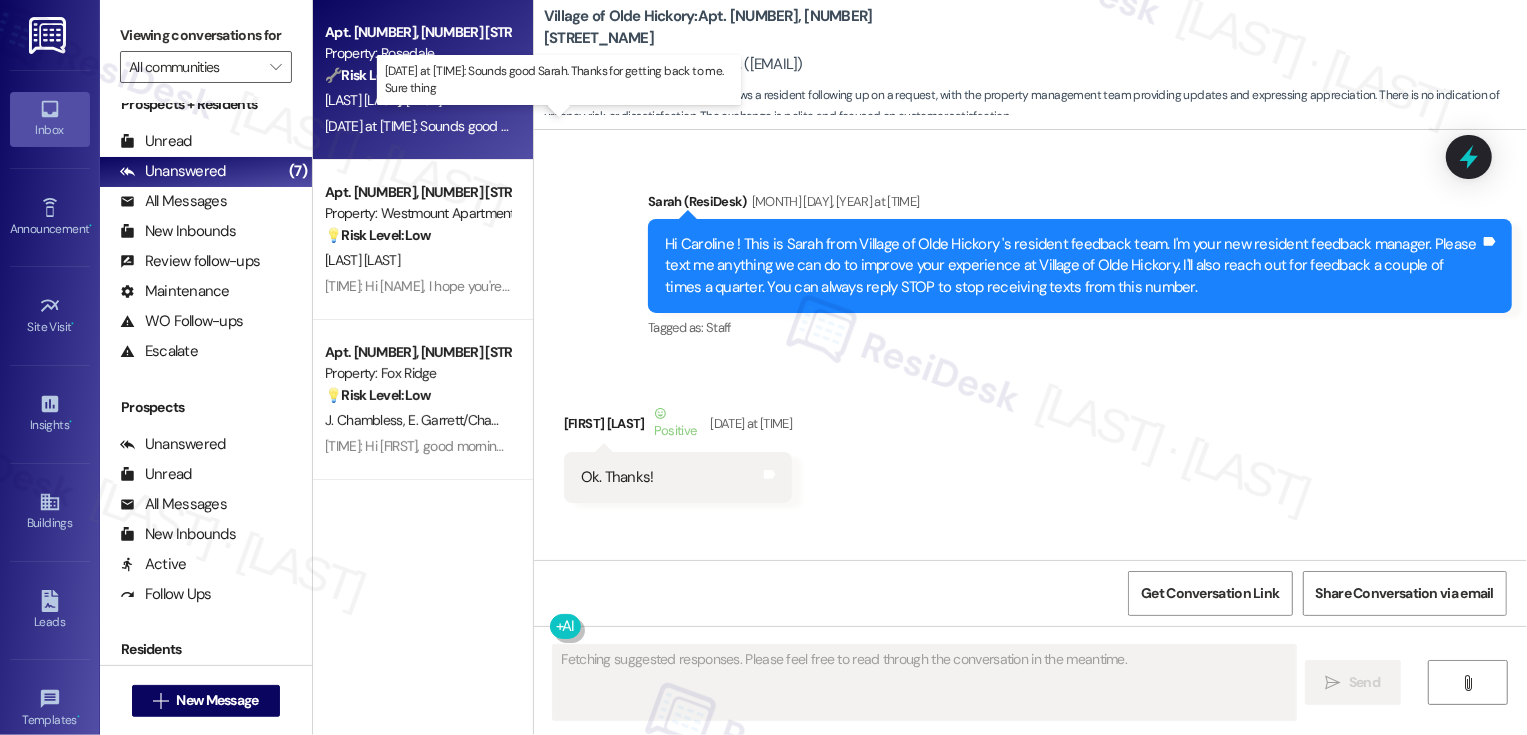 scroll, scrollTop: 24408, scrollLeft: 0, axis: vertical 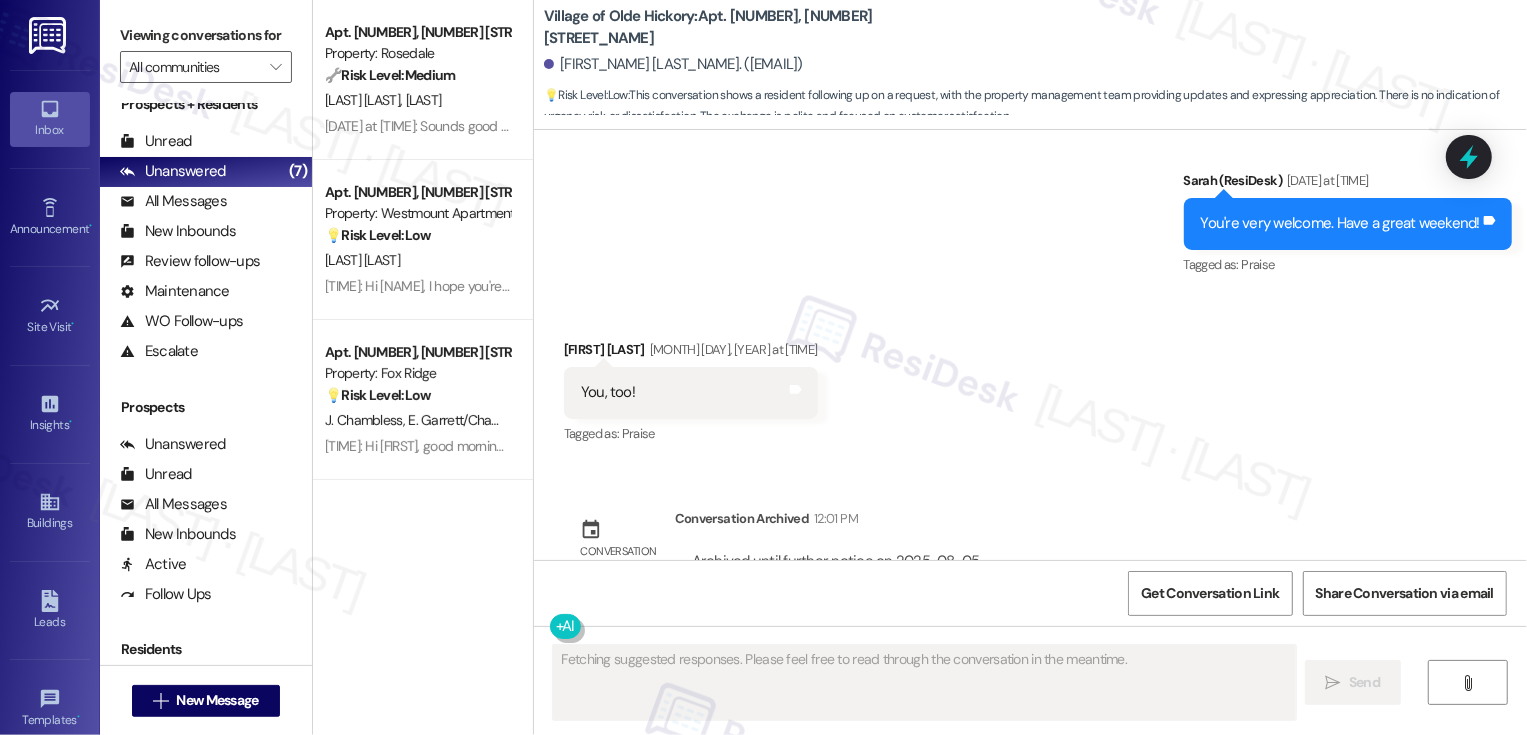 type 